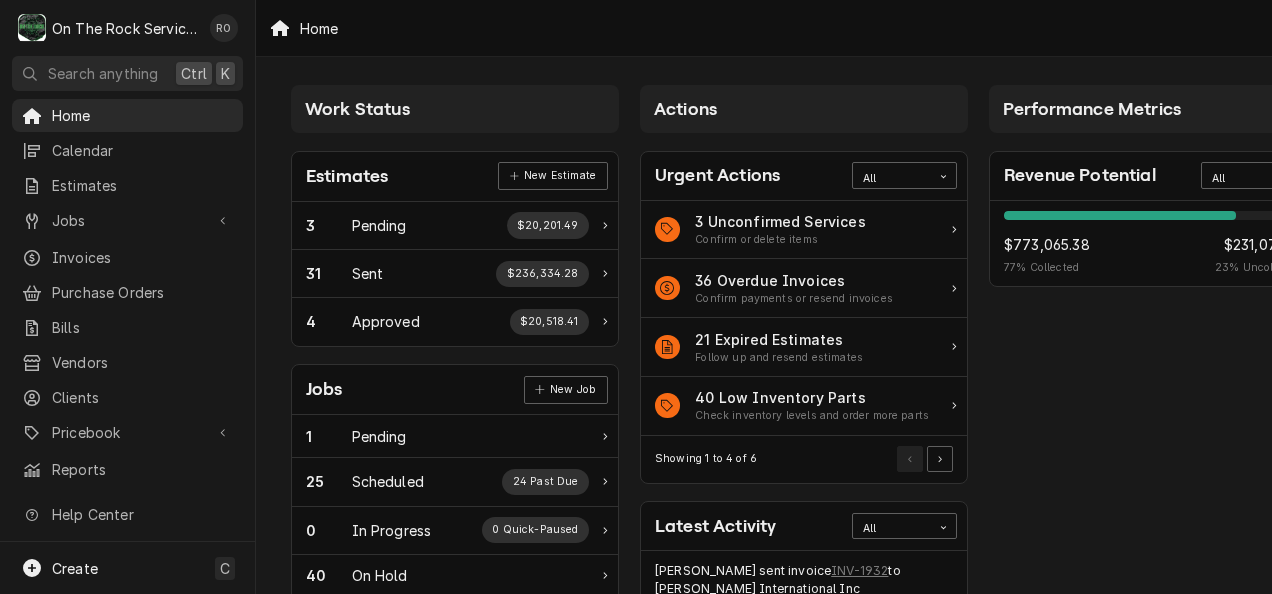 scroll, scrollTop: 0, scrollLeft: 0, axis: both 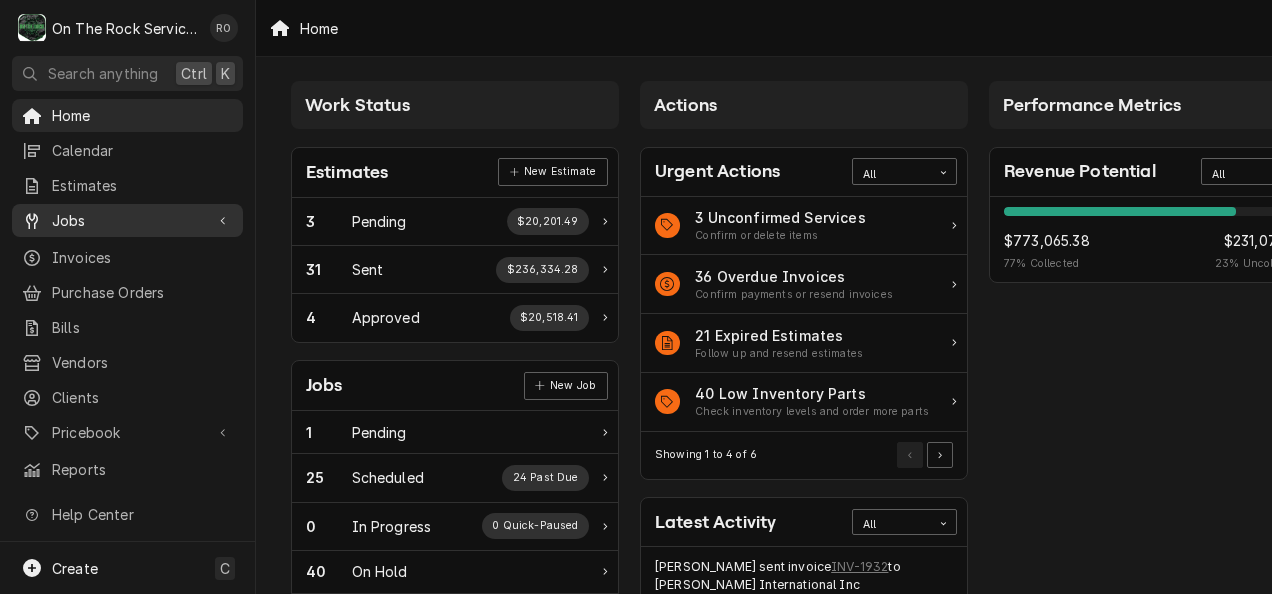 drag, startPoint x: 0, startPoint y: 0, endPoint x: 101, endPoint y: 220, distance: 242.07643 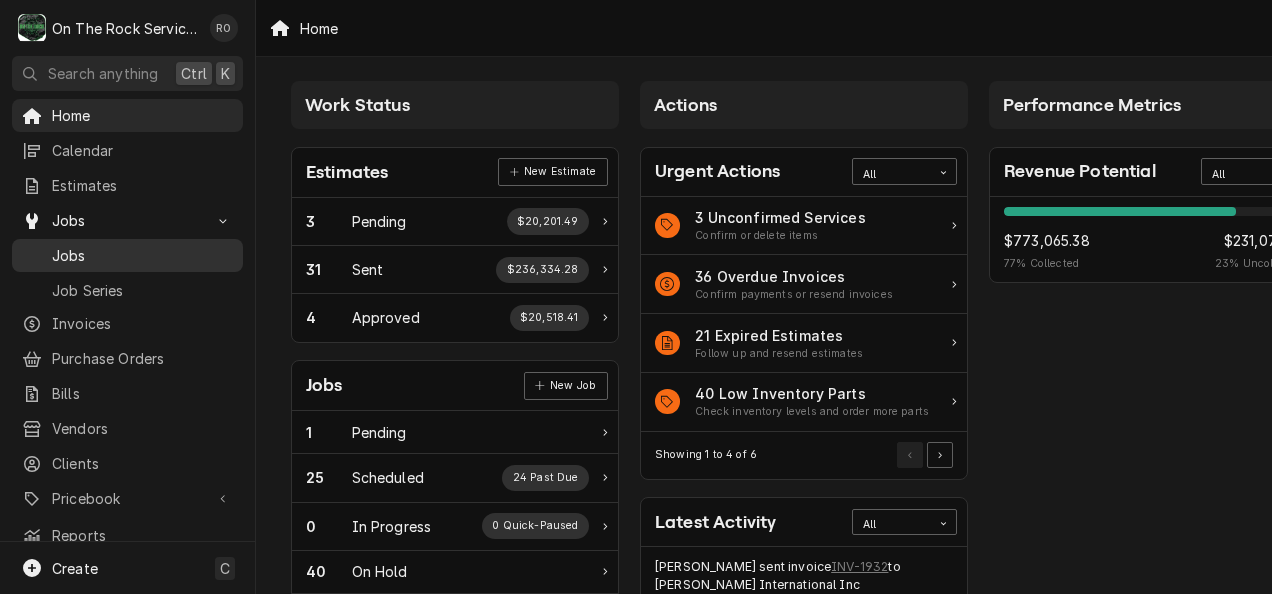 click on "Jobs" at bounding box center [142, 255] 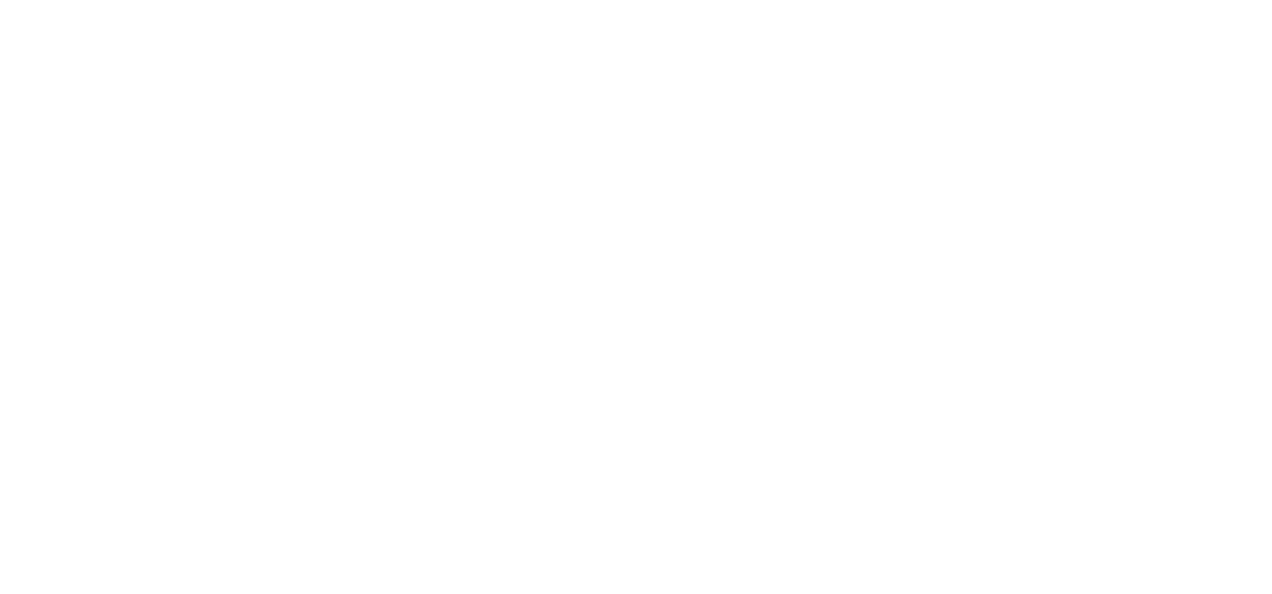 scroll, scrollTop: 0, scrollLeft: 0, axis: both 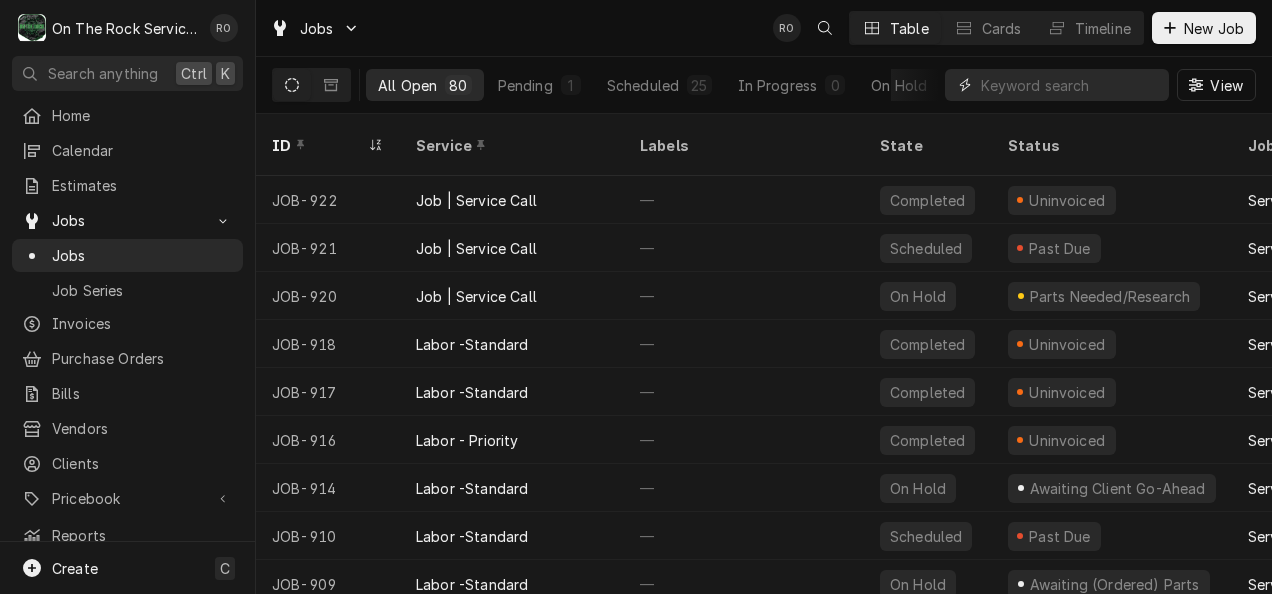 click at bounding box center [1070, 85] 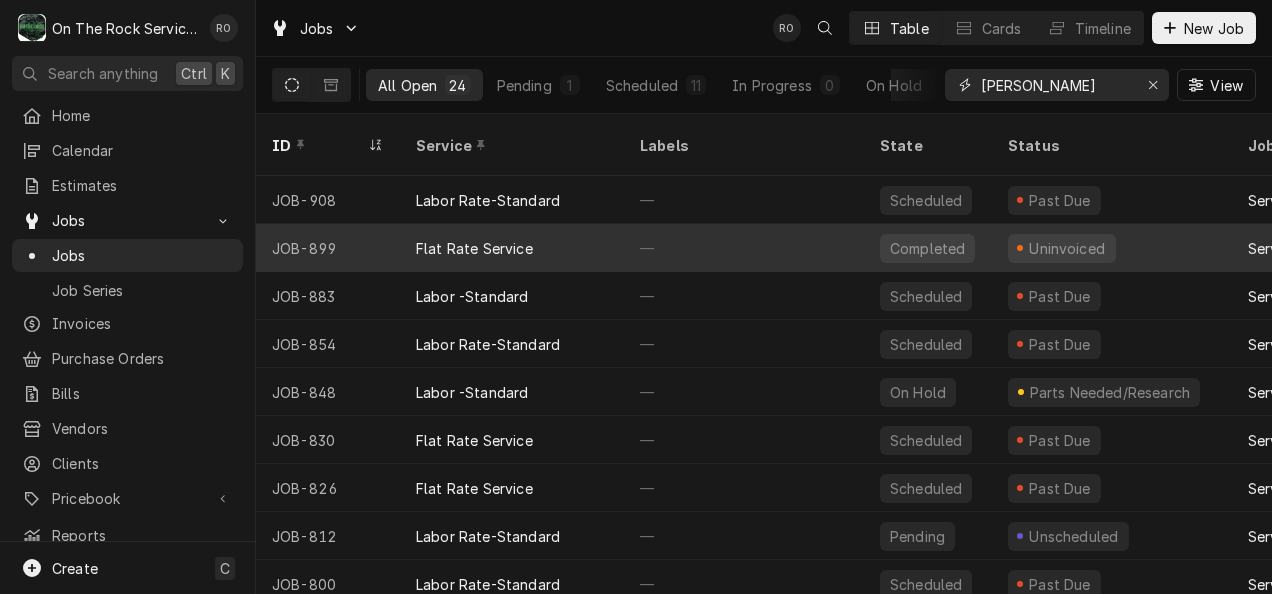 type on "[PERSON_NAME]" 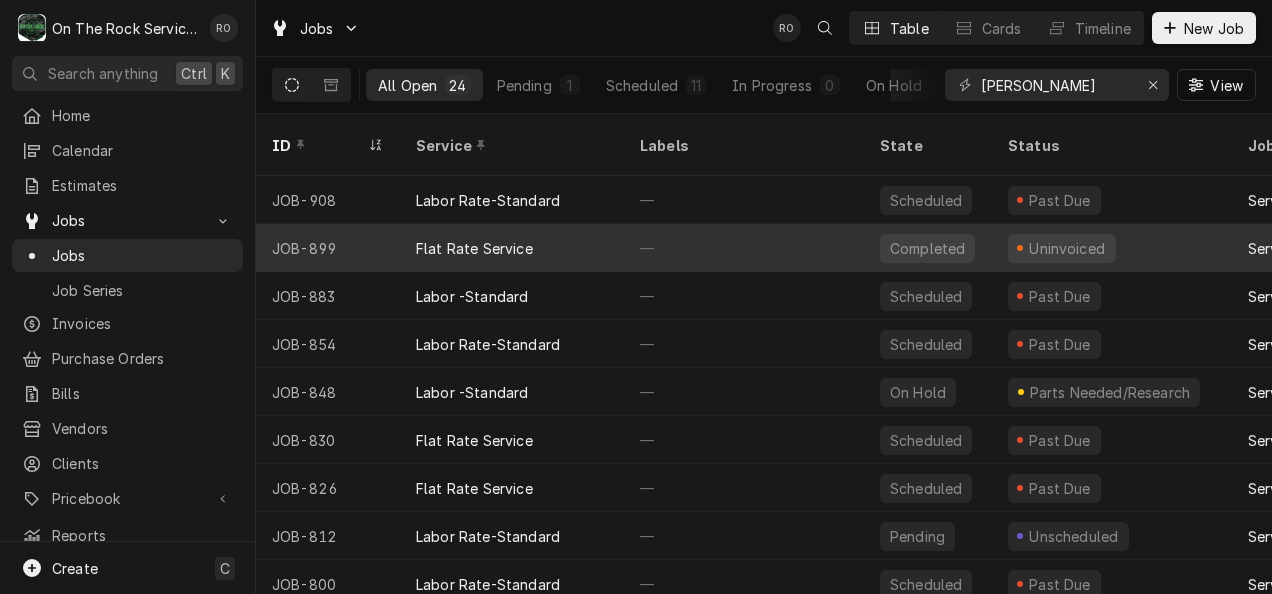 click on "Flat Rate Service" at bounding box center [512, 248] 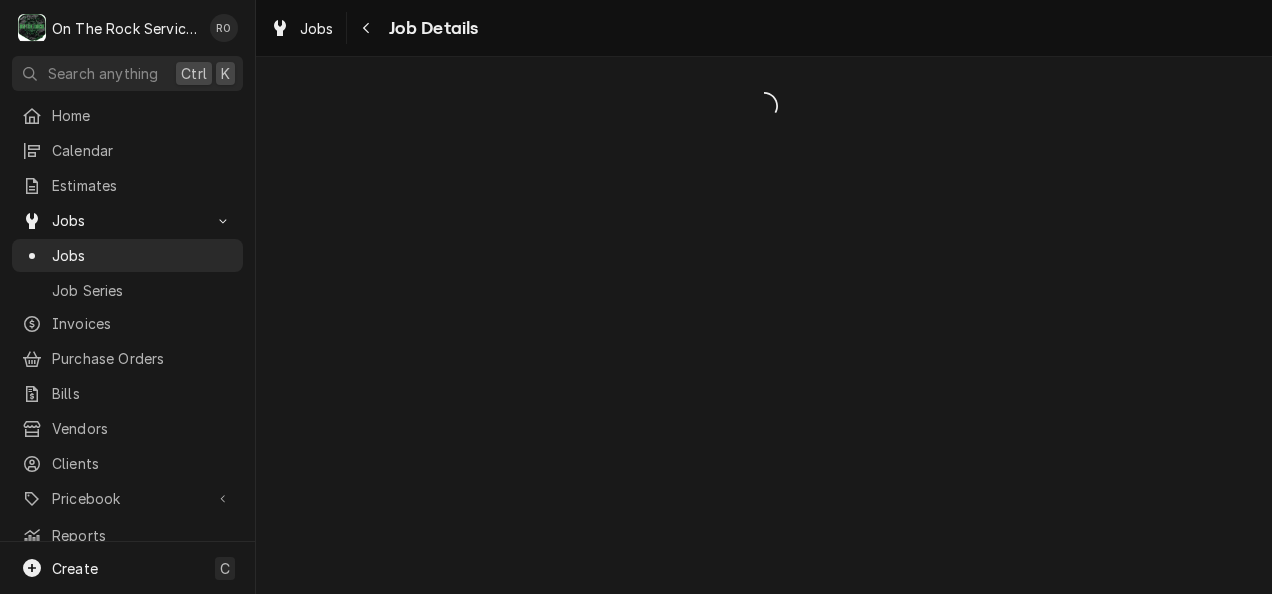 scroll, scrollTop: 0, scrollLeft: 0, axis: both 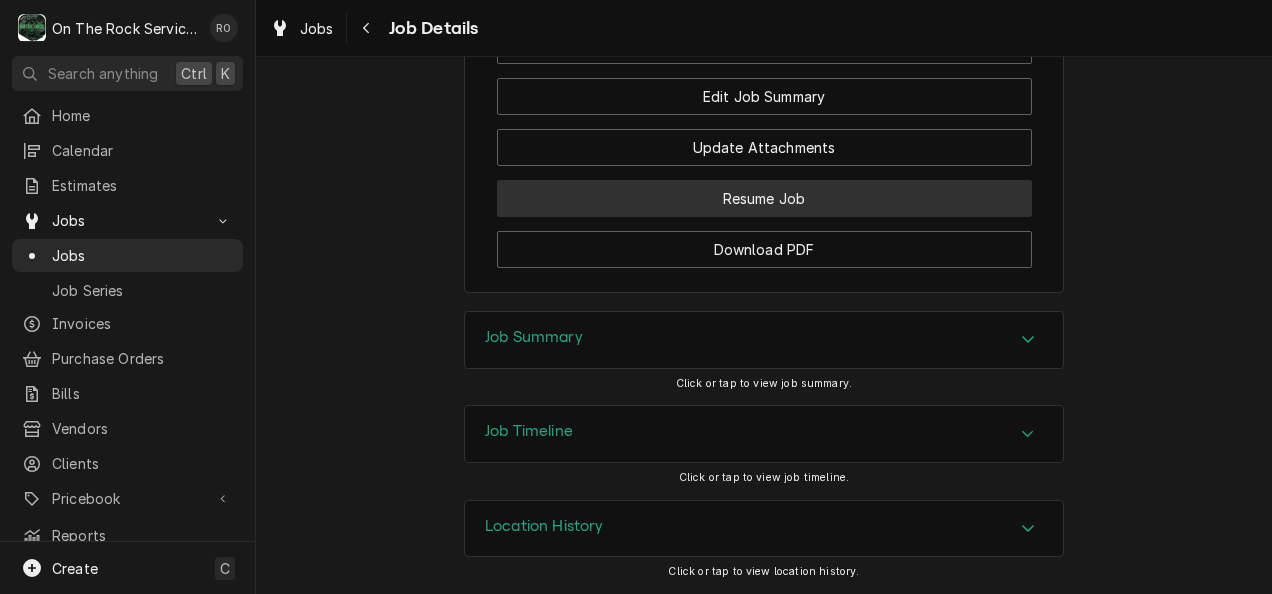 drag, startPoint x: 166, startPoint y: 248, endPoint x: 513, endPoint y: 204, distance: 349.7785 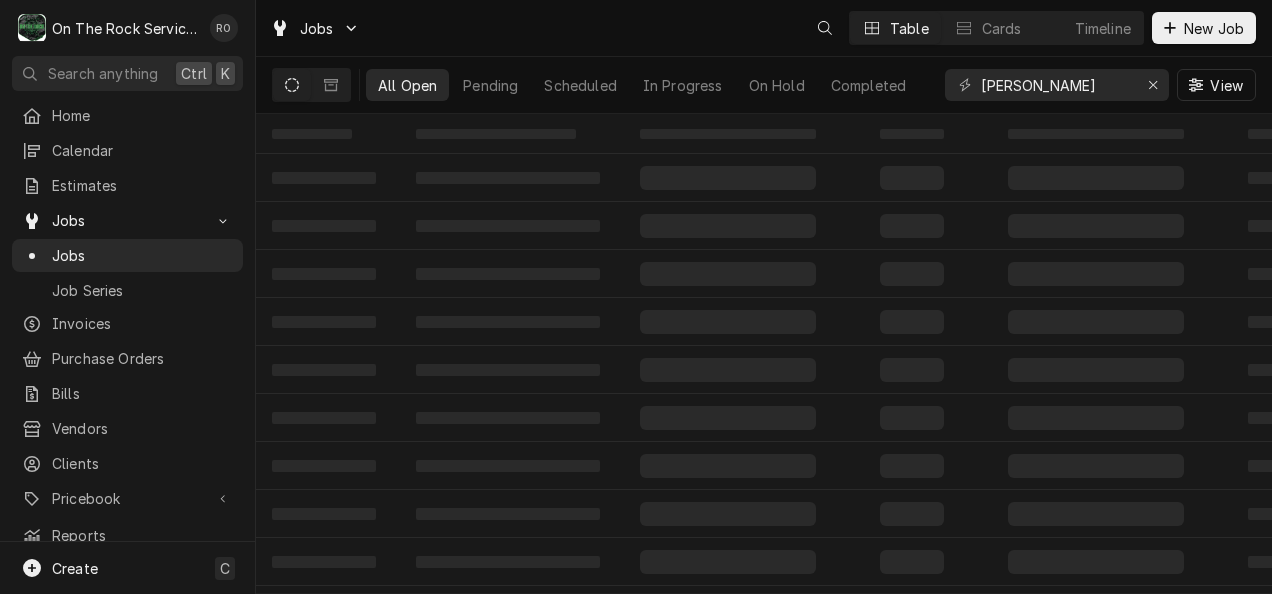 scroll, scrollTop: 0, scrollLeft: 0, axis: both 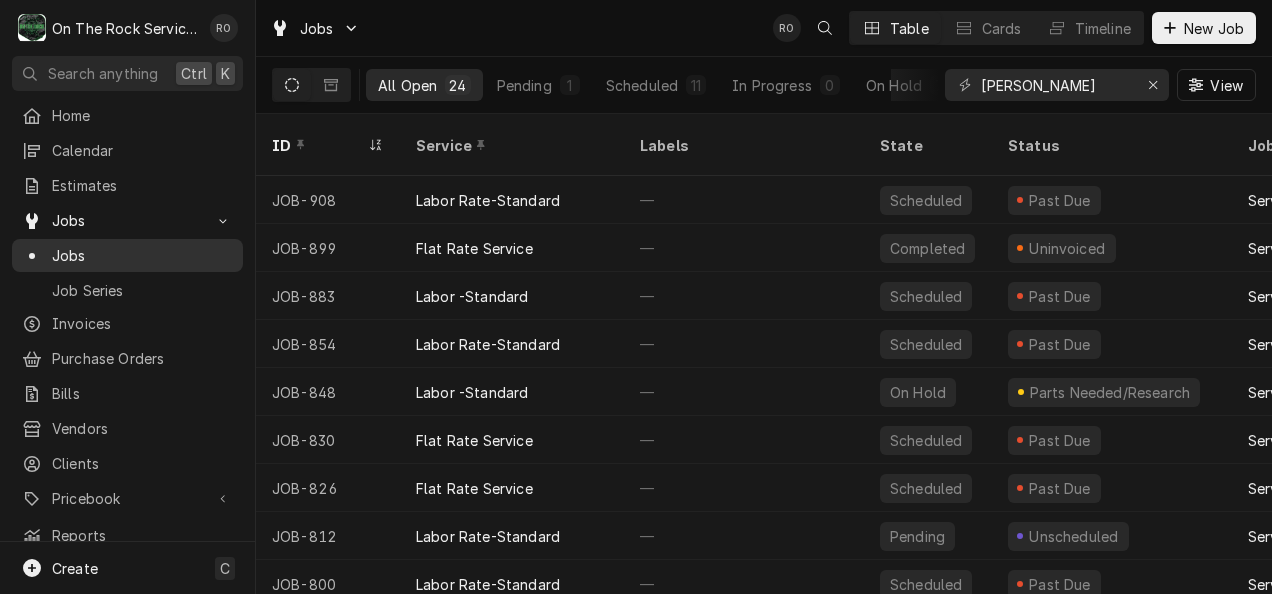 click on "Jobs" at bounding box center (142, 255) 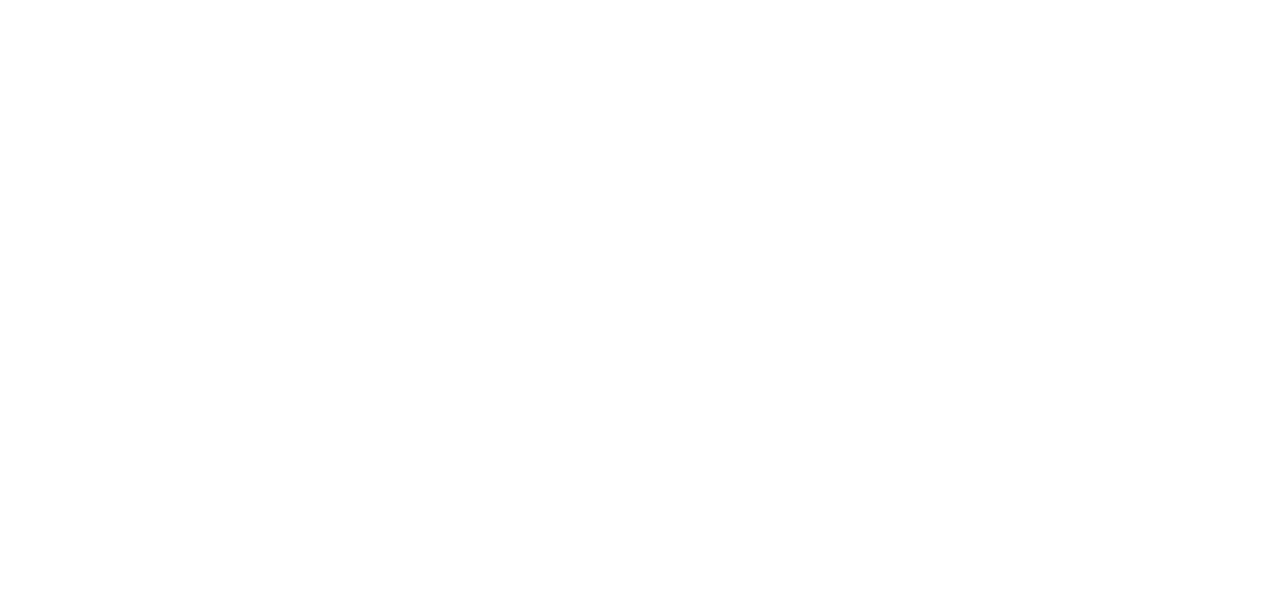 scroll, scrollTop: 0, scrollLeft: 0, axis: both 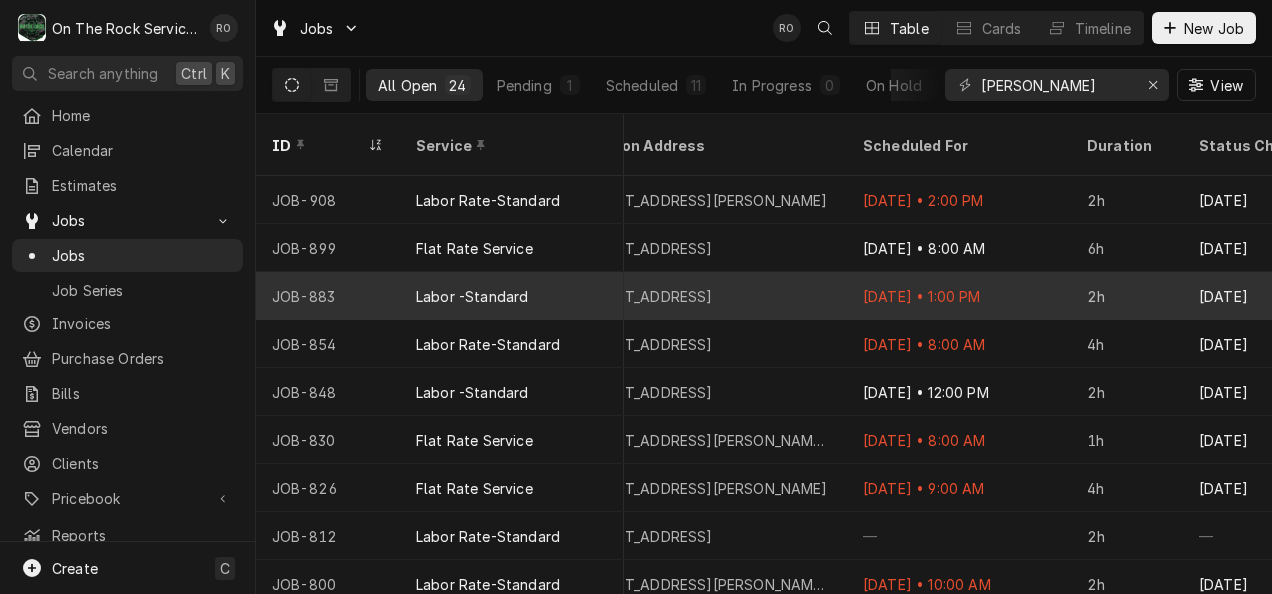 click on "Labor -Standard" at bounding box center (512, 296) 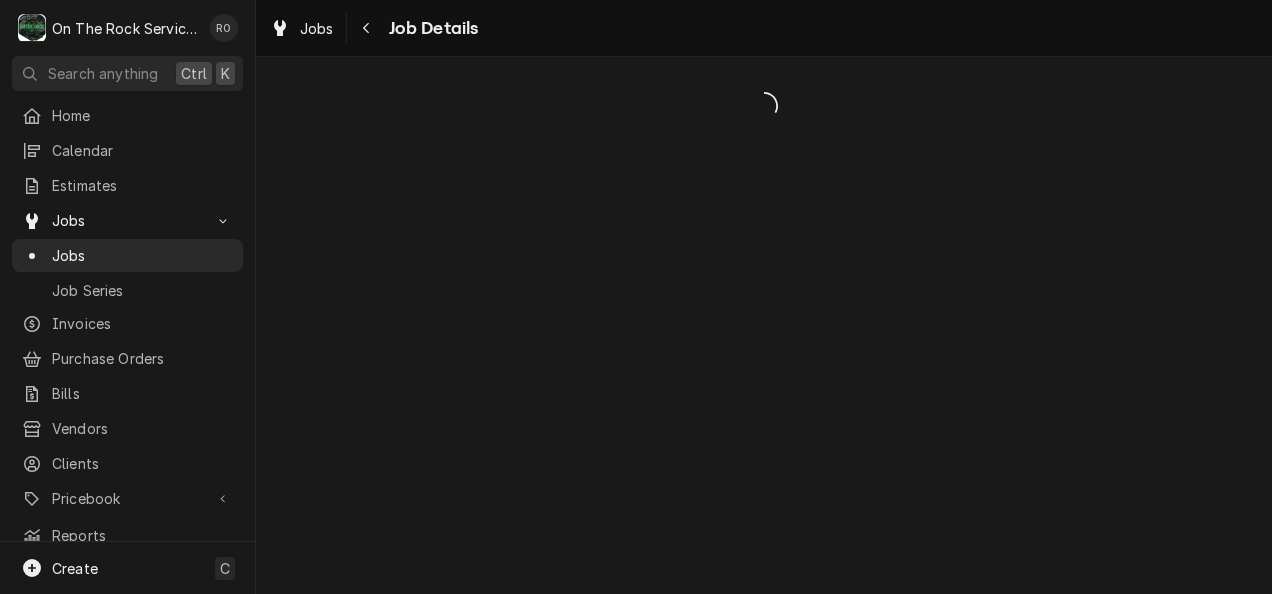 scroll, scrollTop: 0, scrollLeft: 0, axis: both 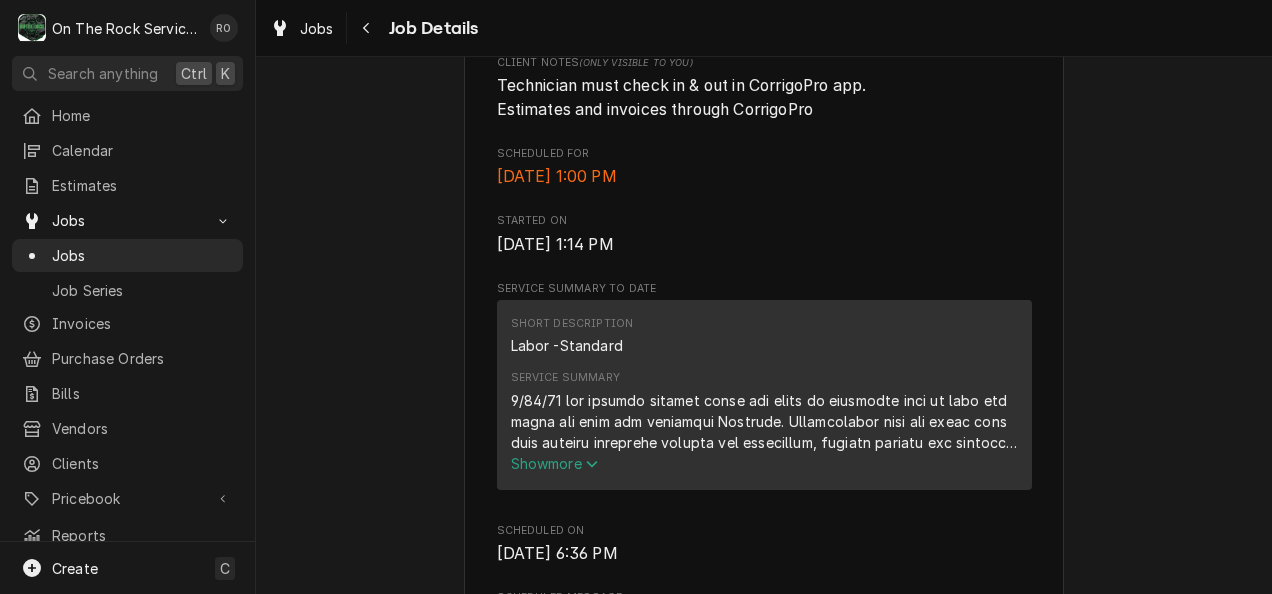click on "Show  more" at bounding box center (555, 463) 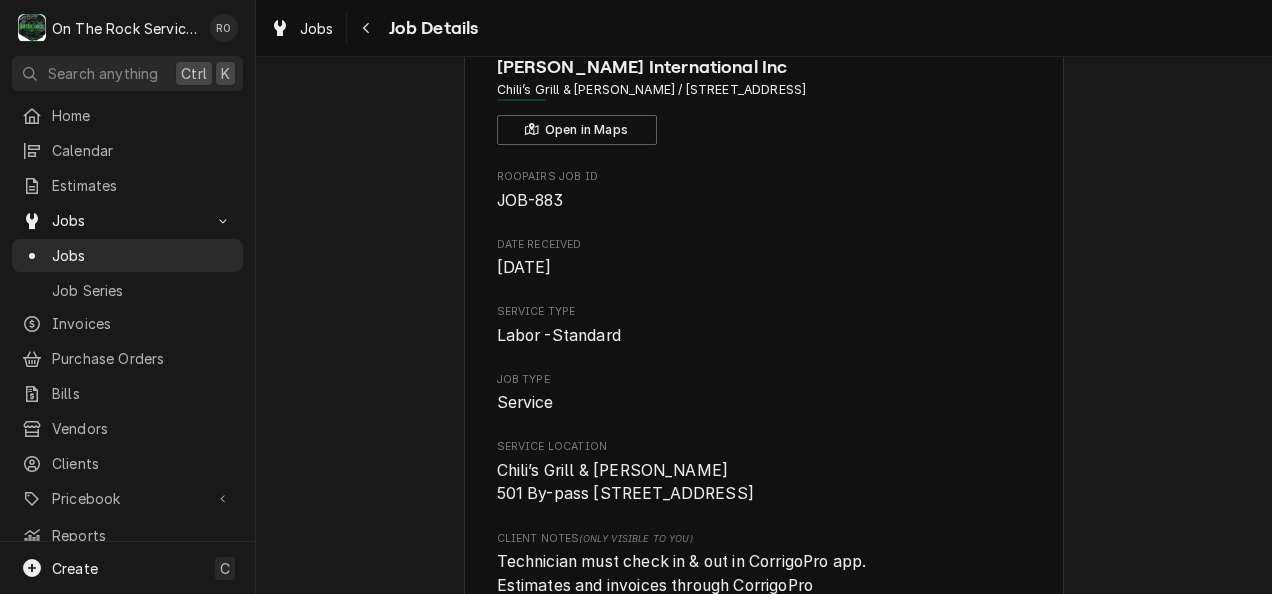 scroll, scrollTop: 0, scrollLeft: 0, axis: both 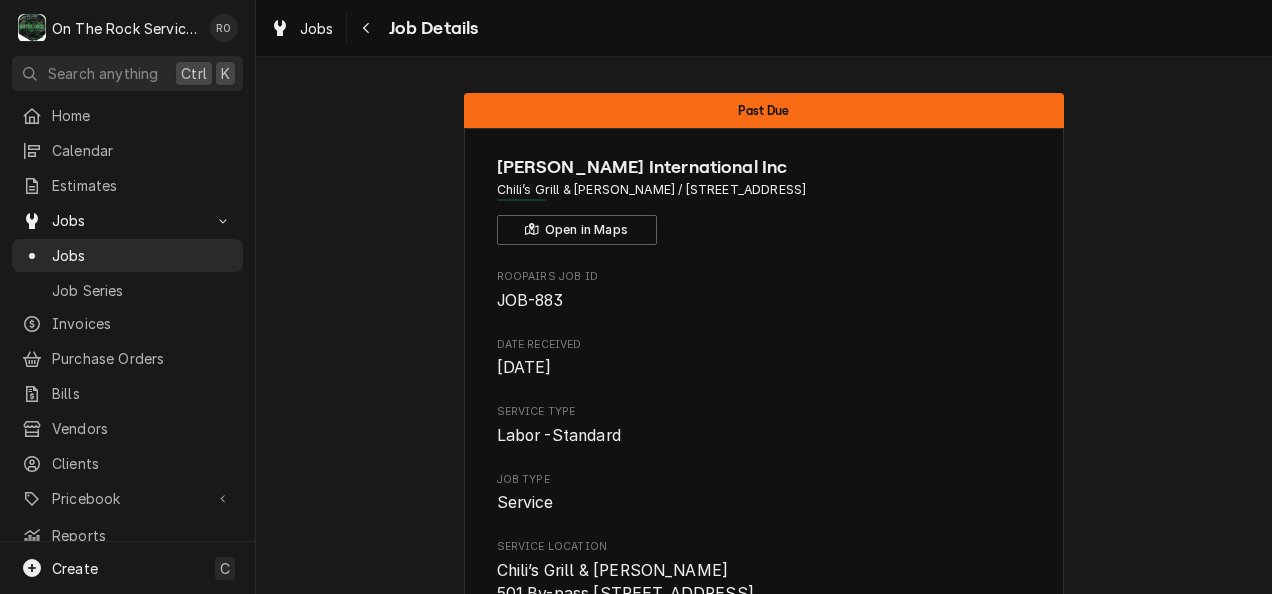 type 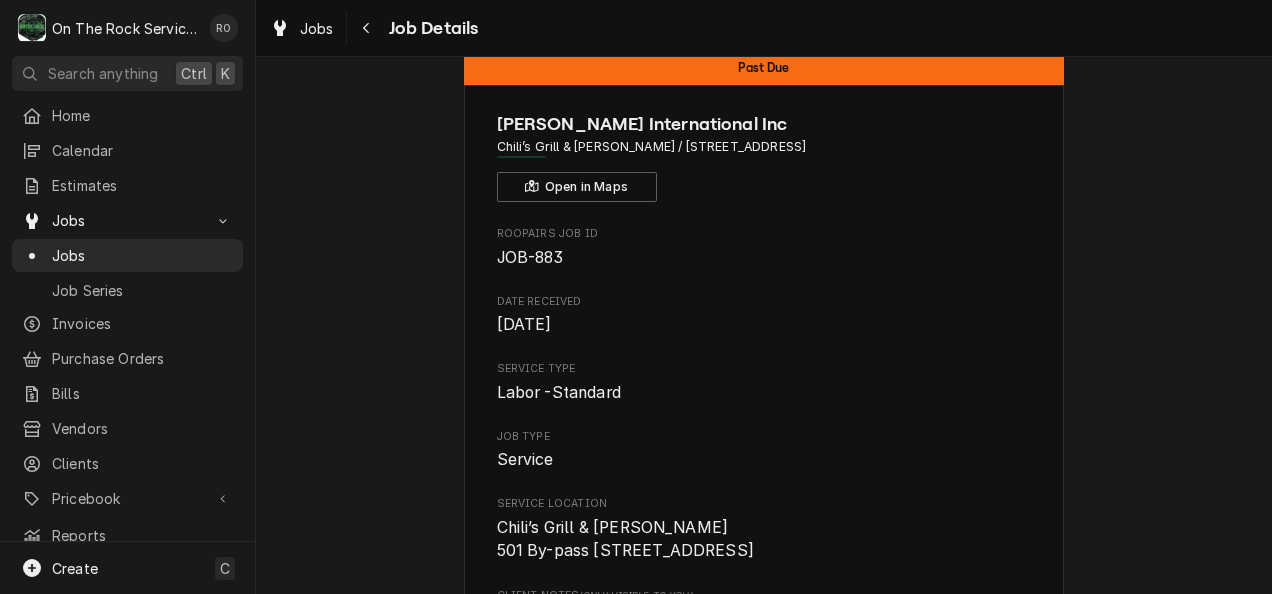scroll, scrollTop: 0, scrollLeft: 0, axis: both 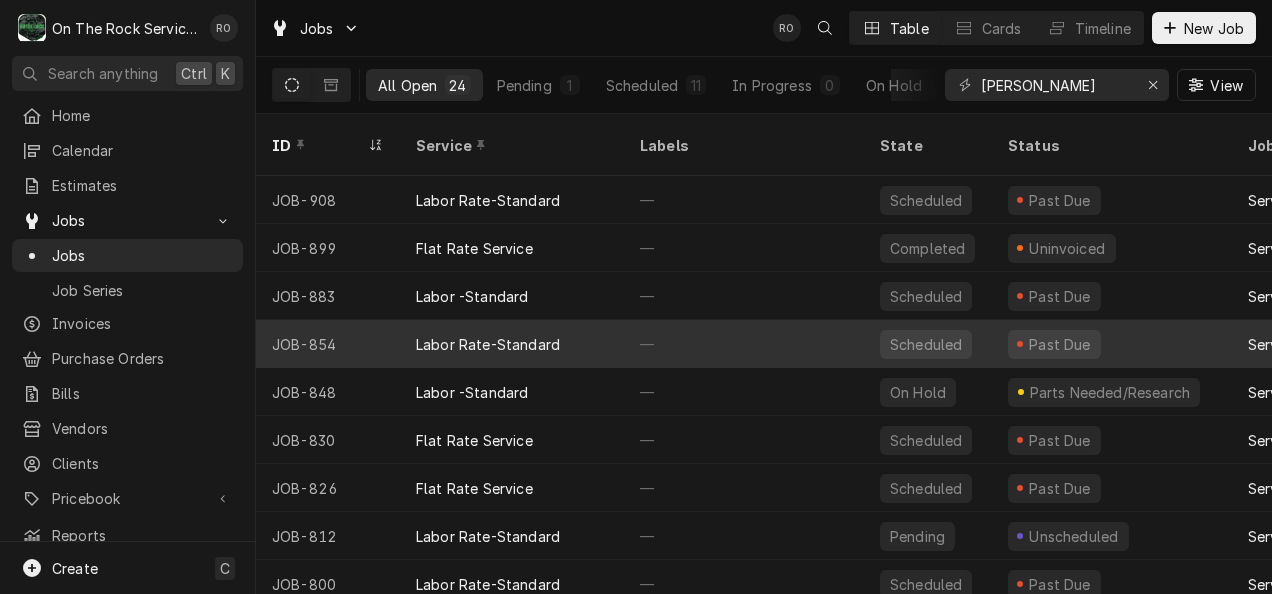 click on "Labor Rate-Standard" at bounding box center (488, 344) 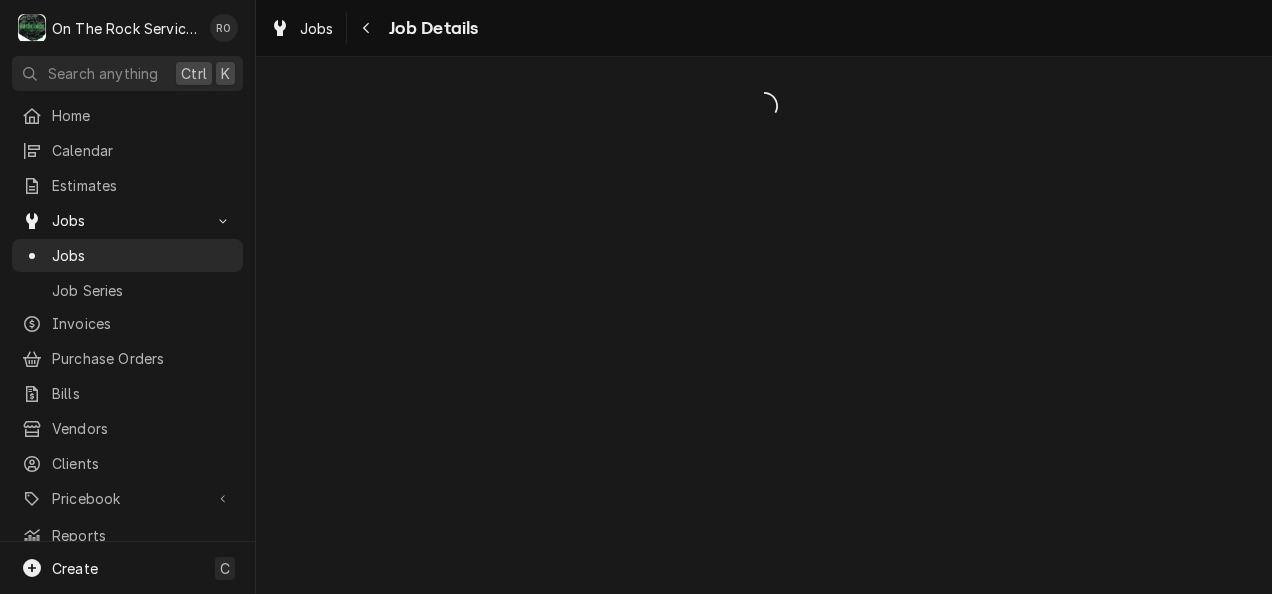 scroll, scrollTop: 0, scrollLeft: 0, axis: both 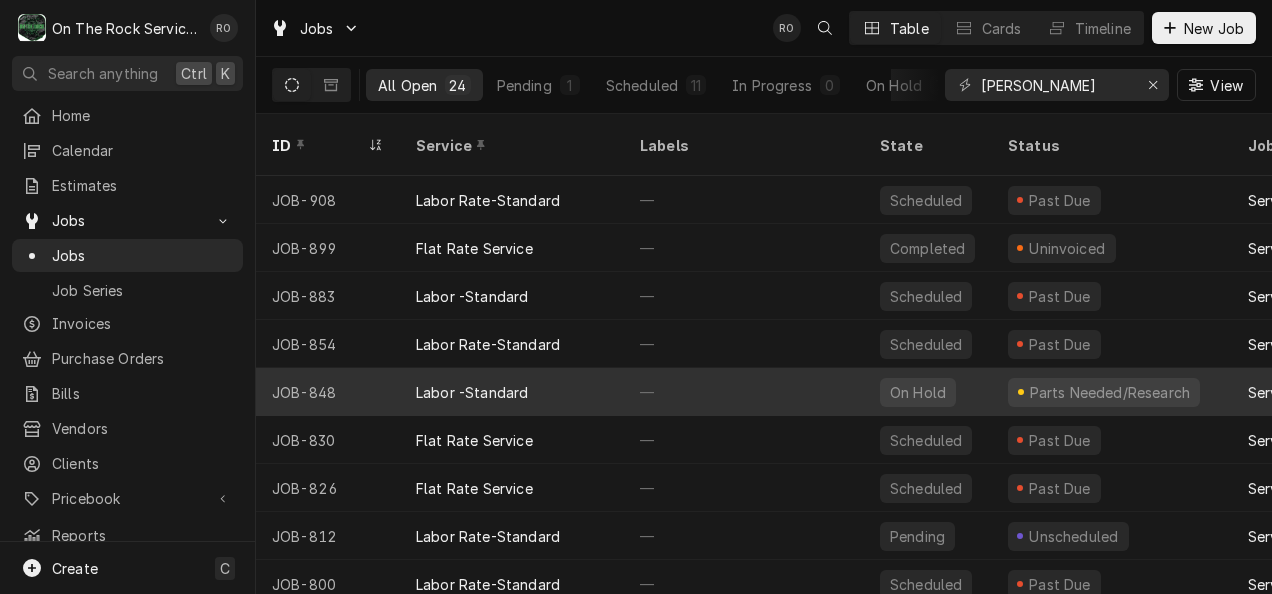 click on "Labor -Standard" at bounding box center (512, 392) 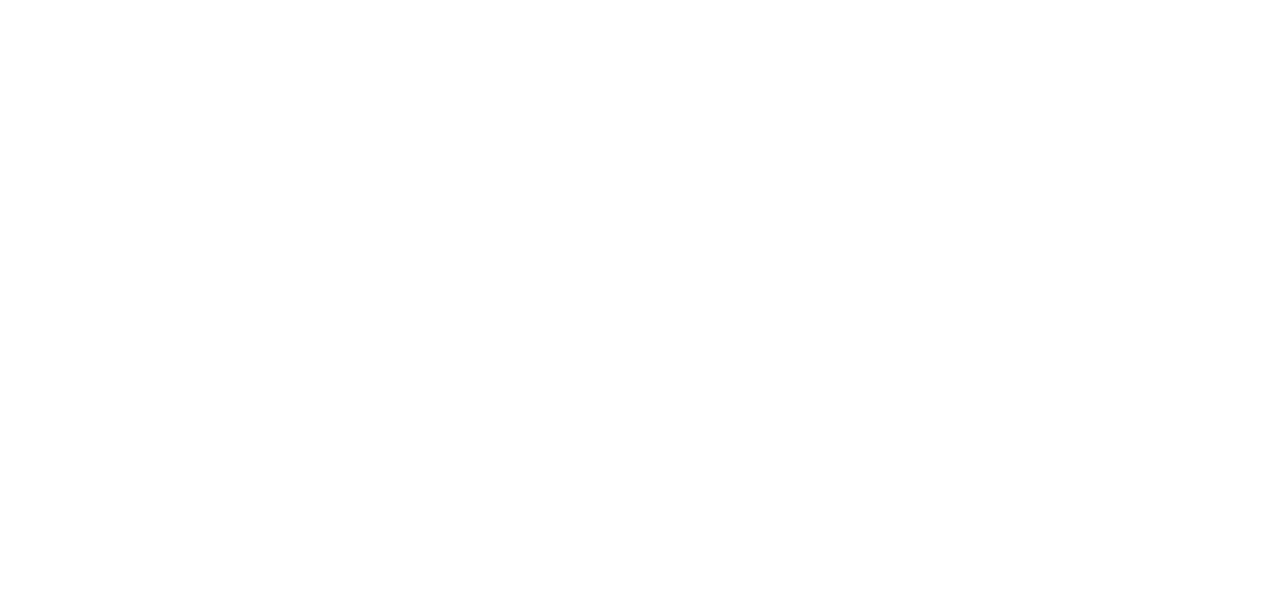 scroll, scrollTop: 0, scrollLeft: 0, axis: both 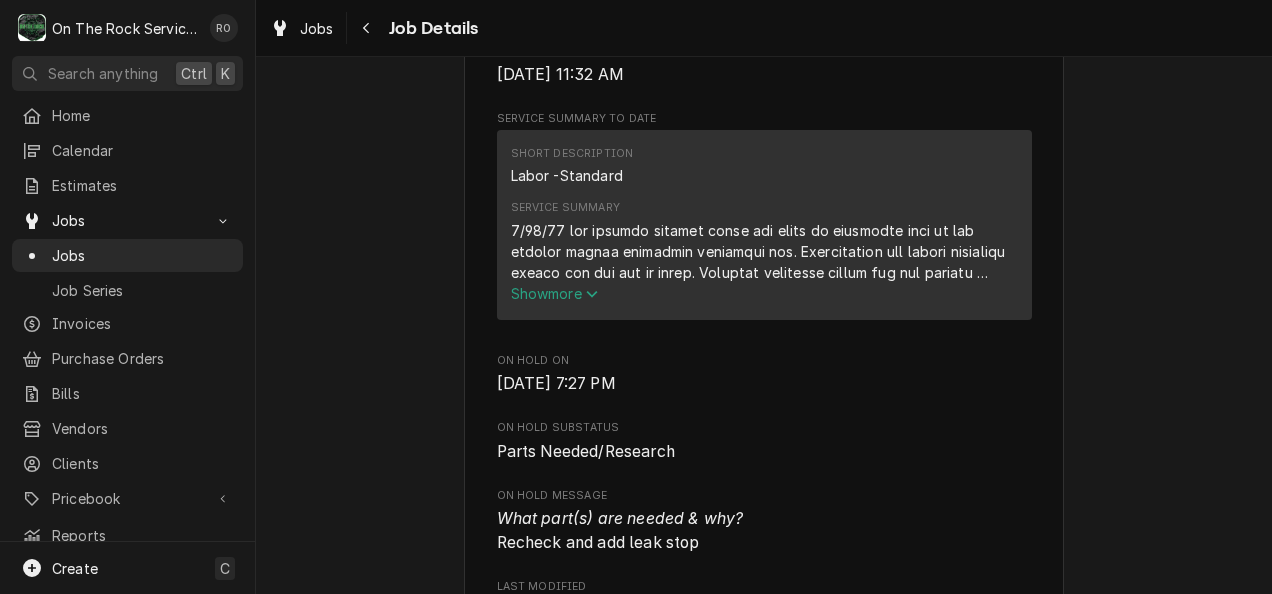 click 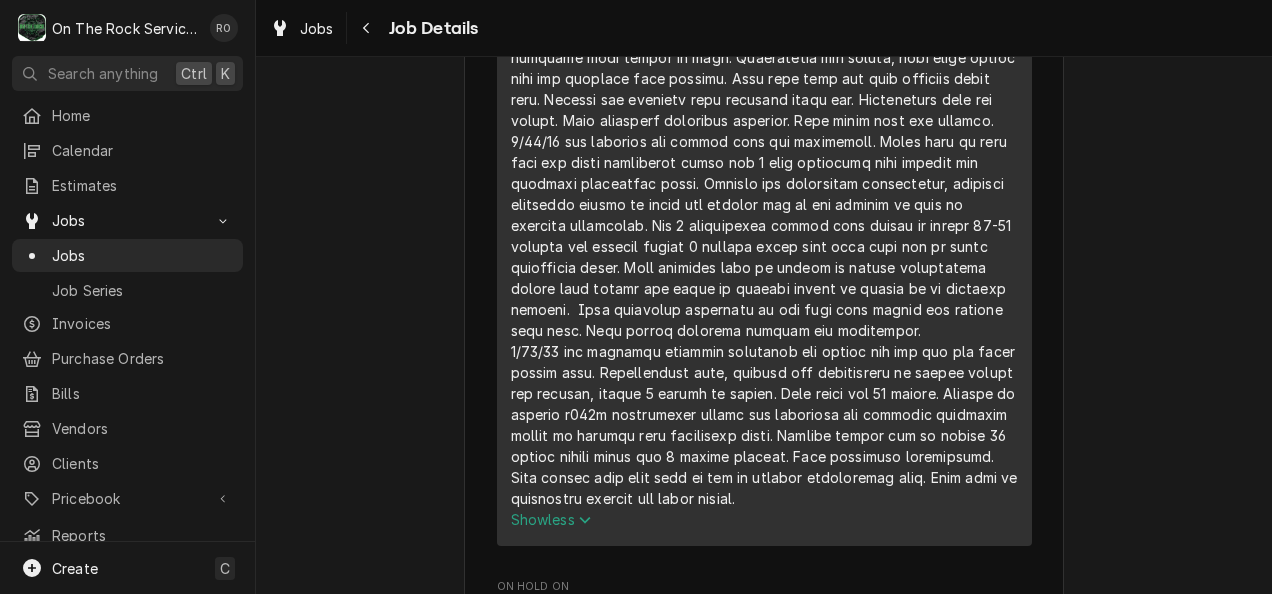 scroll, scrollTop: 1067, scrollLeft: 0, axis: vertical 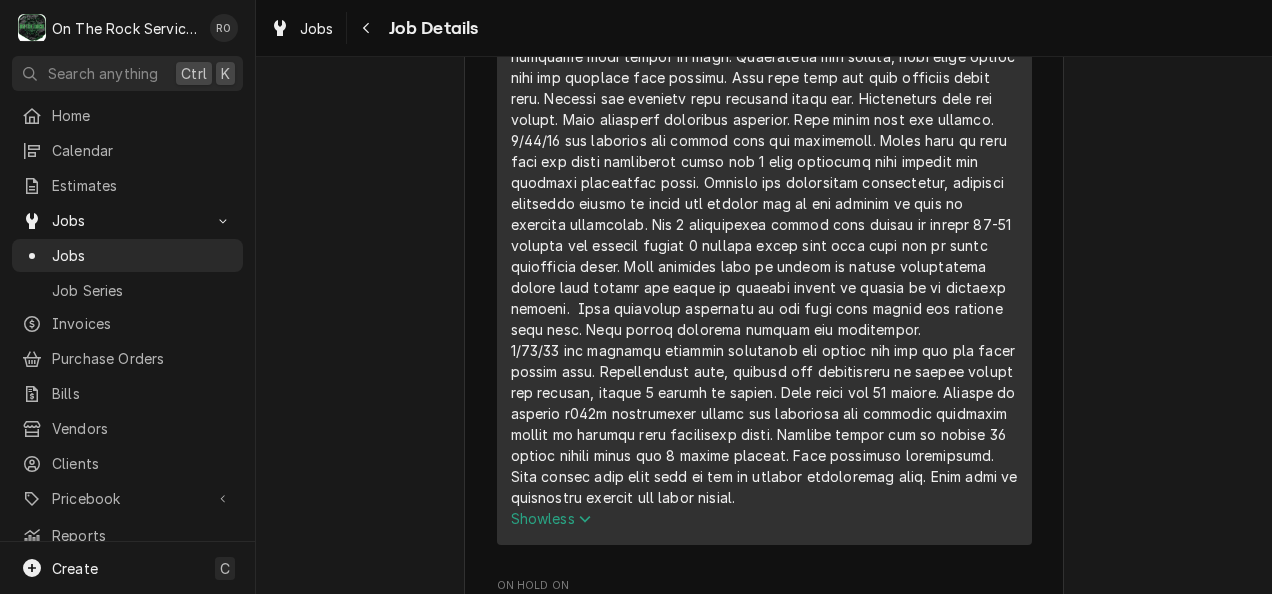 click at bounding box center [764, 203] 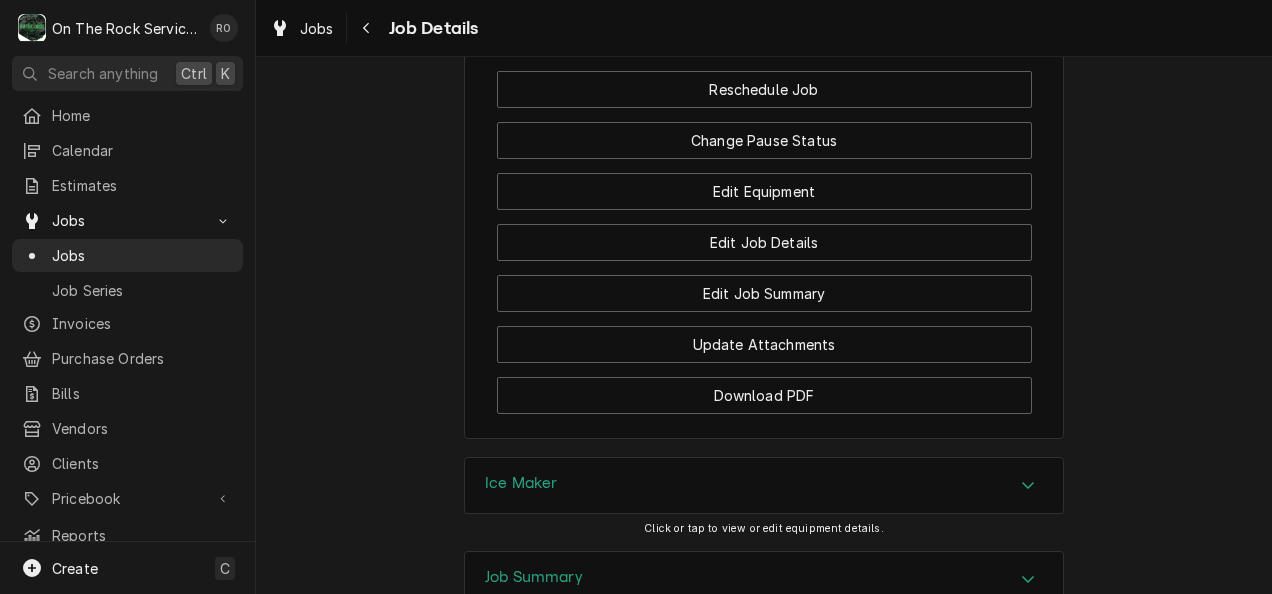 scroll, scrollTop: 3089, scrollLeft: 0, axis: vertical 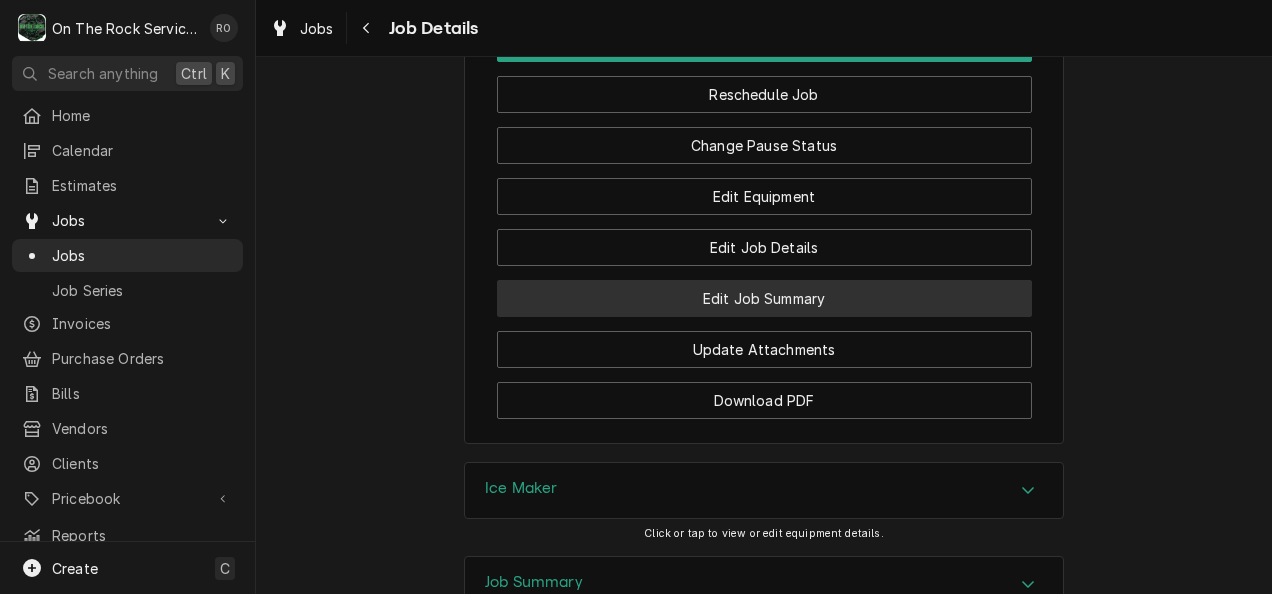 click on "Edit Job Summary" at bounding box center (764, 298) 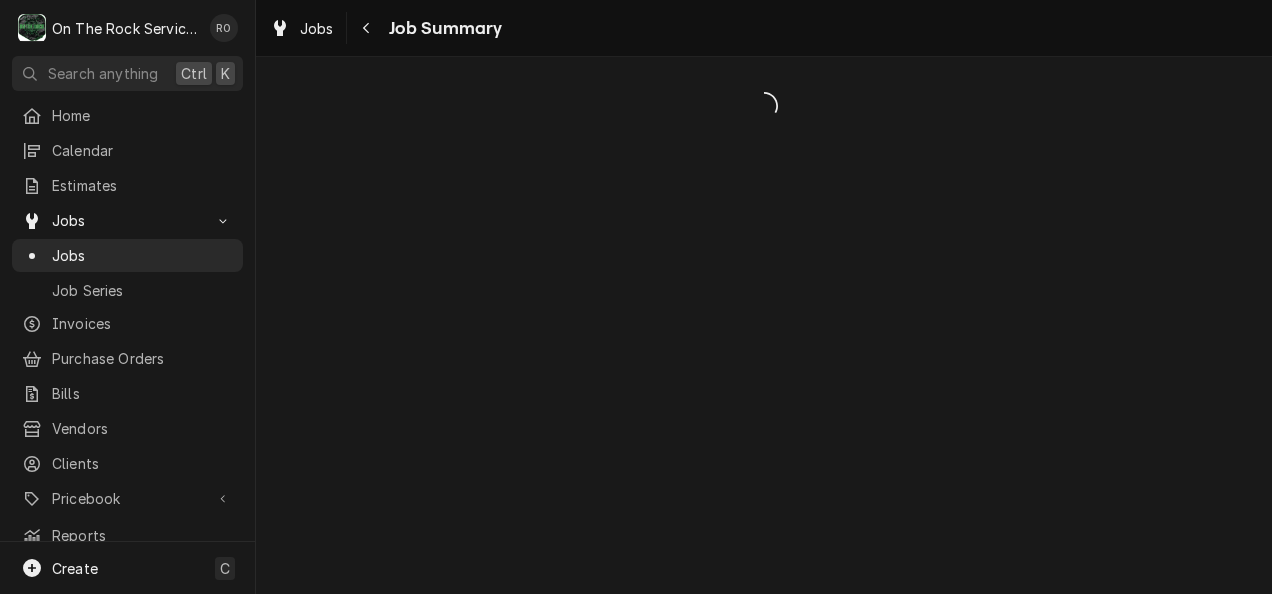 scroll, scrollTop: 0, scrollLeft: 0, axis: both 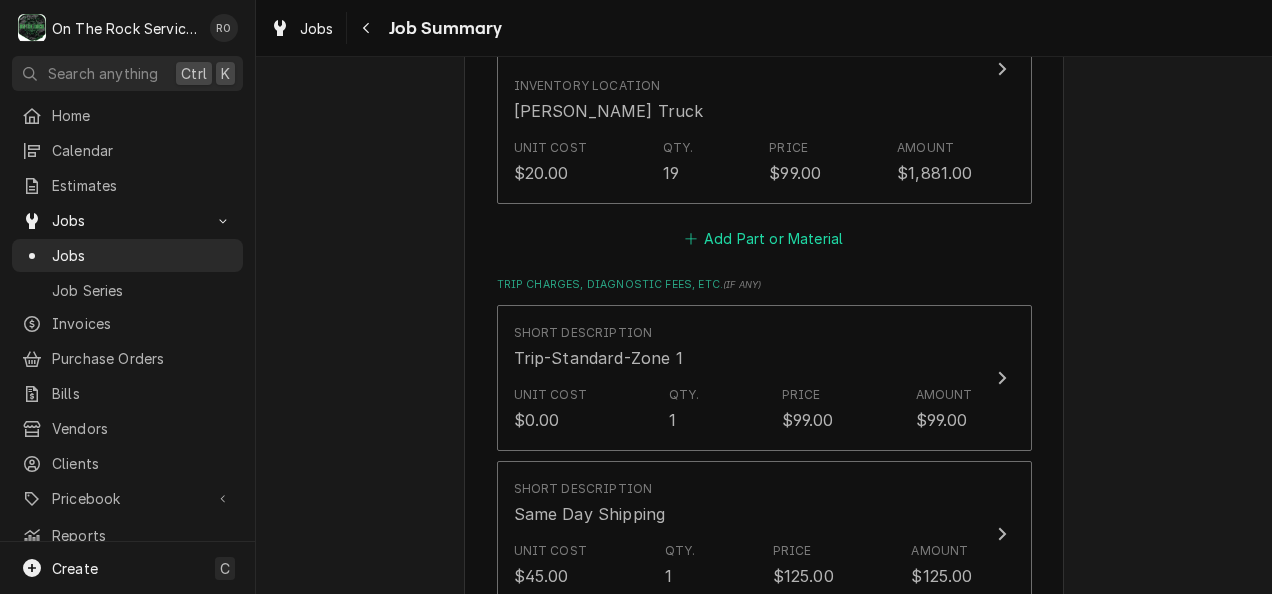 click on "Add Part or Material" at bounding box center (763, 239) 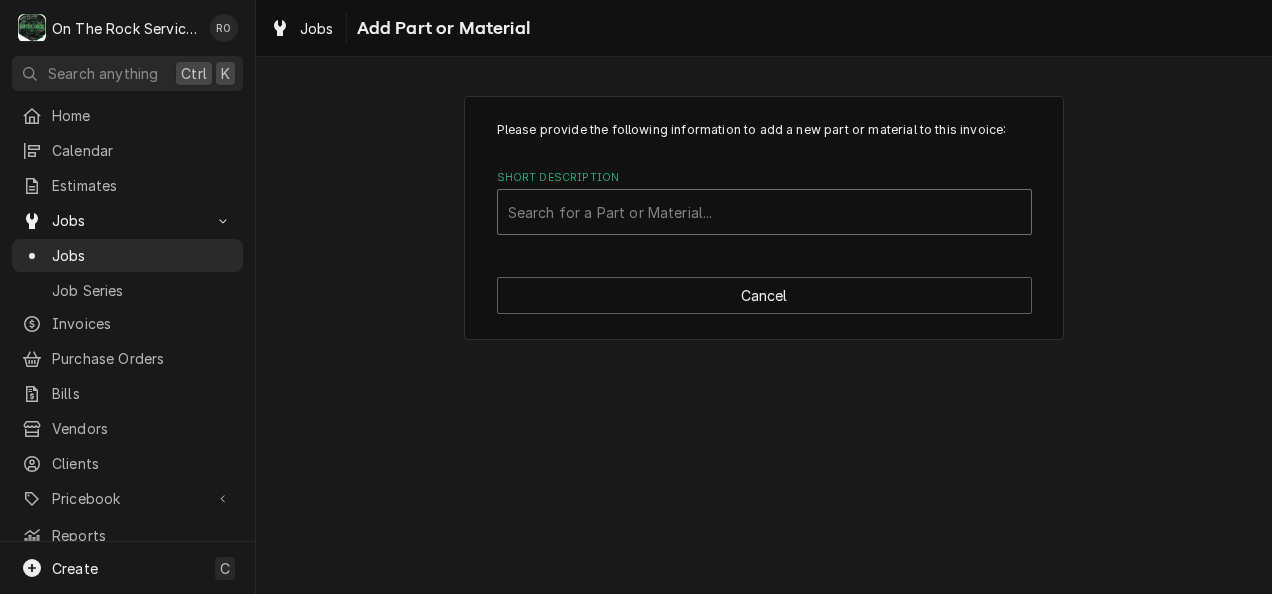 click at bounding box center (764, 212) 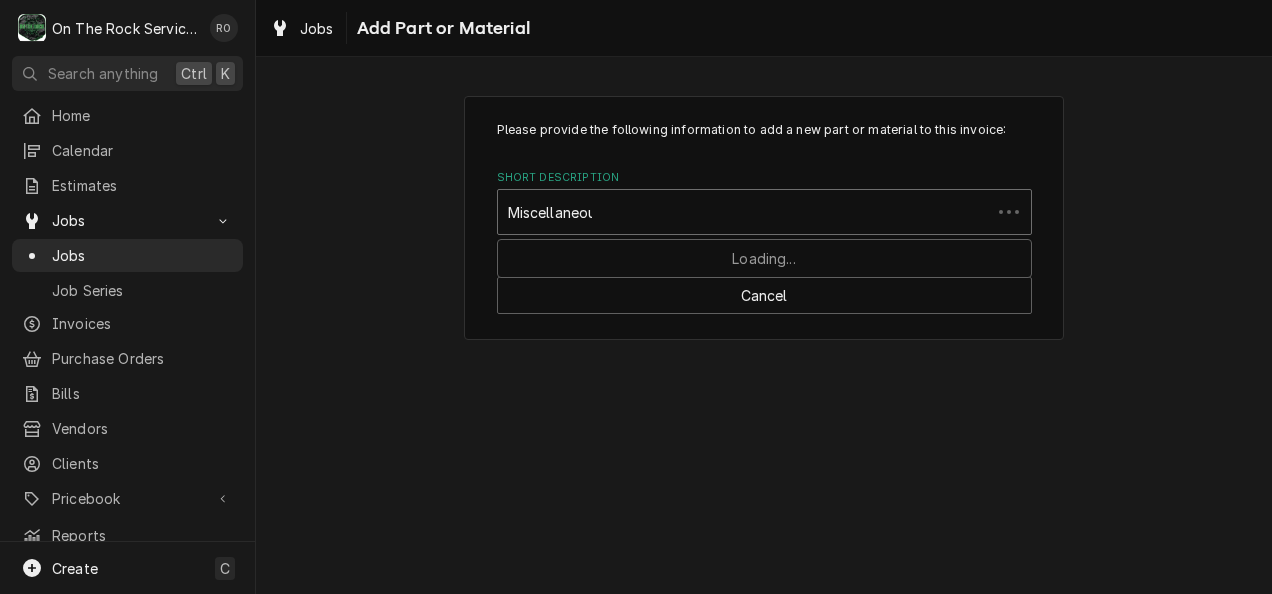 type on "Miscellaneous" 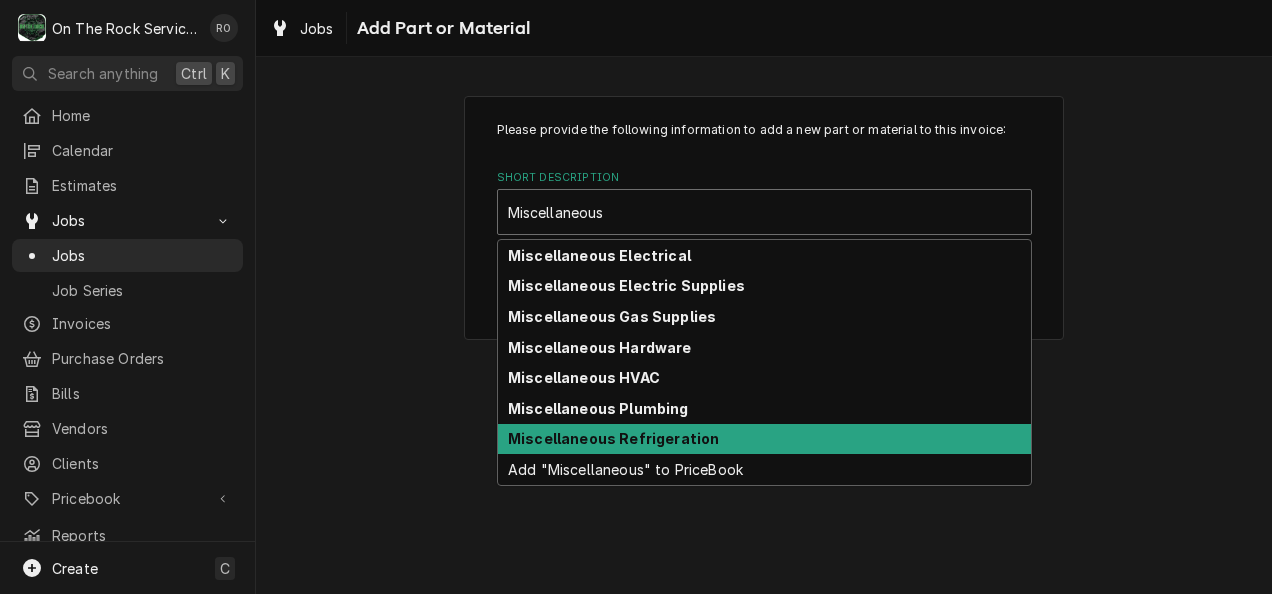 click on "Miscellaneous Refrigeration" at bounding box center [764, 439] 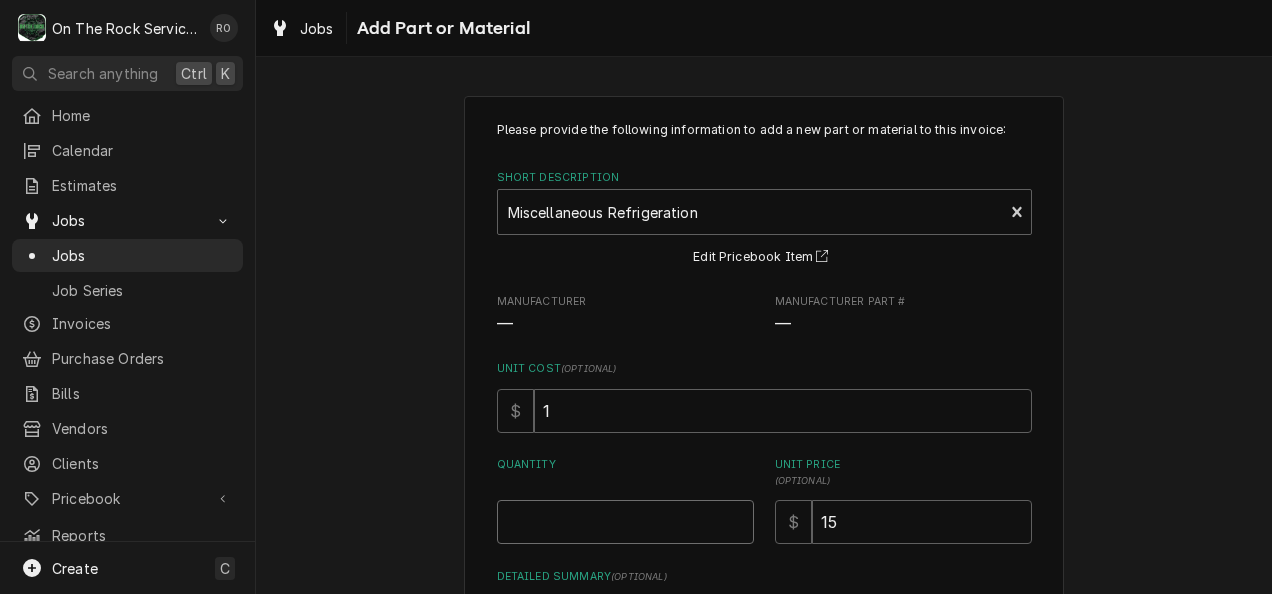 click on "Quantity" at bounding box center [625, 522] 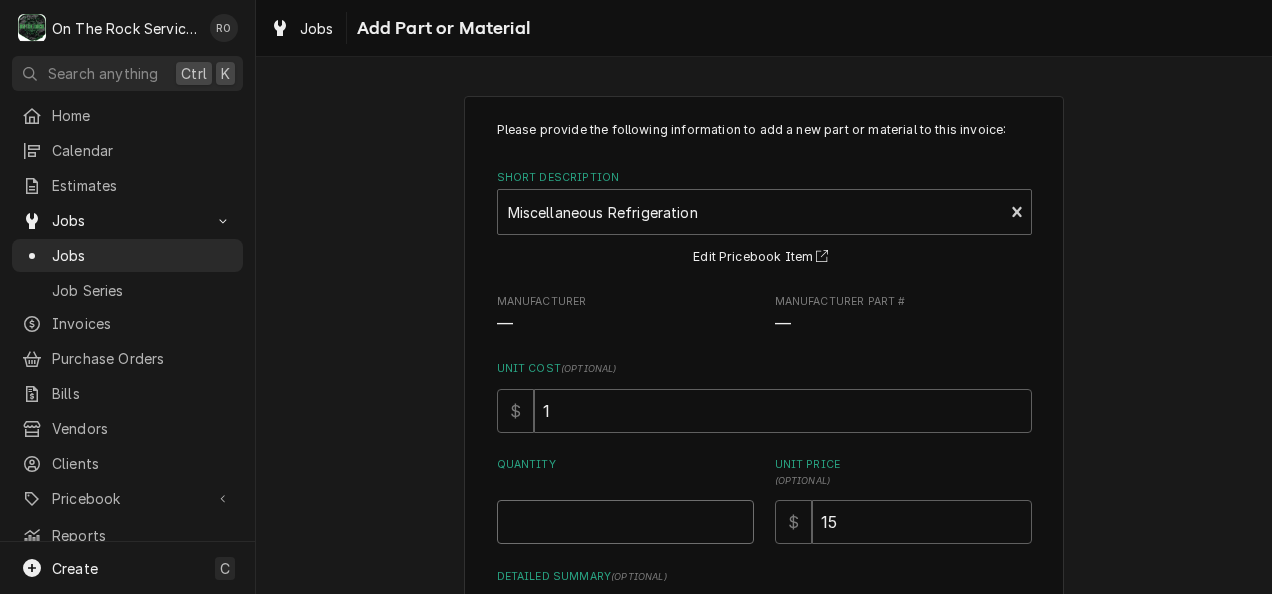 type on "x" 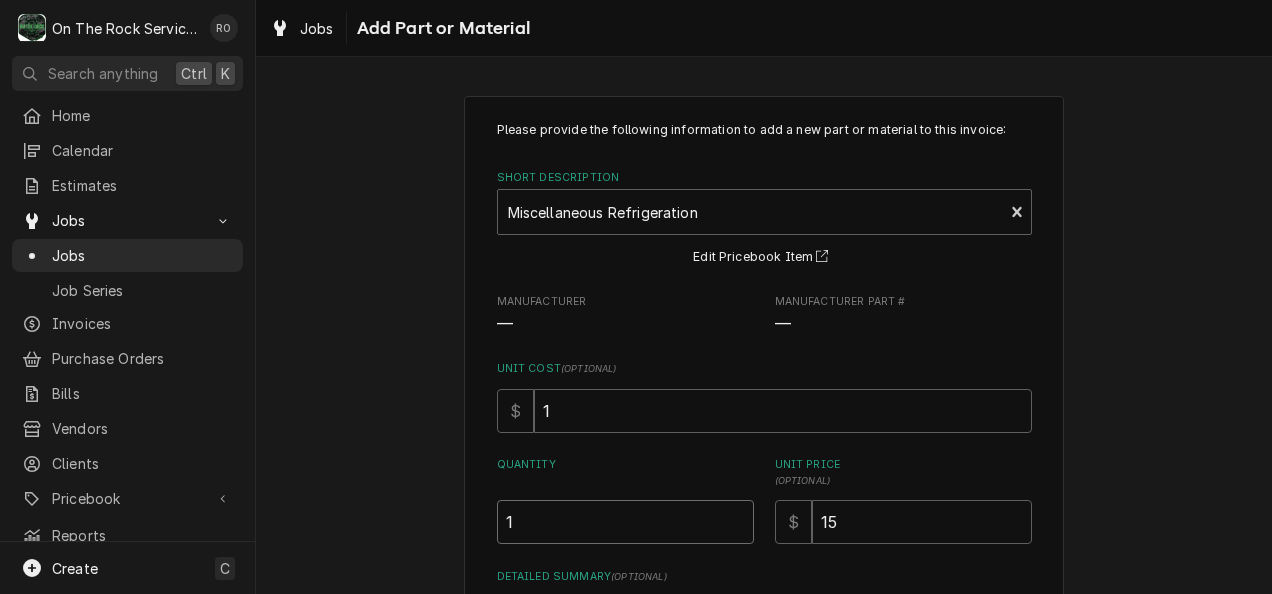 type on "1" 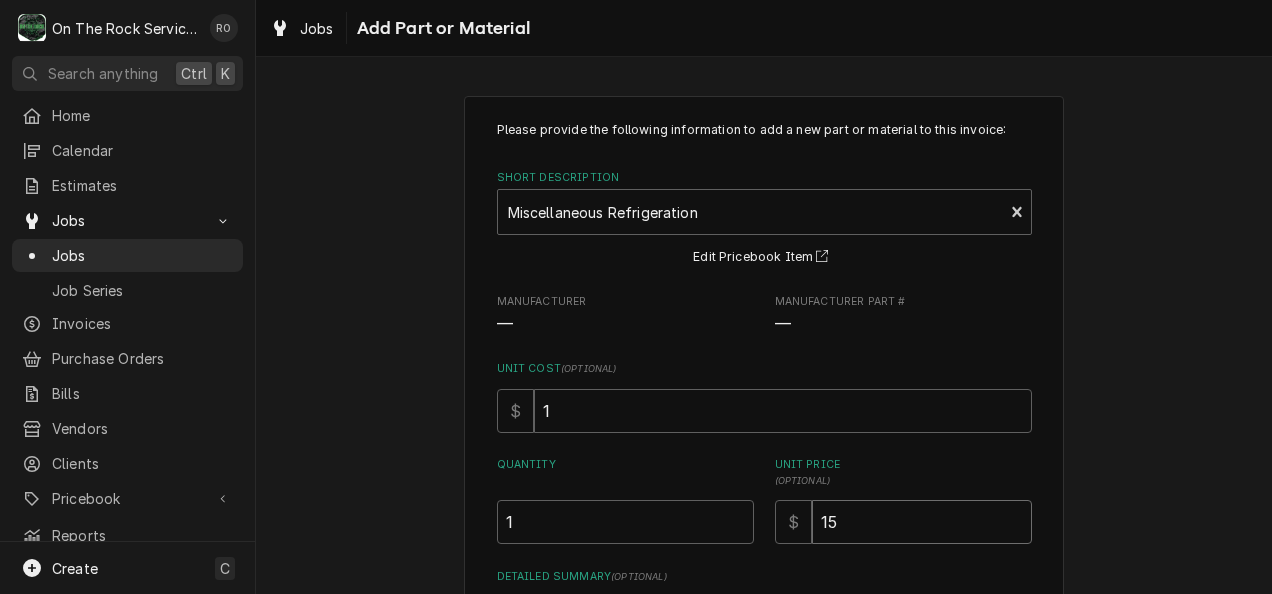 click on "15" at bounding box center (922, 522) 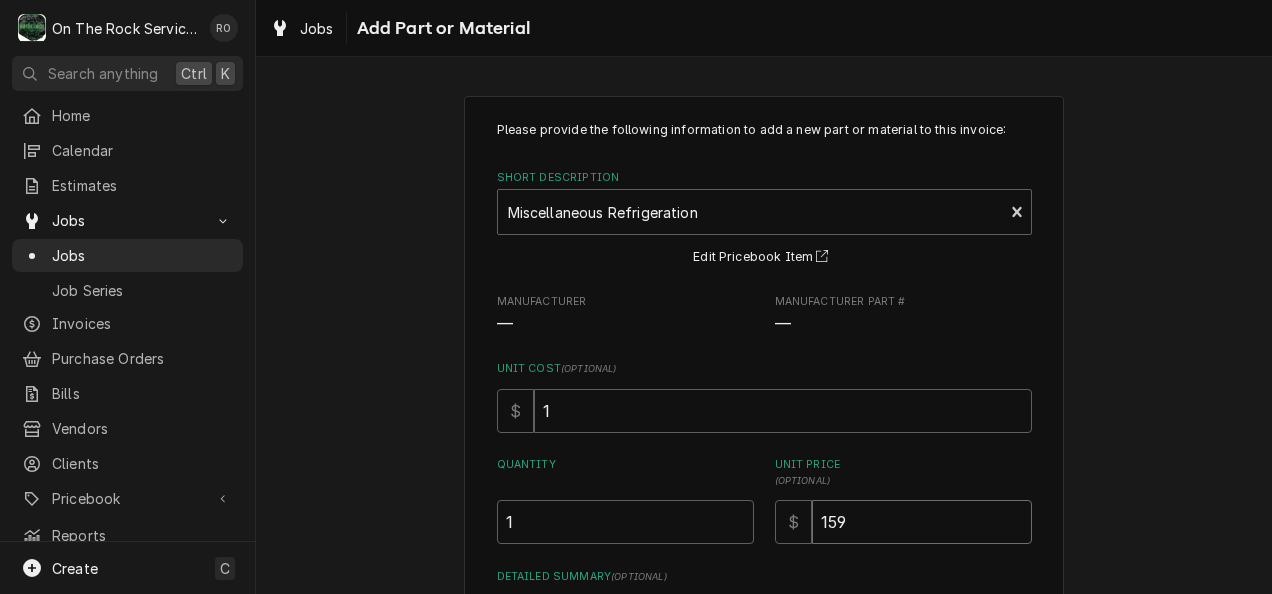 type on "159" 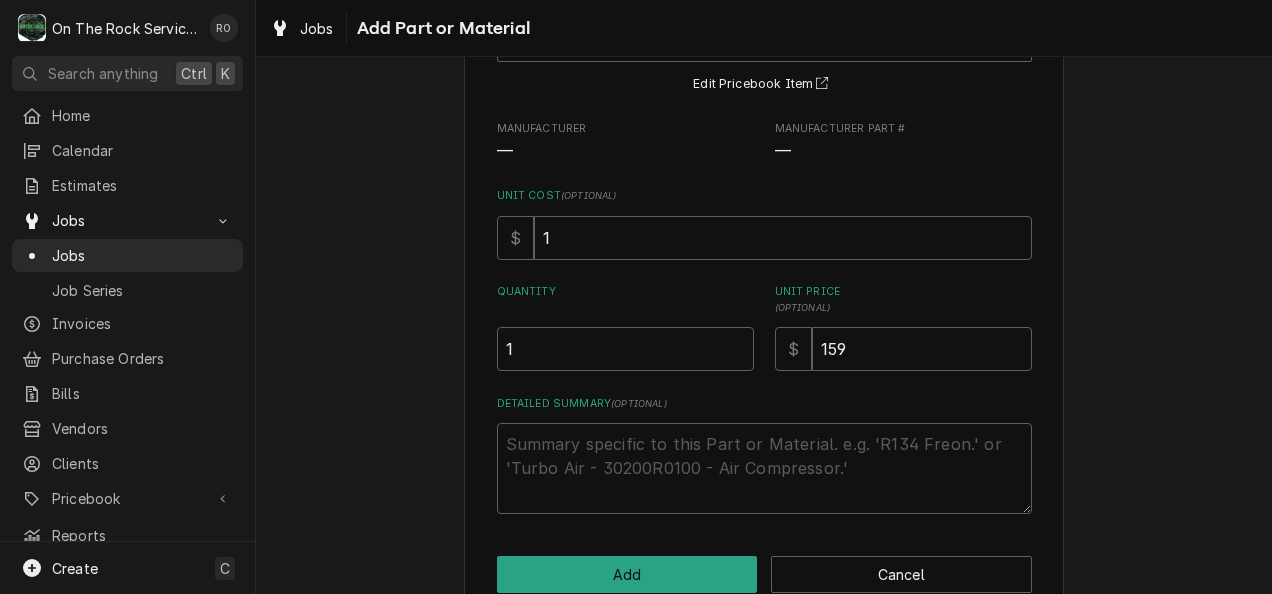 scroll, scrollTop: 215, scrollLeft: 0, axis: vertical 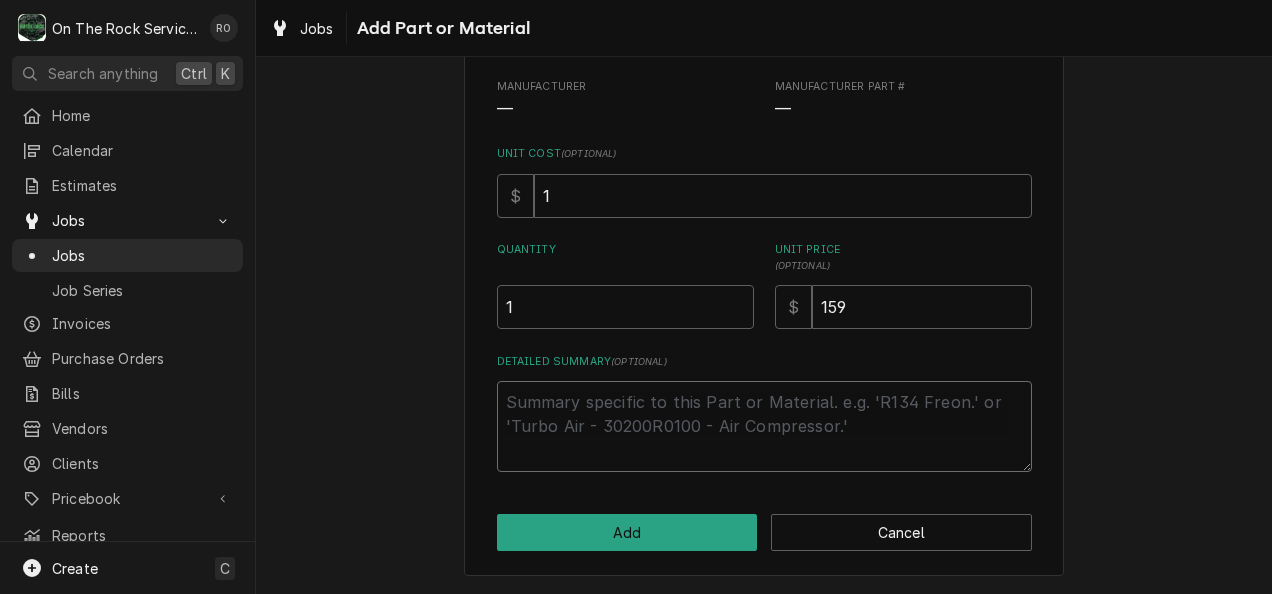 click on "Detailed Summary  ( optional )" at bounding box center (764, 426) 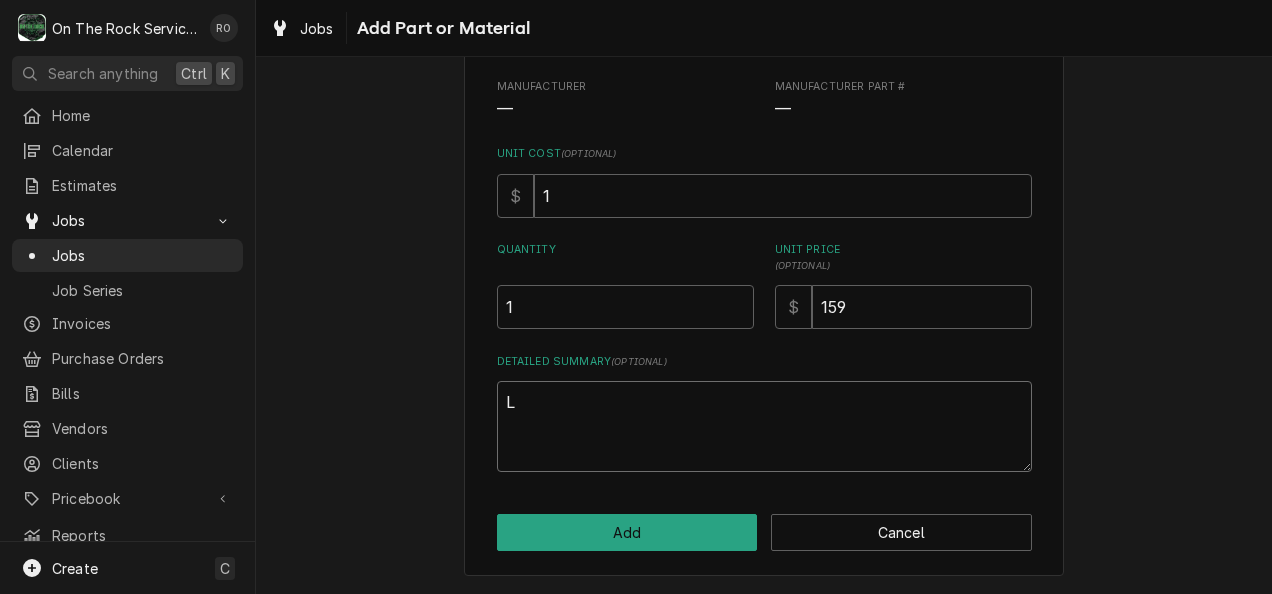 type on "x" 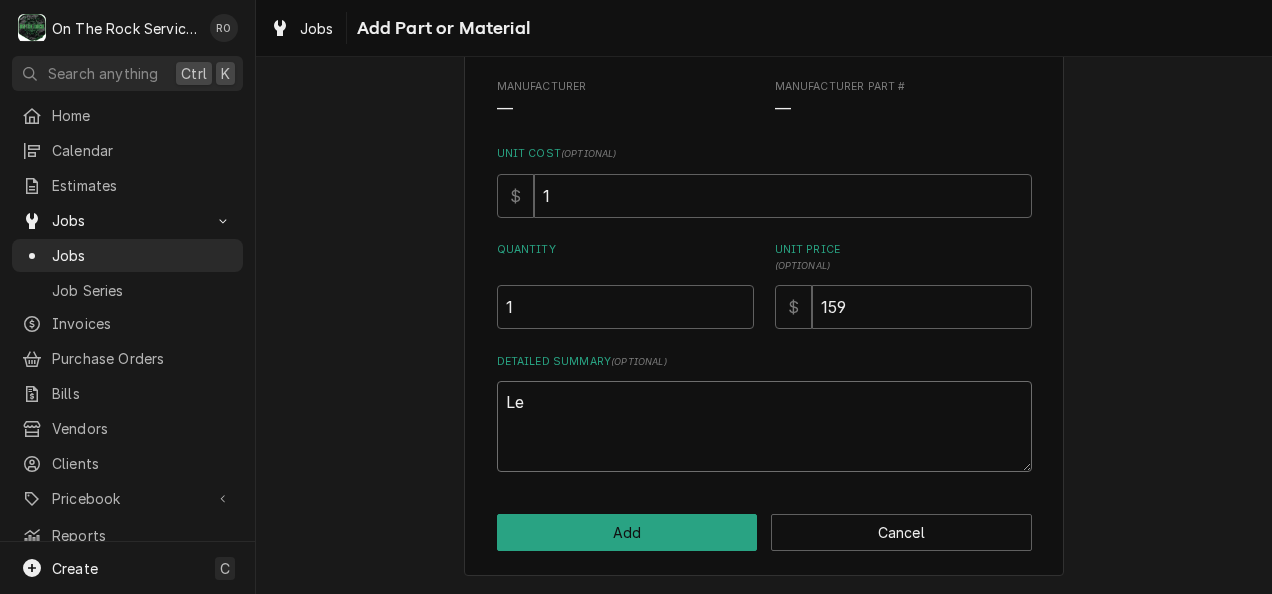 type on "x" 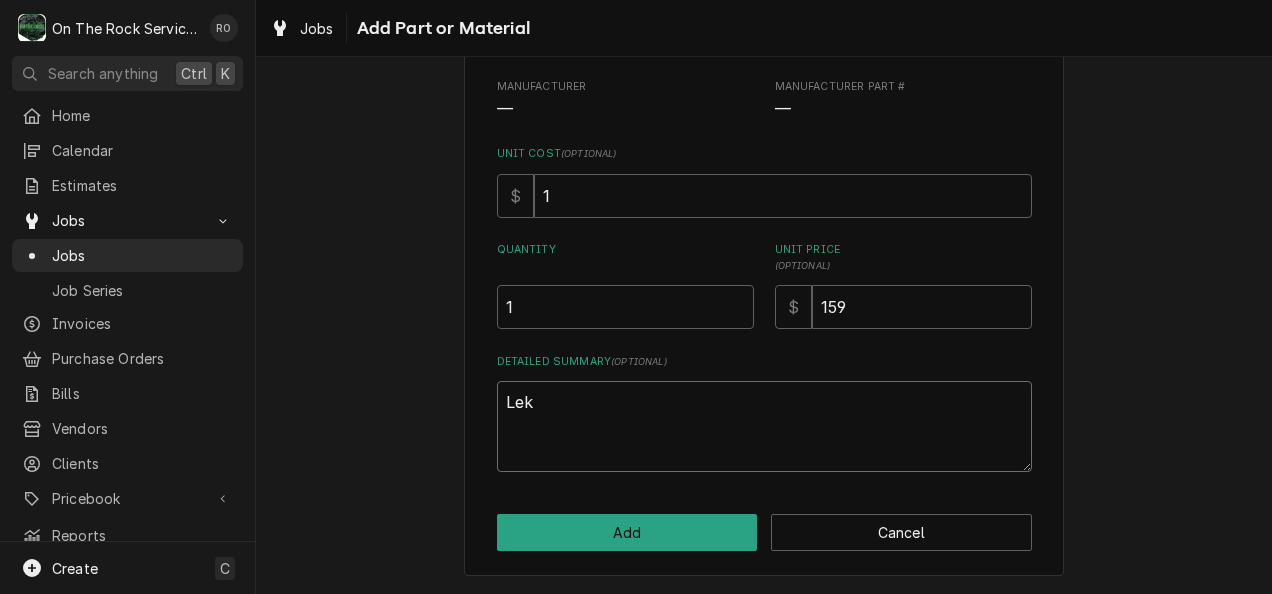 type on "x" 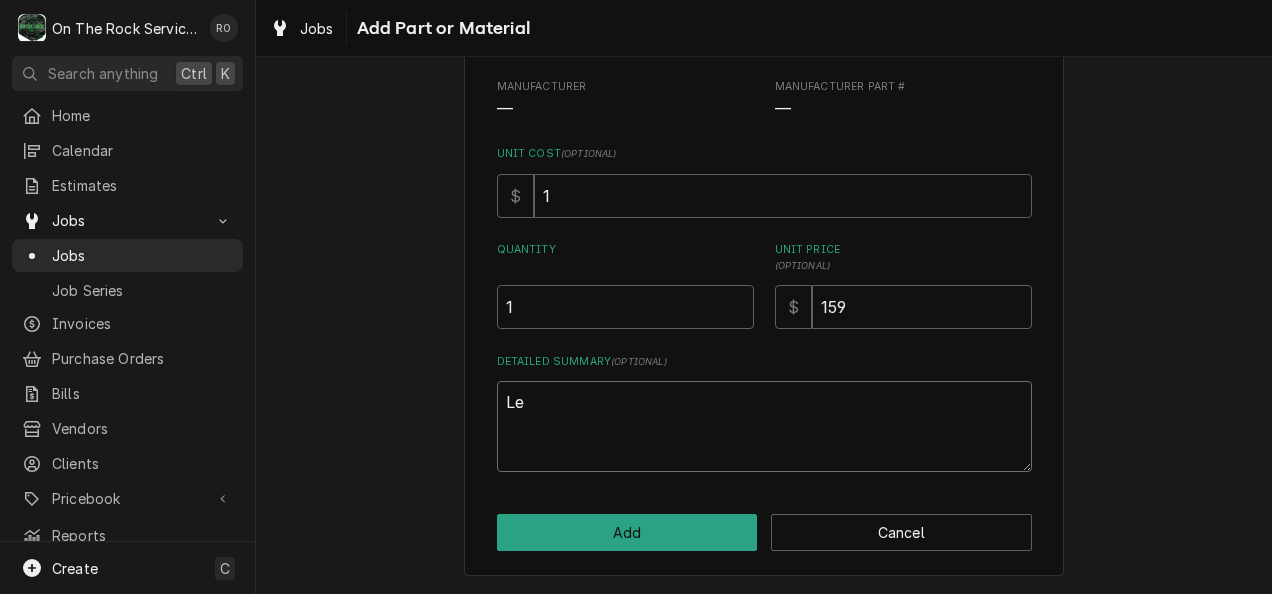 type on "x" 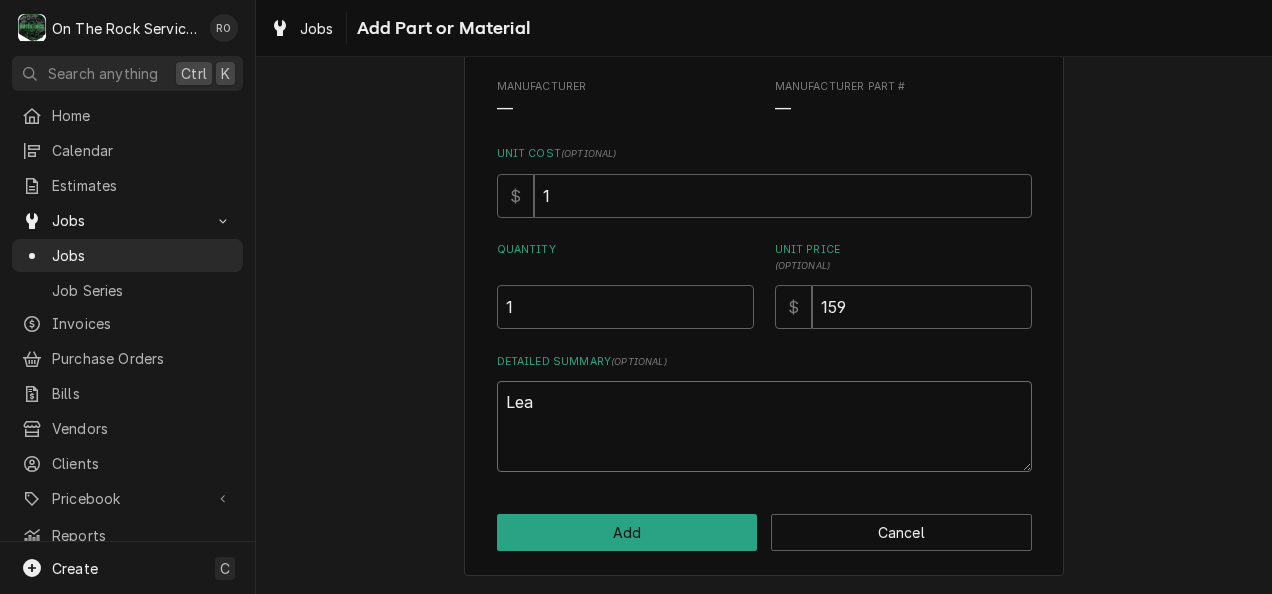 type on "Leak" 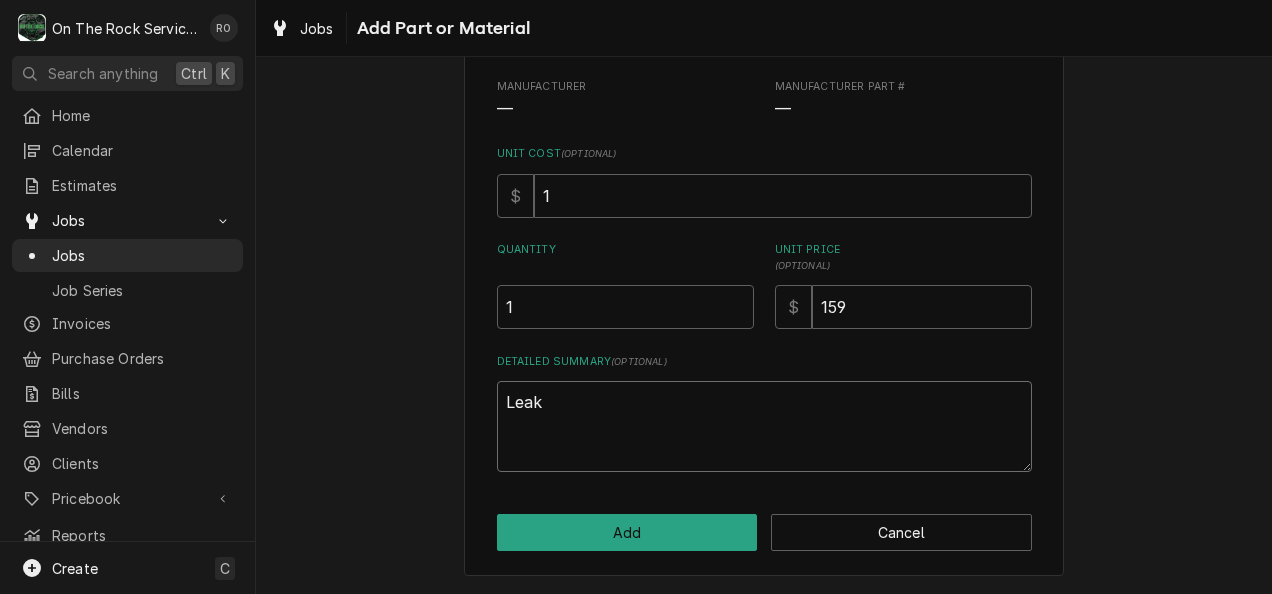 type on "x" 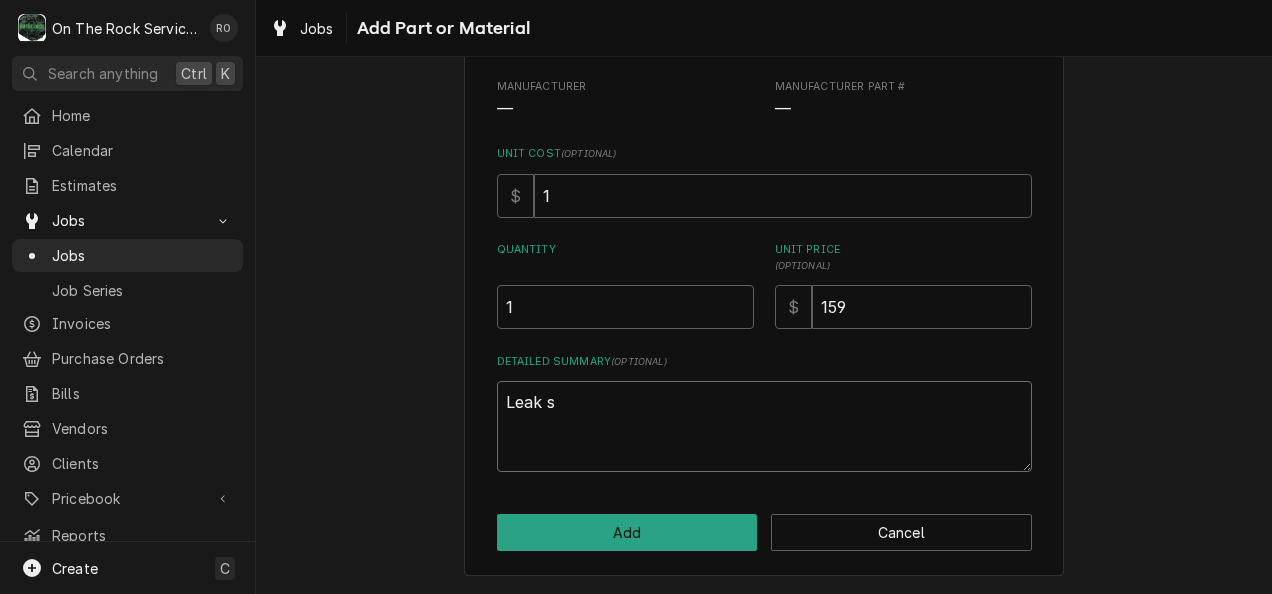 type on "x" 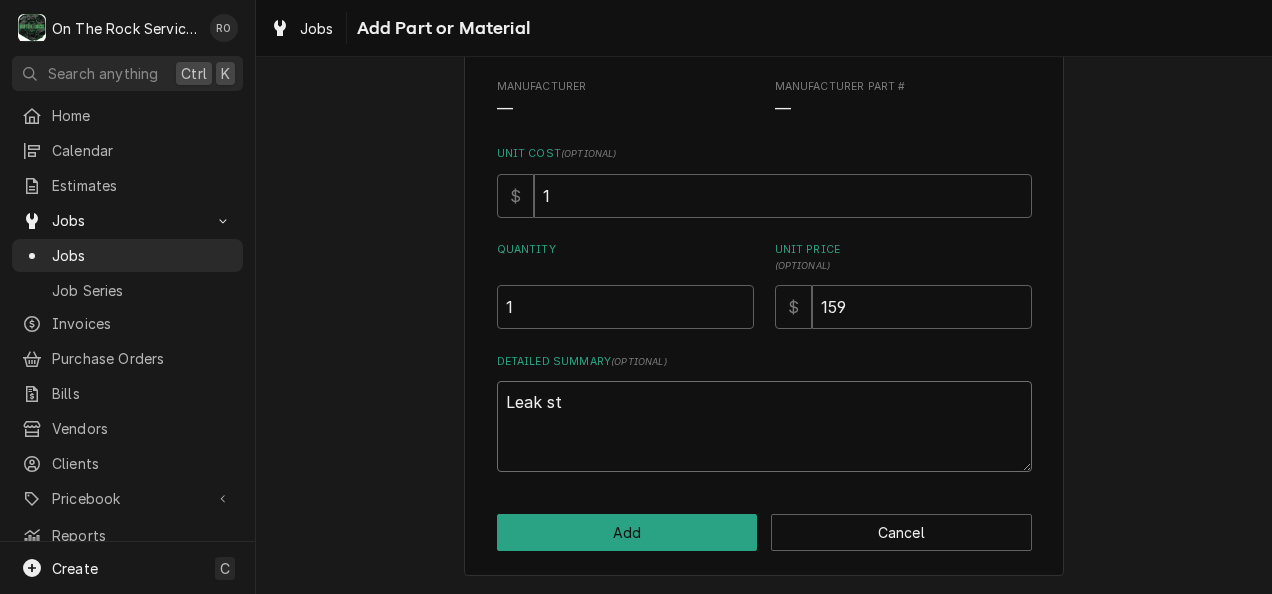 type on "x" 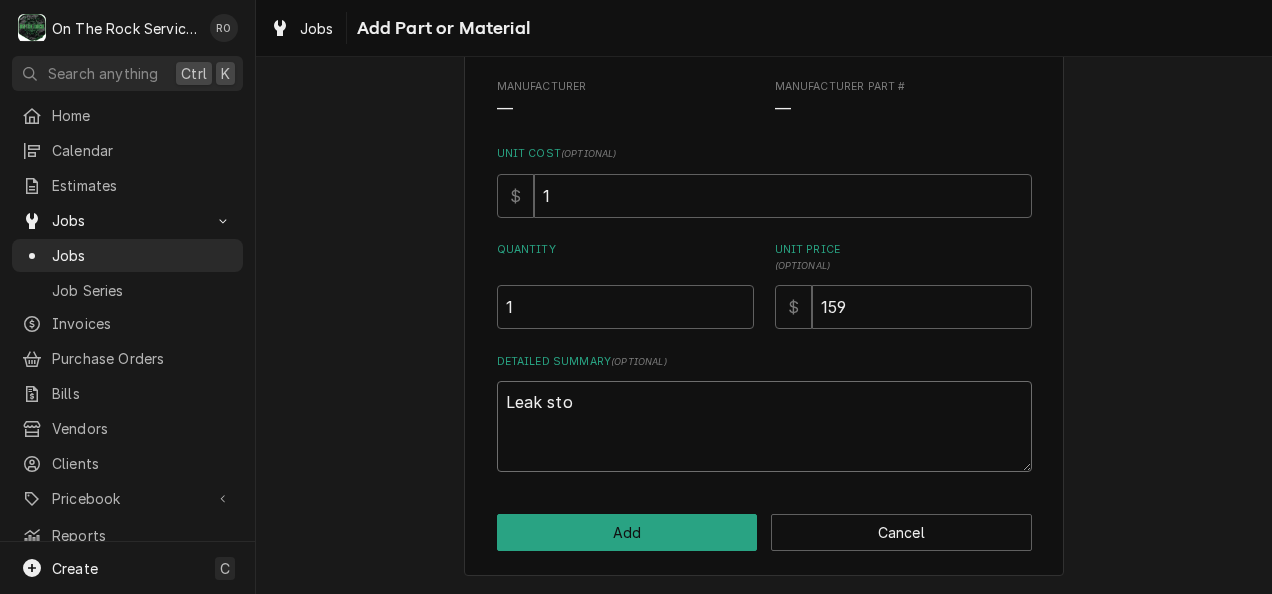 type on "x" 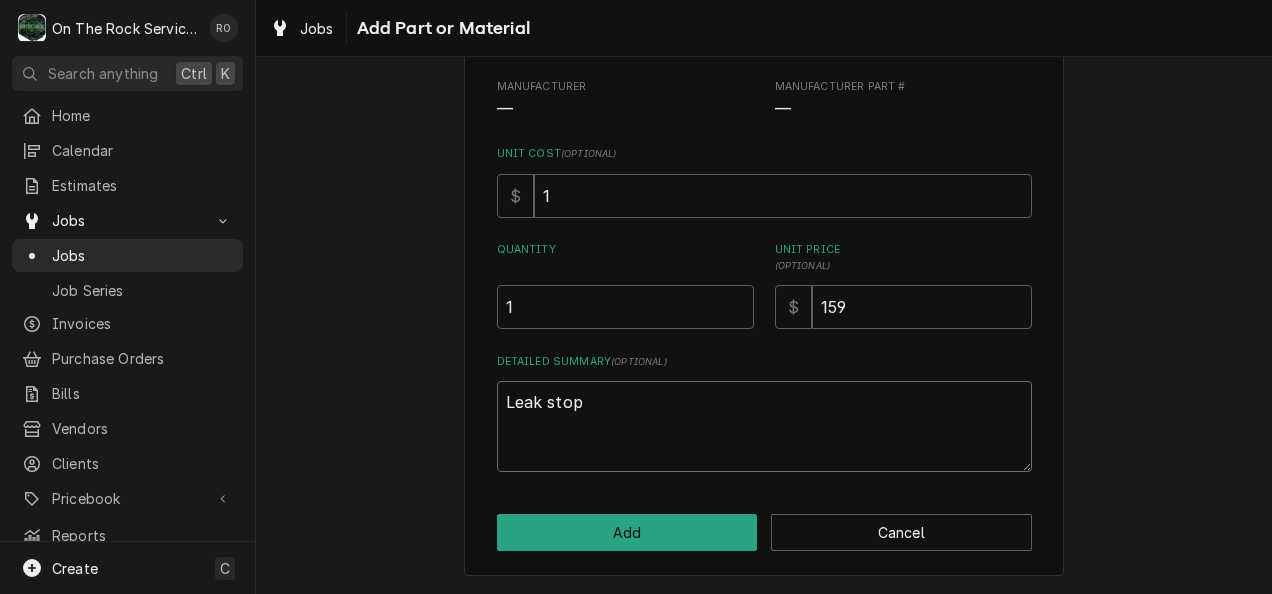 type on "Leak stop" 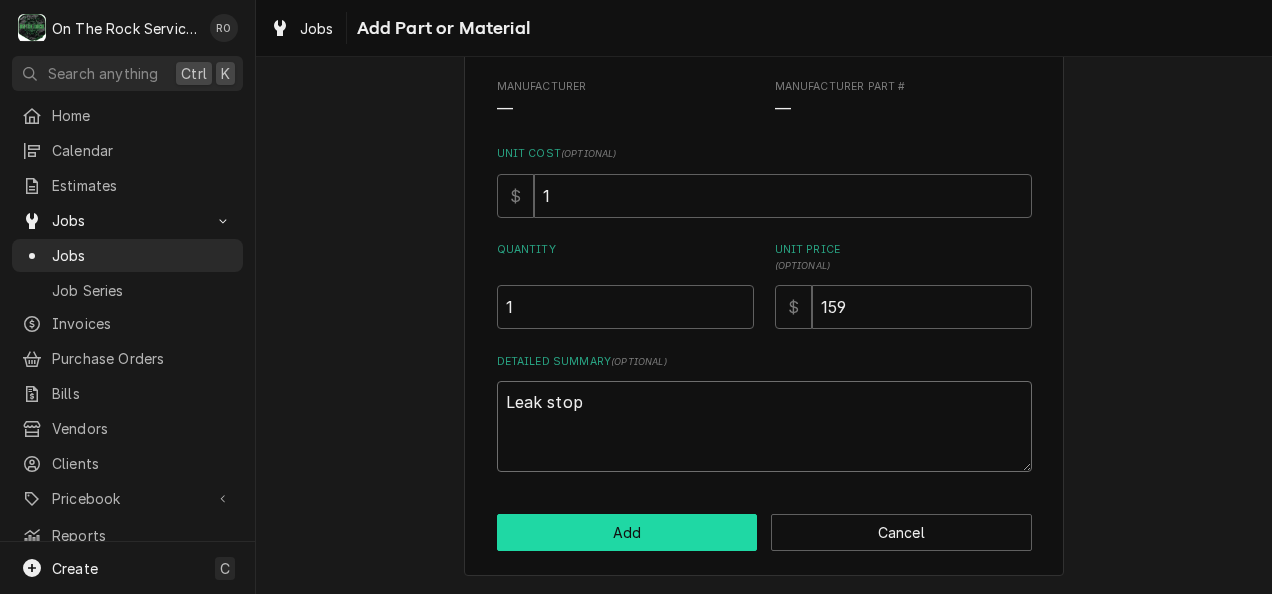 type on "Leak stop" 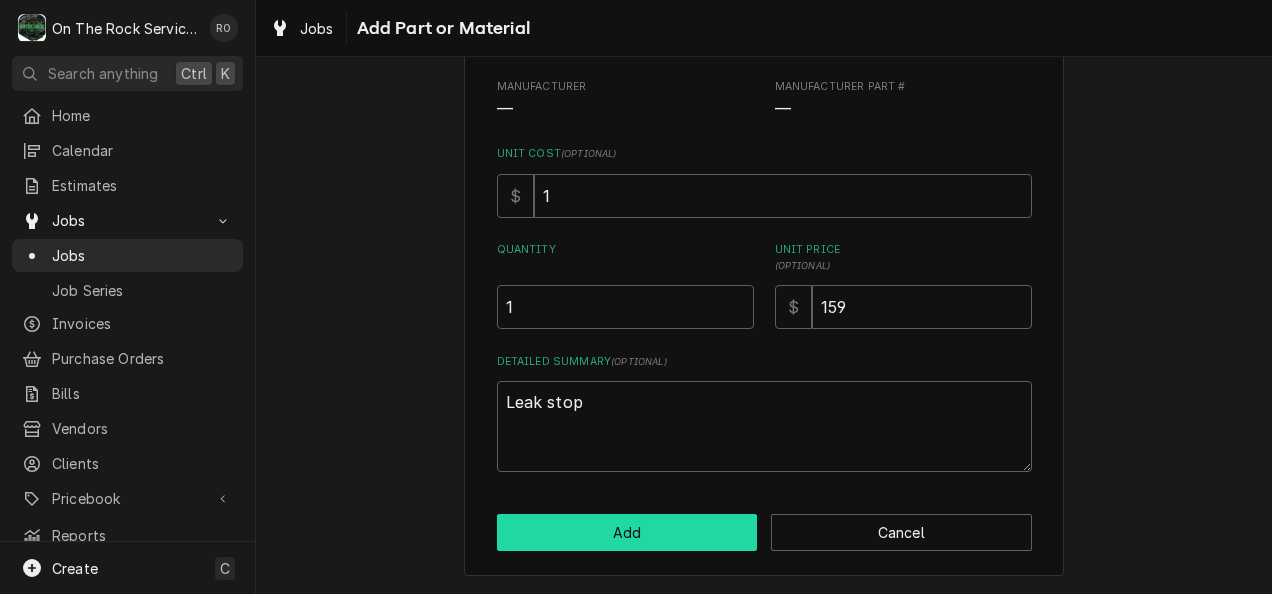 click on "Add" at bounding box center (627, 532) 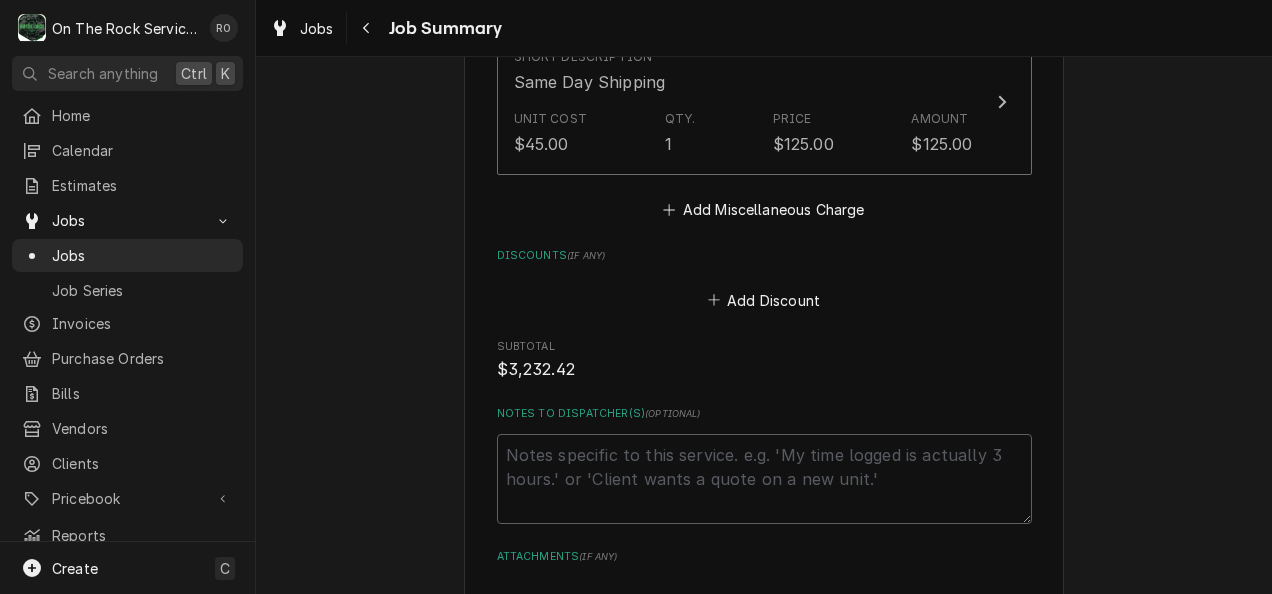 scroll, scrollTop: 3685, scrollLeft: 0, axis: vertical 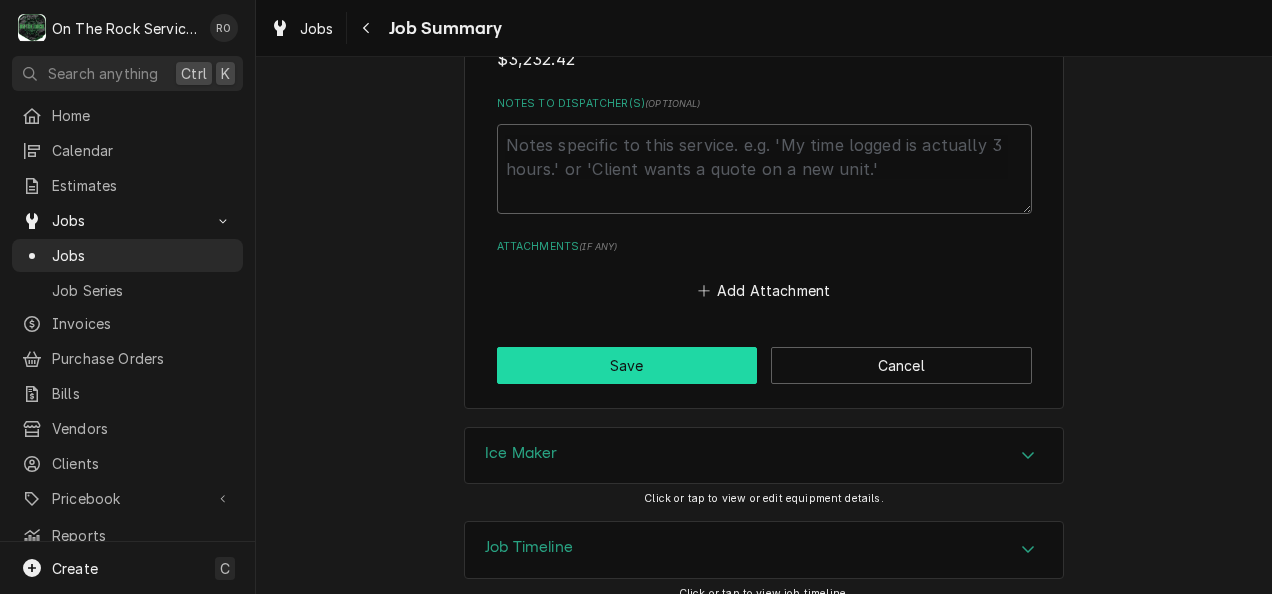 click on "Save" at bounding box center [627, 365] 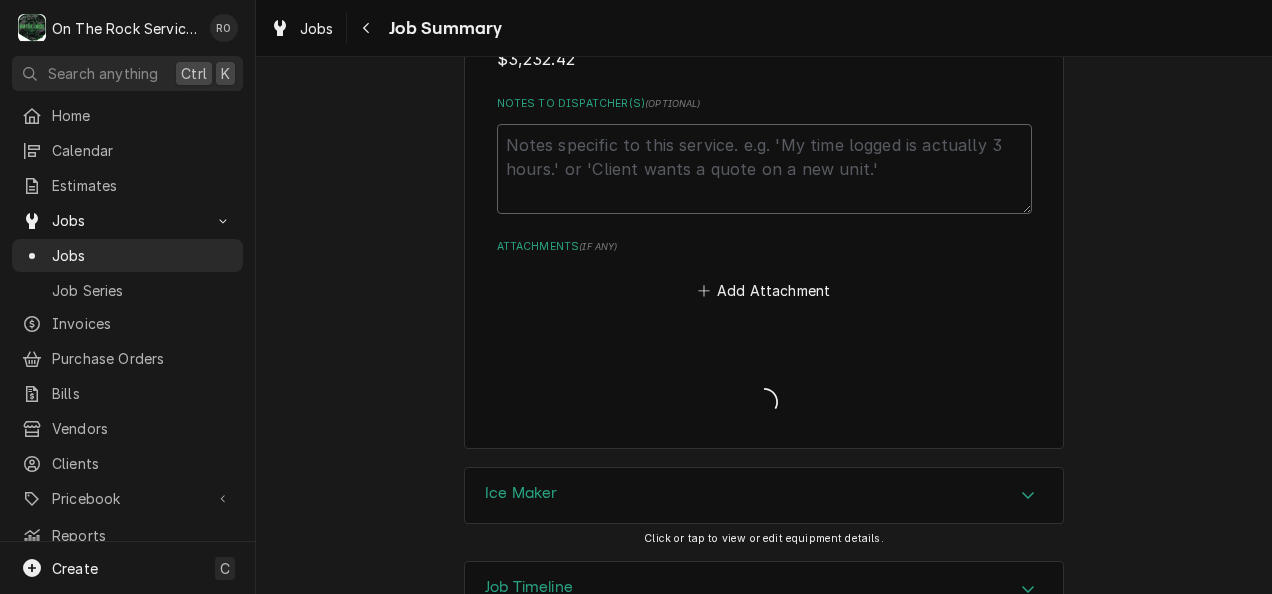 type on "x" 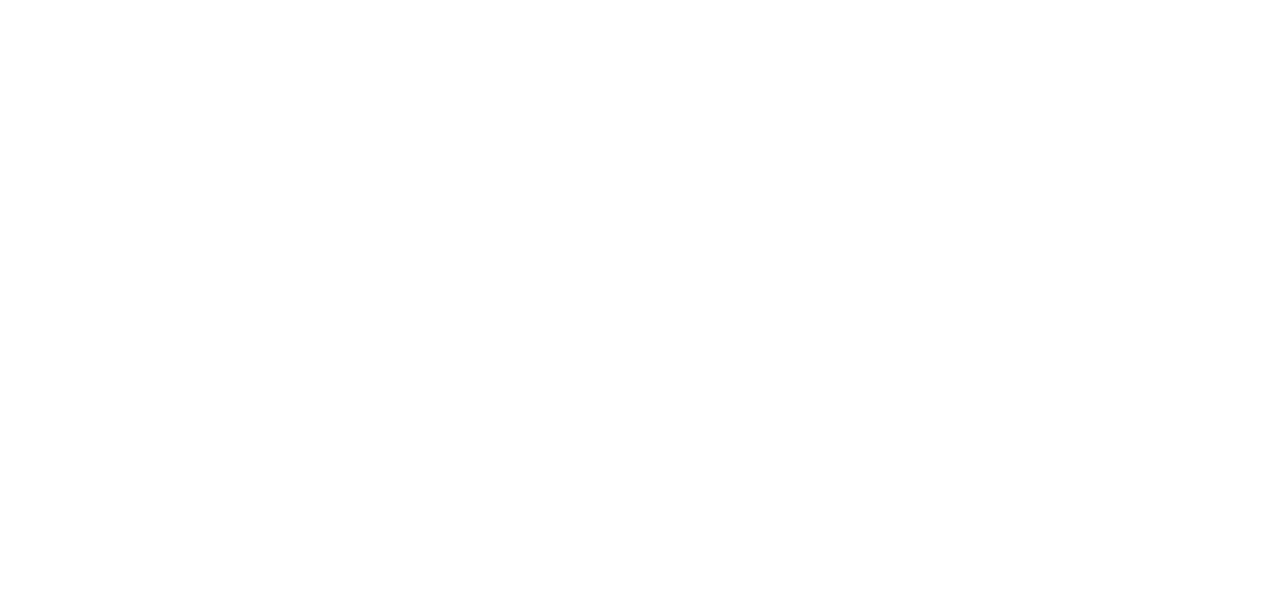 scroll, scrollTop: 0, scrollLeft: 0, axis: both 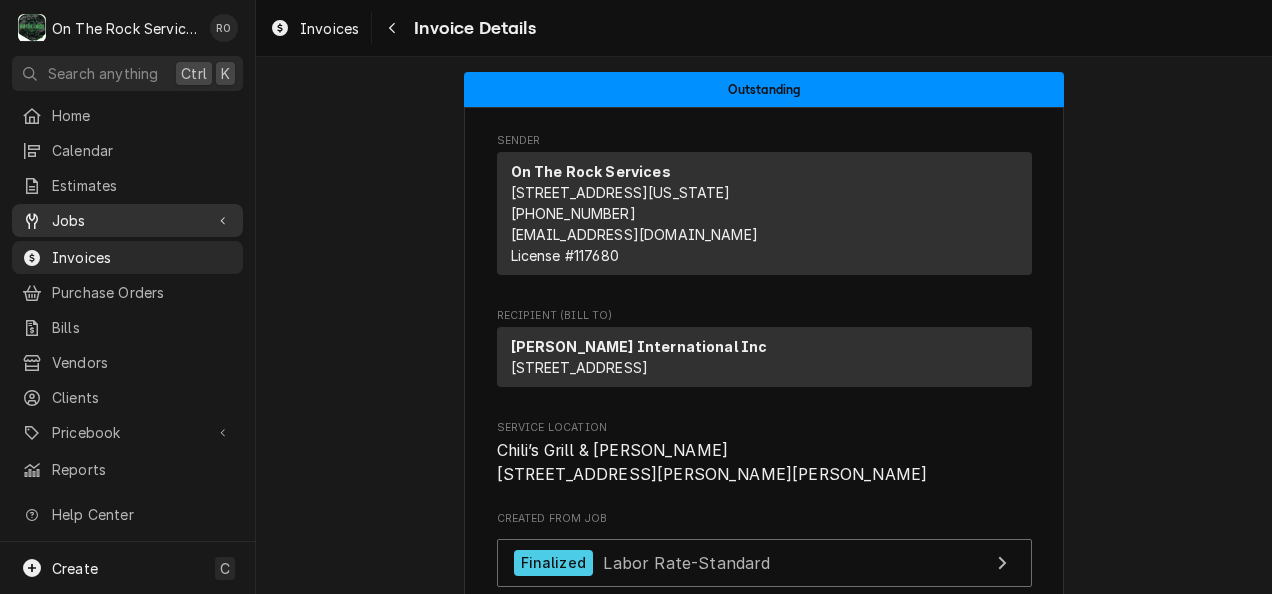 click on "Jobs" at bounding box center (127, 220) 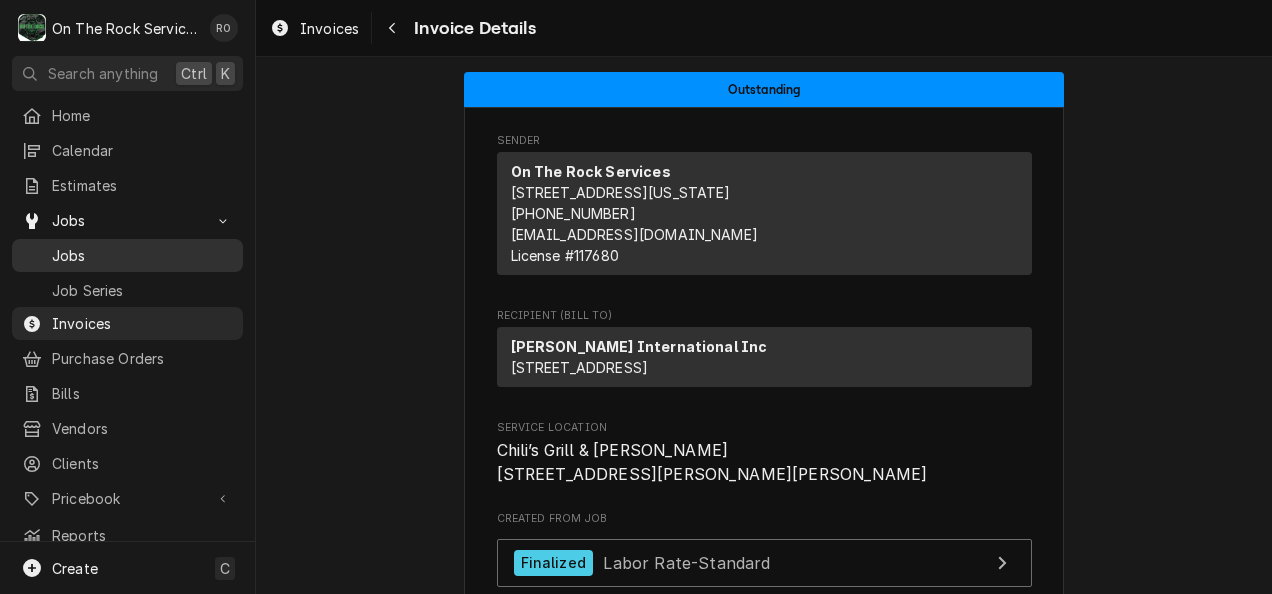 click on "Jobs" at bounding box center (127, 255) 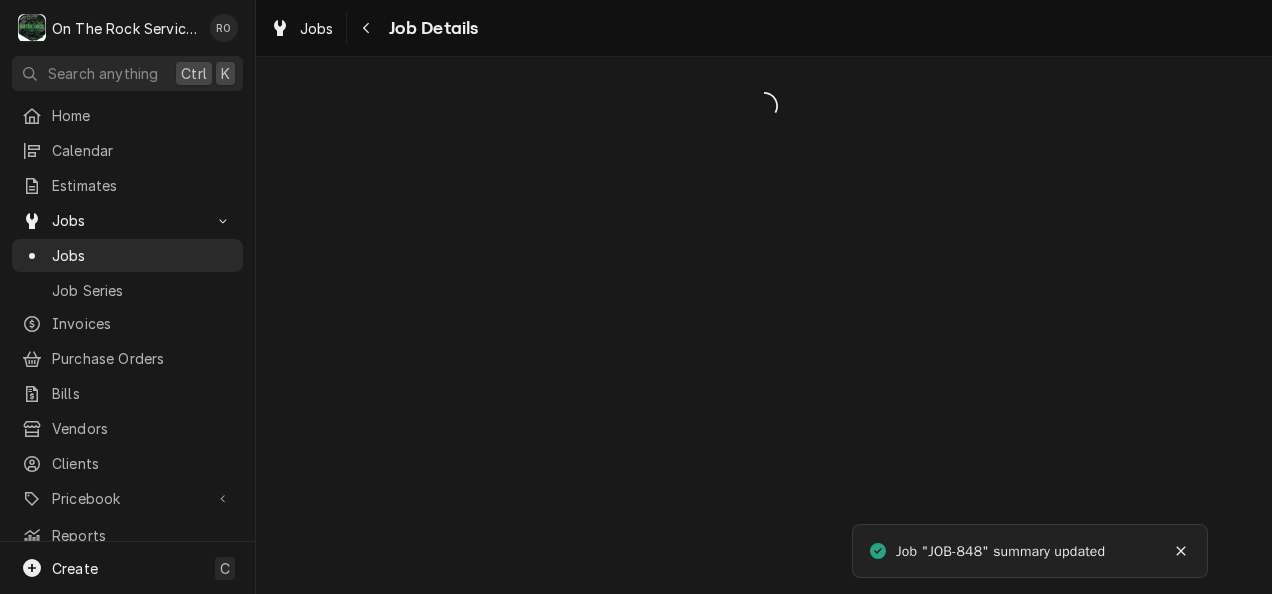scroll, scrollTop: 0, scrollLeft: 0, axis: both 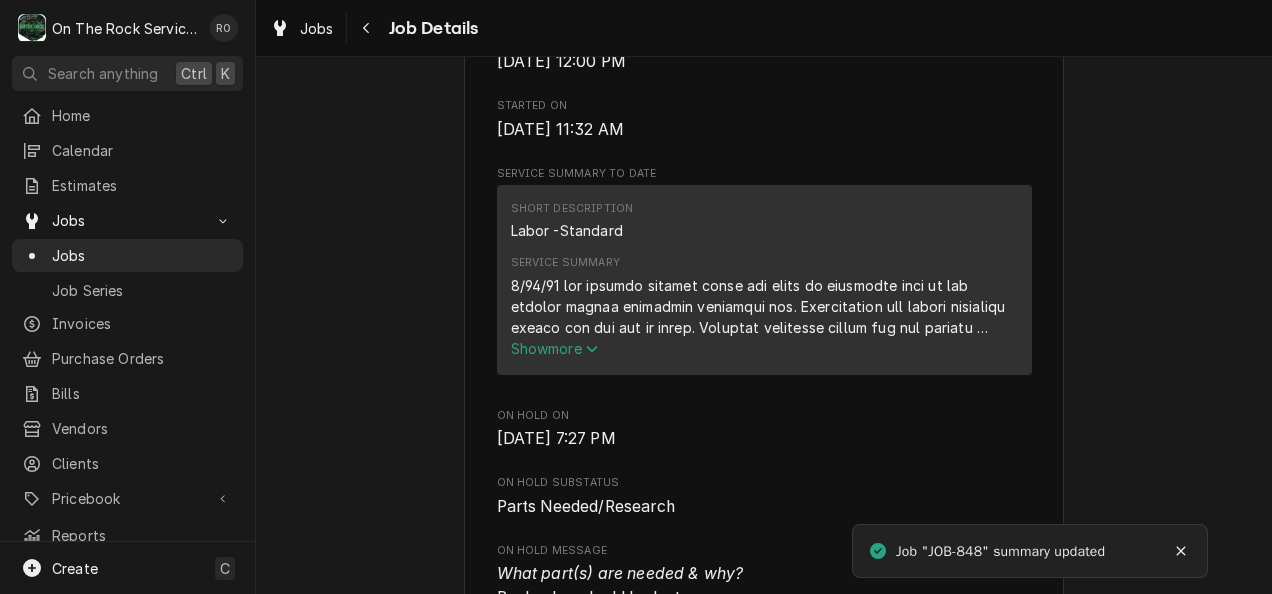 click on "Show  more" at bounding box center (555, 348) 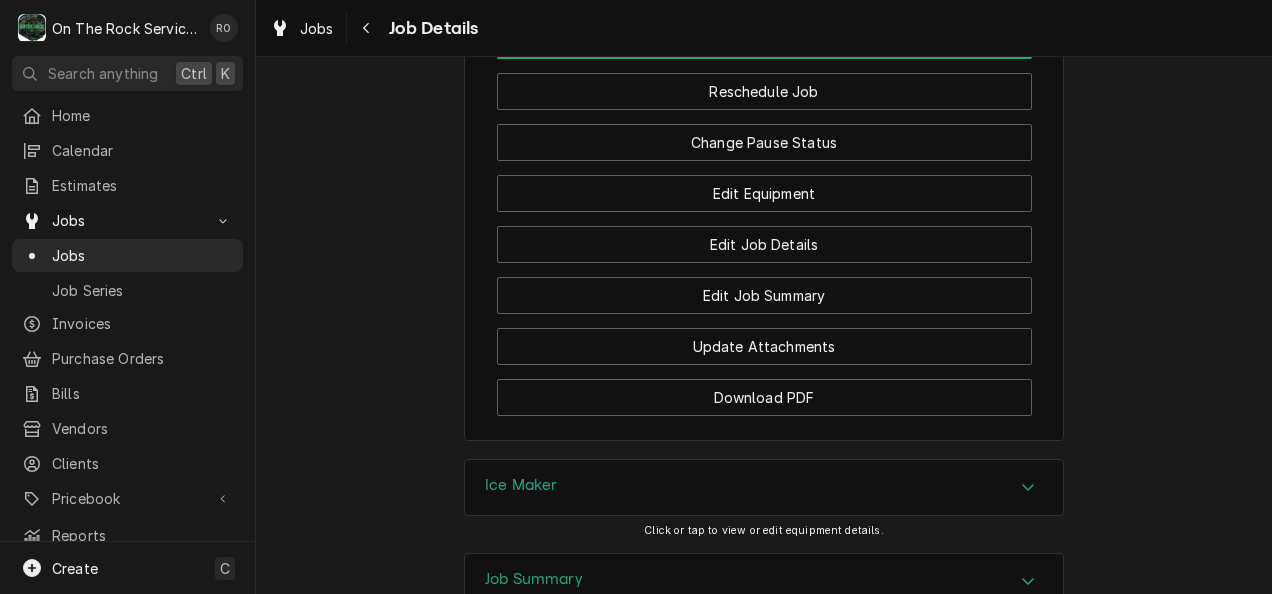 scroll, scrollTop: 3360, scrollLeft: 0, axis: vertical 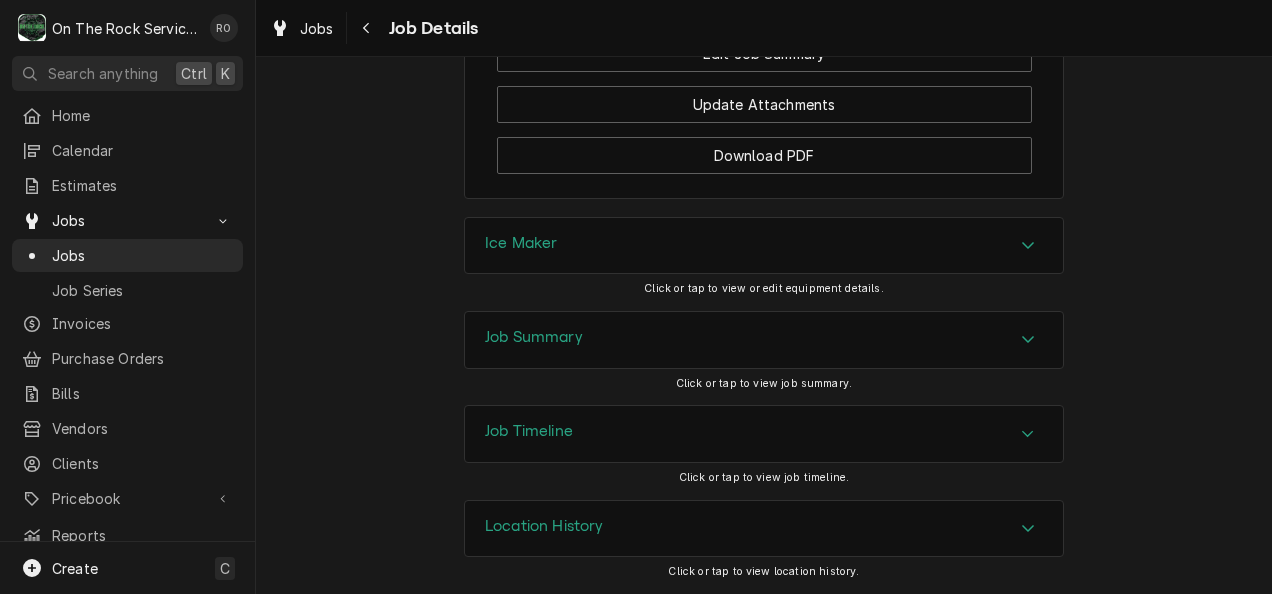 click on "Job Summary" at bounding box center (764, 340) 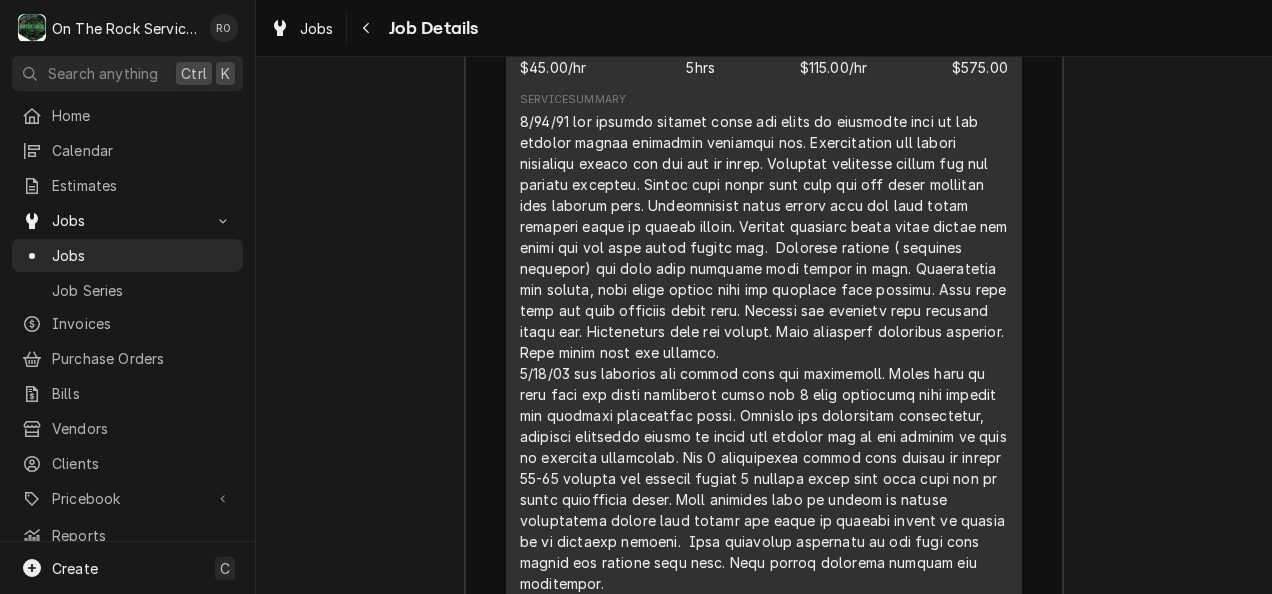 scroll, scrollTop: 4205, scrollLeft: 0, axis: vertical 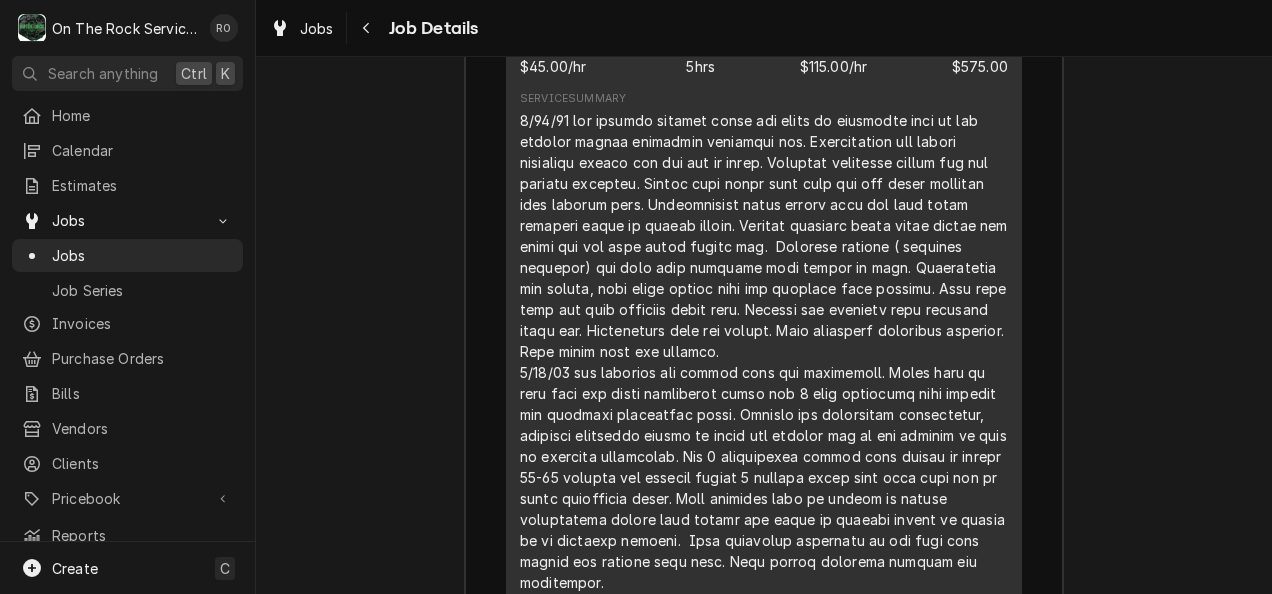 click at bounding box center (764, 446) 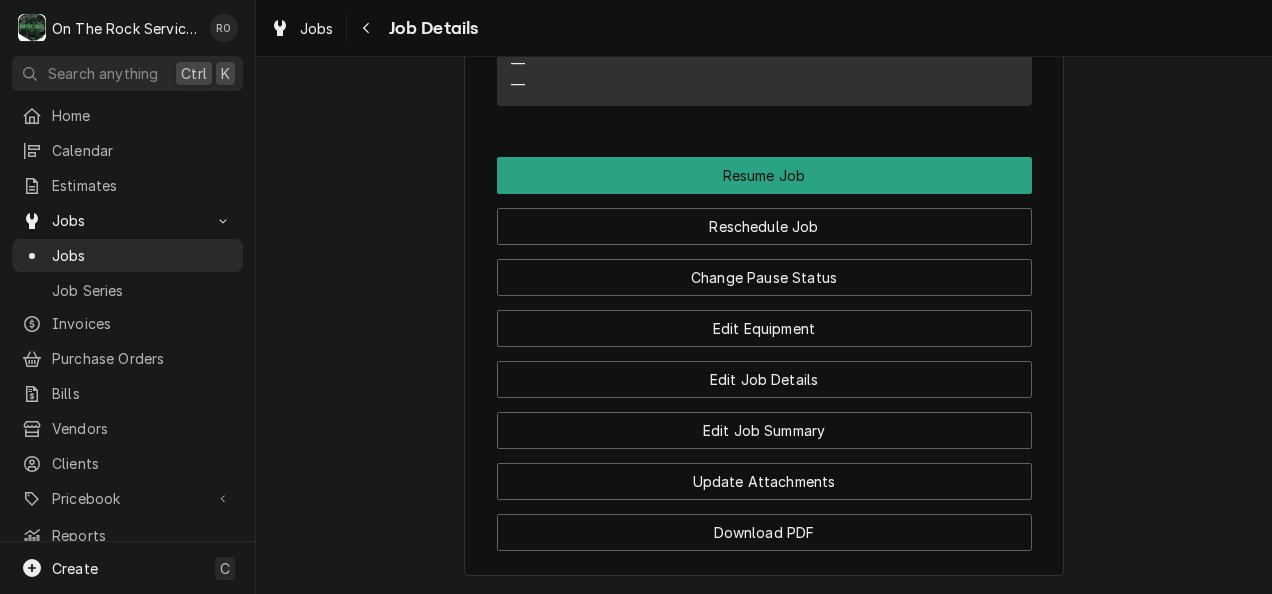 scroll, scrollTop: 2947, scrollLeft: 0, axis: vertical 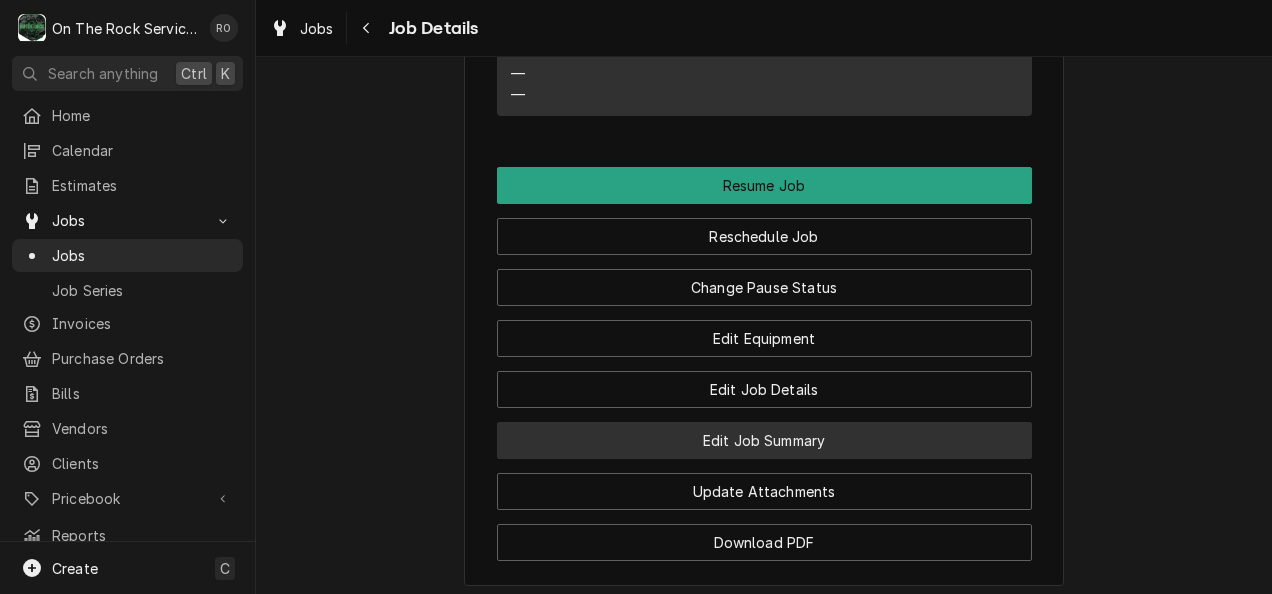 click on "Edit Job Summary" at bounding box center (764, 440) 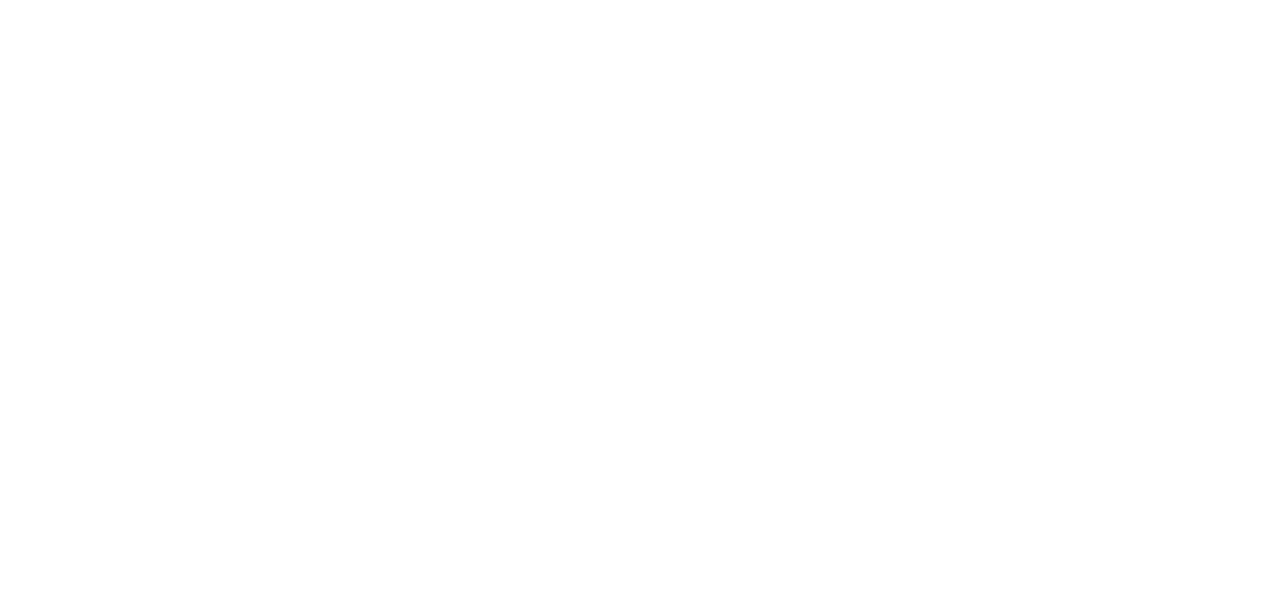 scroll, scrollTop: 0, scrollLeft: 0, axis: both 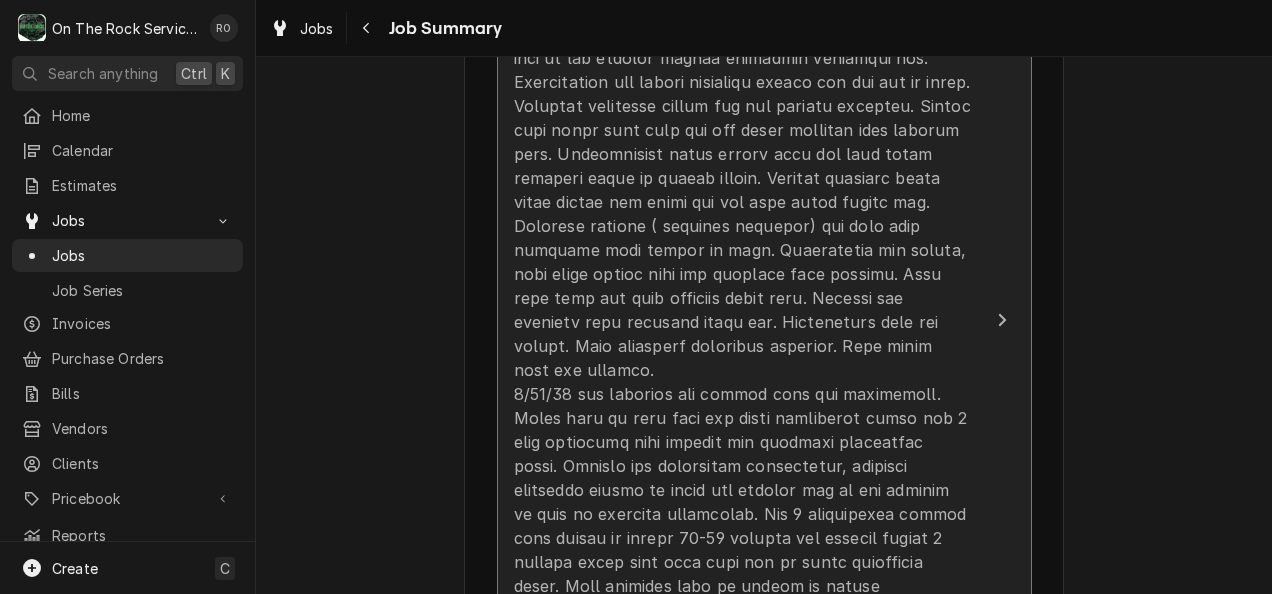click at bounding box center (743, 490) 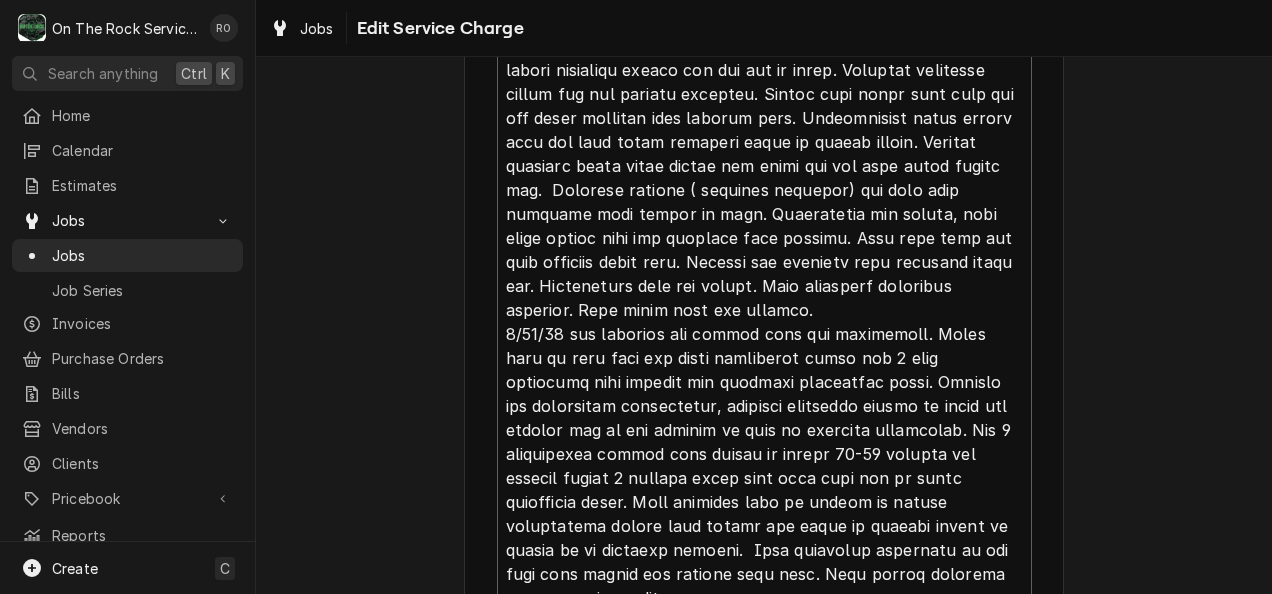 scroll, scrollTop: 840, scrollLeft: 0, axis: vertical 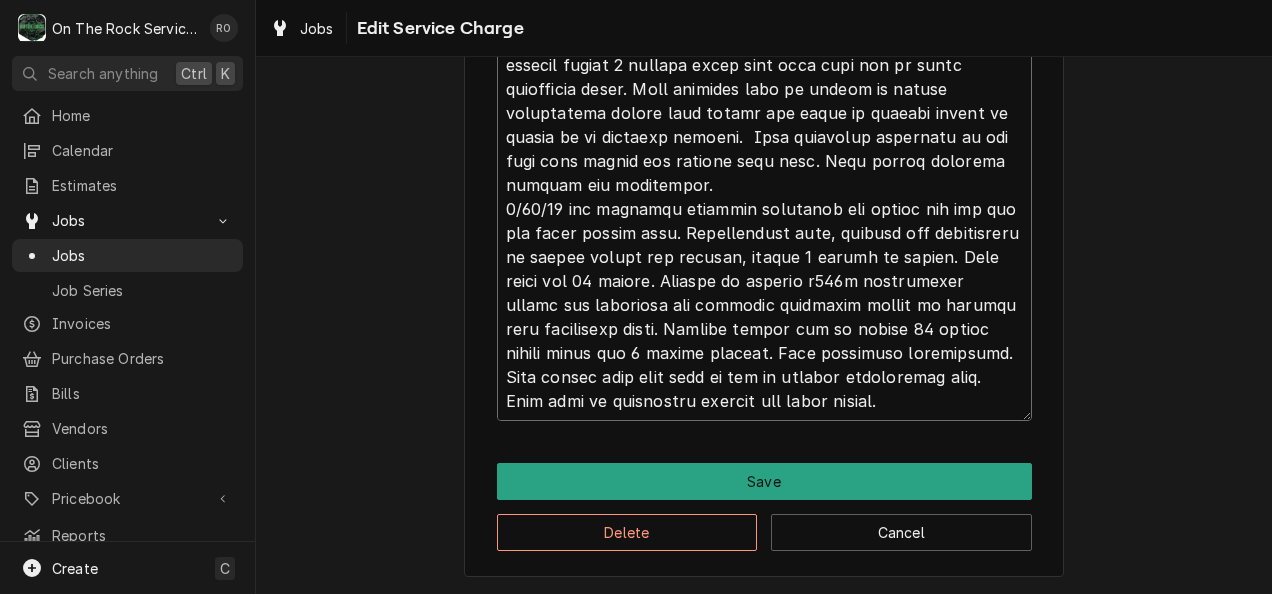 click on "Service Summary" at bounding box center [764, 16] 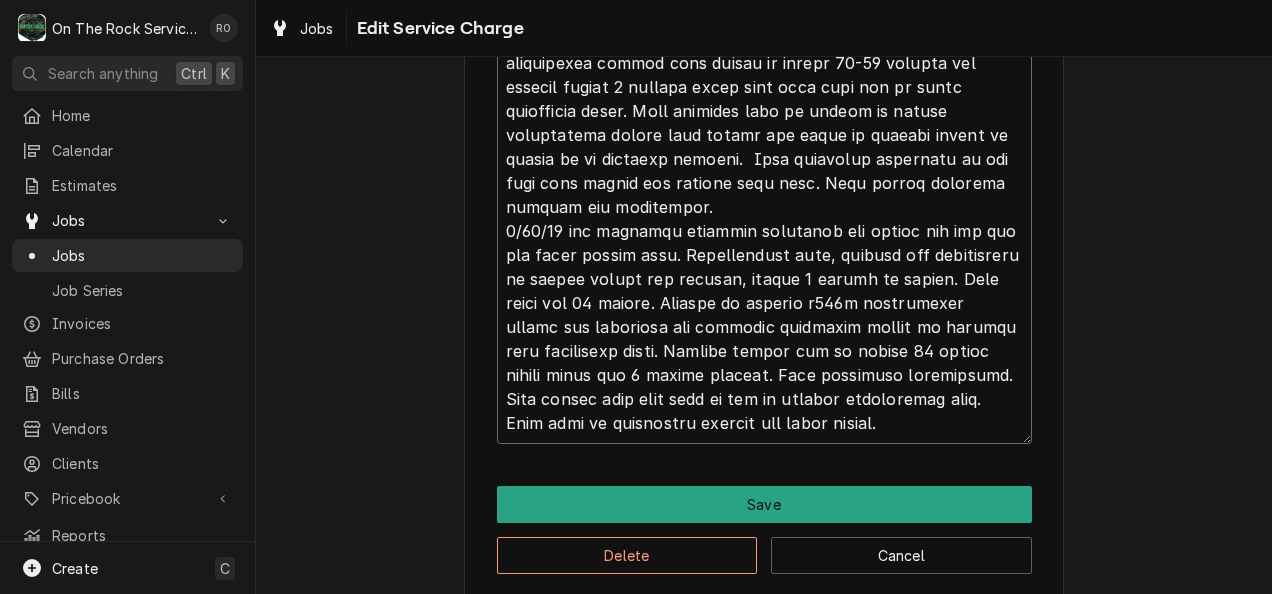 type on "x" 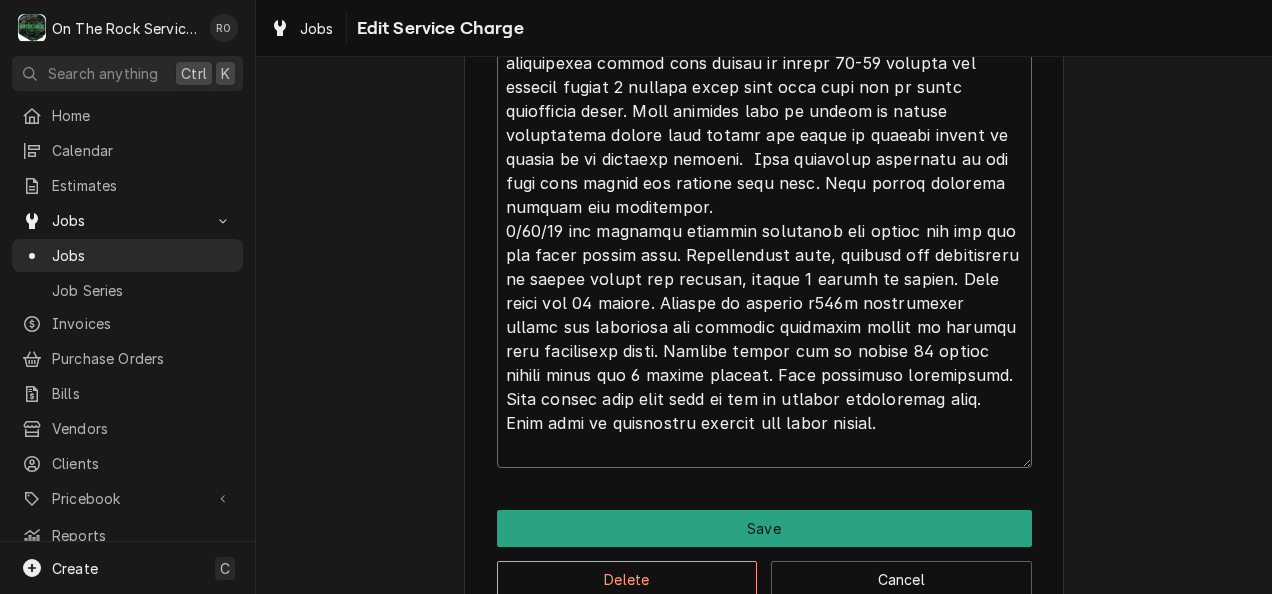 type on "7/11/25 tmb provide service parts and labor to determine that on ice machine having incorrect thickness ice. Disassembled and tested thickness sensor and way out of range. Replaced thickness sensor and now reading properly. Tested unit found that unit has low water pressure when filling unit. Disassembled water filter assy has good water pressure prior to filter system. Checked pressure after water filter and water low and very dirty coming out.  Replaced filters ( customer supplied) now have good pressure from filter to unit. Reconnected and tested, unit still having very low pressure when filling. Unit will need new fill solenoid valve also. Removed and replaced fill solenoid valve kit. Reassembled unit and tested. Unit currently operating properly. Will leave open for recheck.
7/12/25 tmb returned for issues with ice production. Found that on each left and right evaporator plate top 7 rows producing poor quality ice dropping production yield. Ensured all components operational, adjusted thickness sensor..." 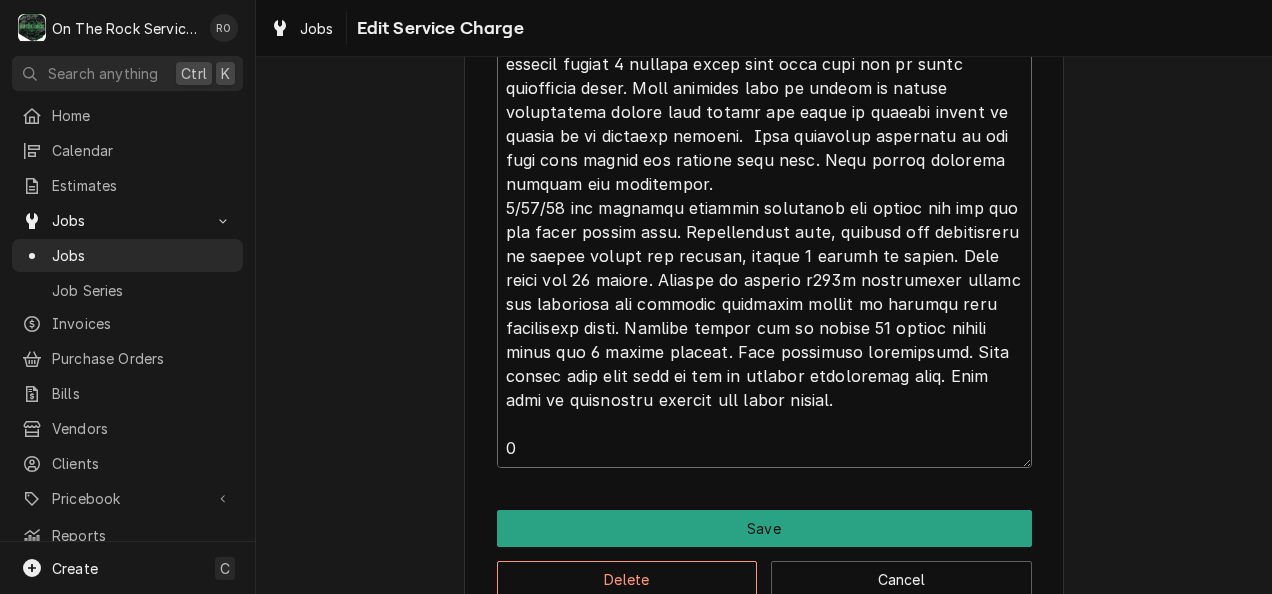 type on "x" 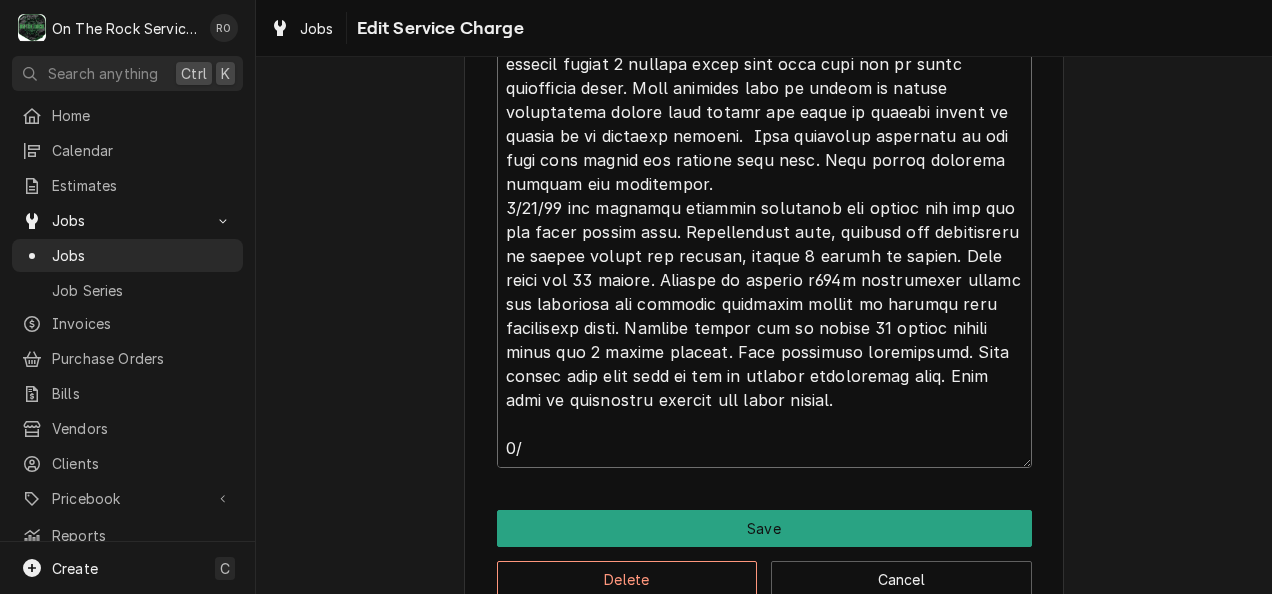 type on "x" 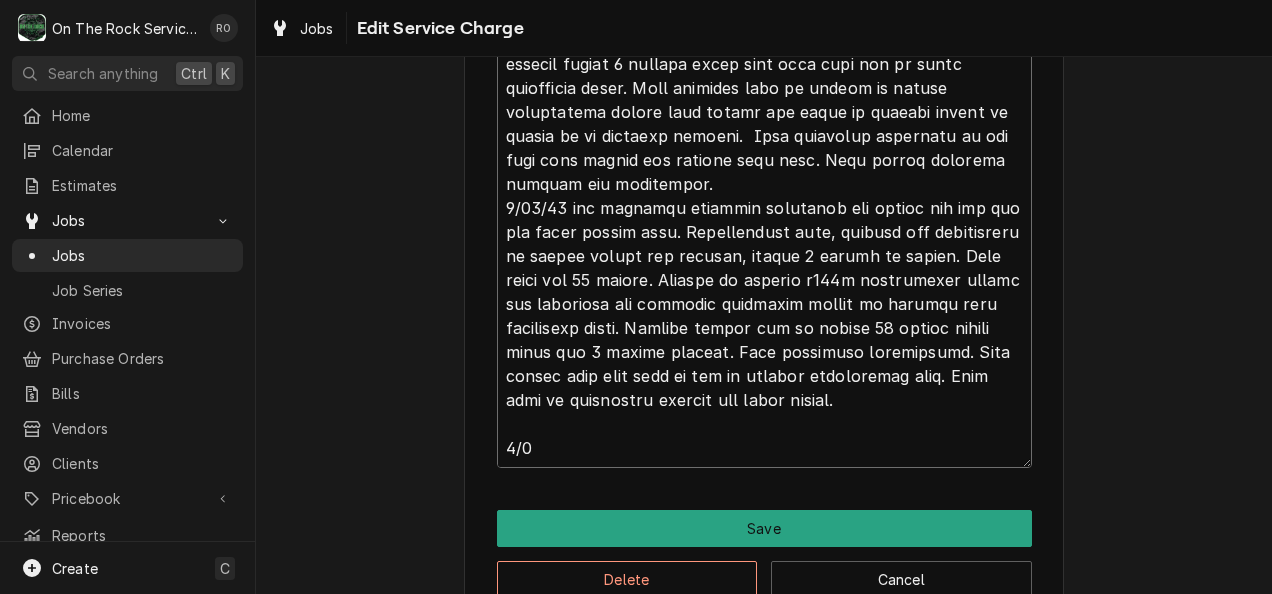type on "x" 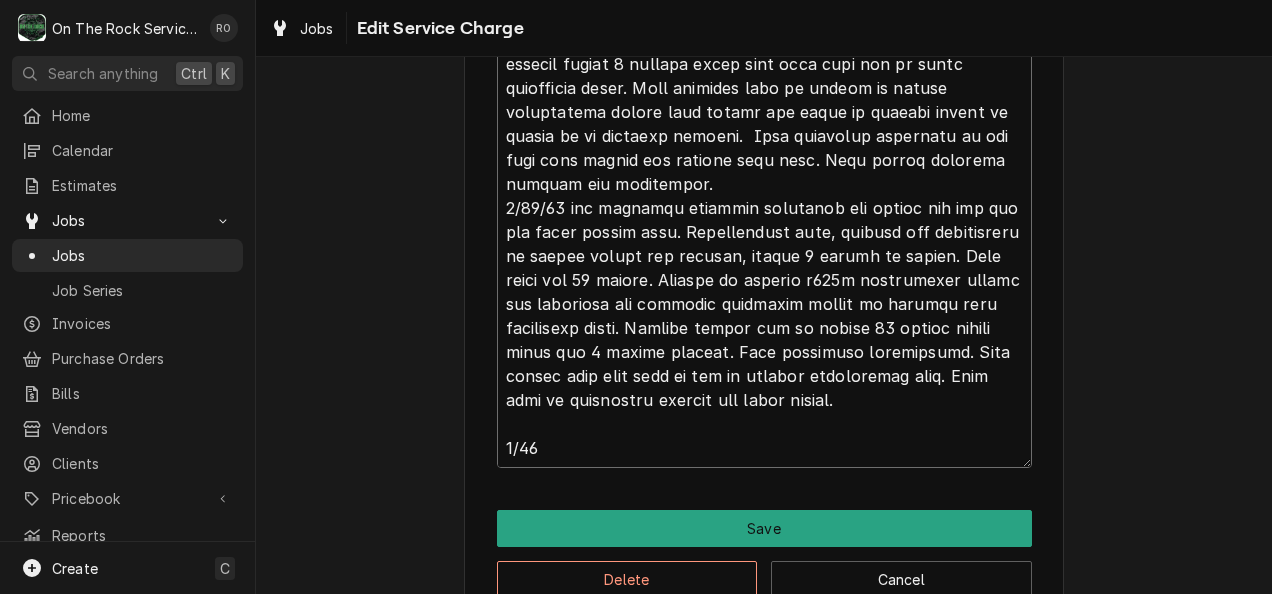type on "x" 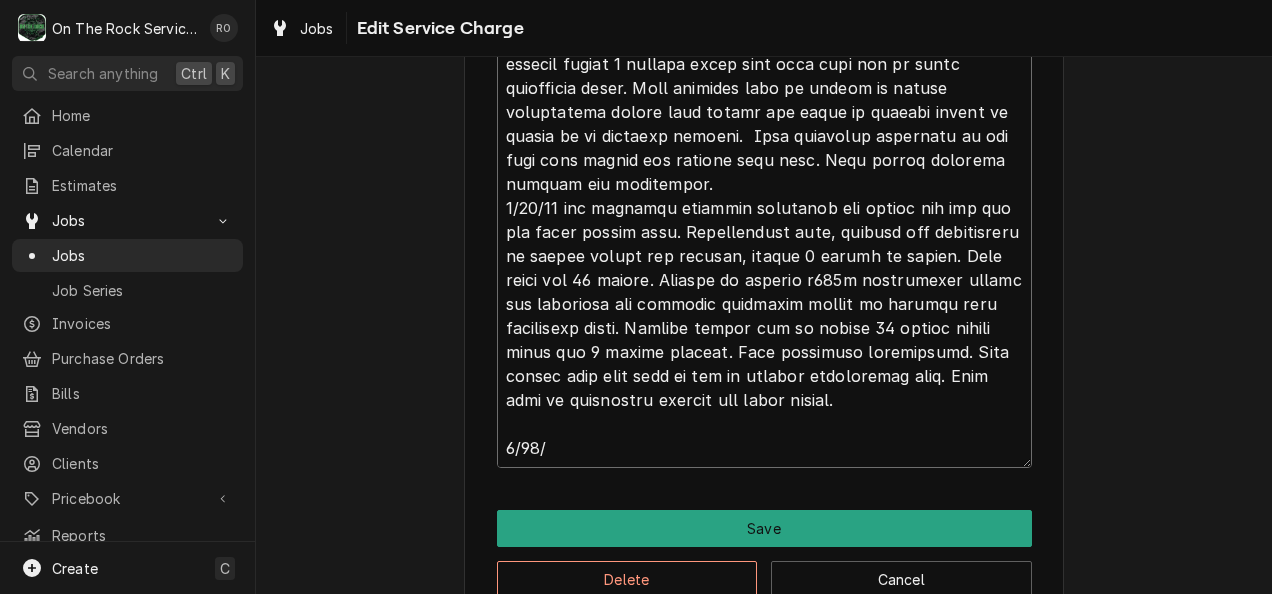 type on "x" 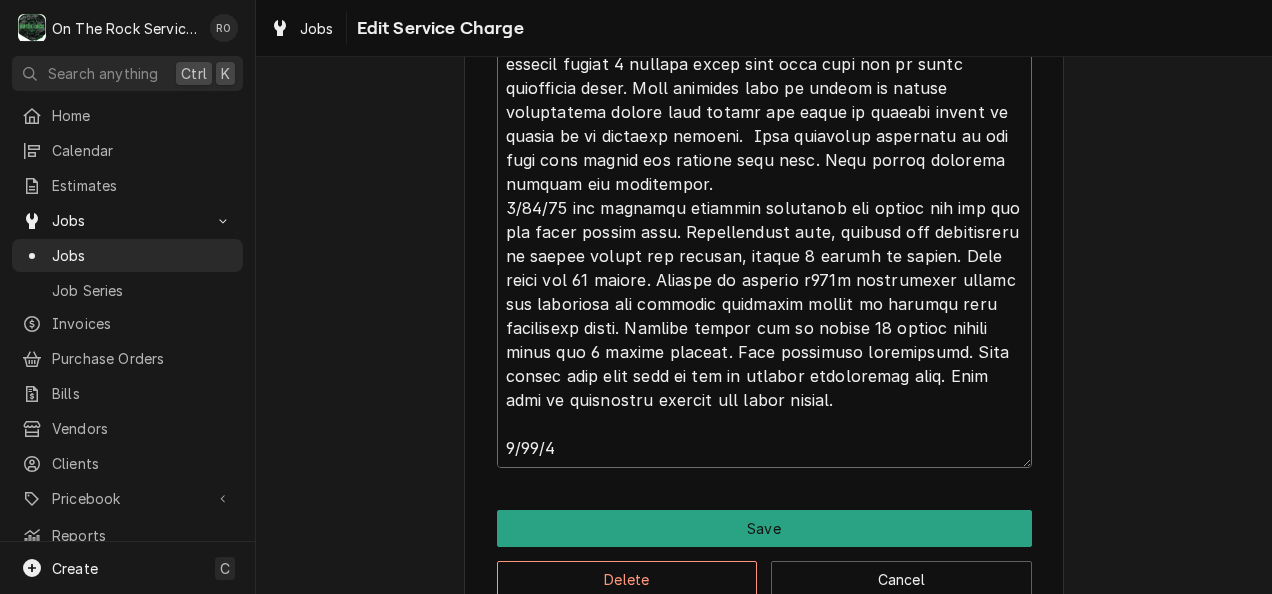 type on "x" 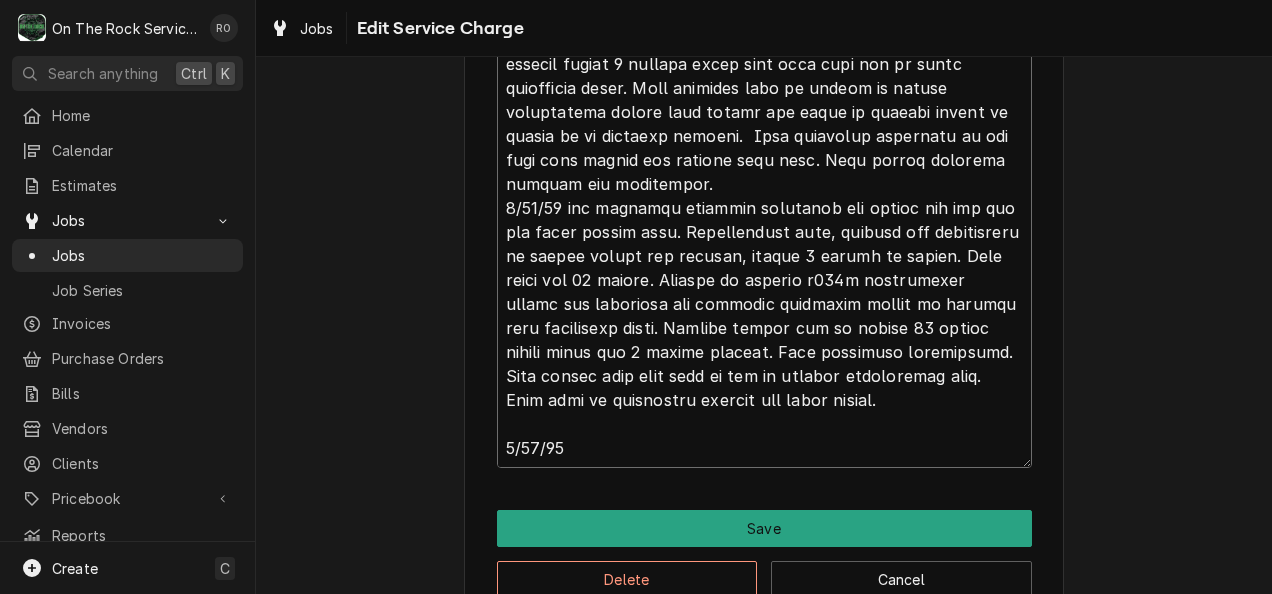 type on "x" 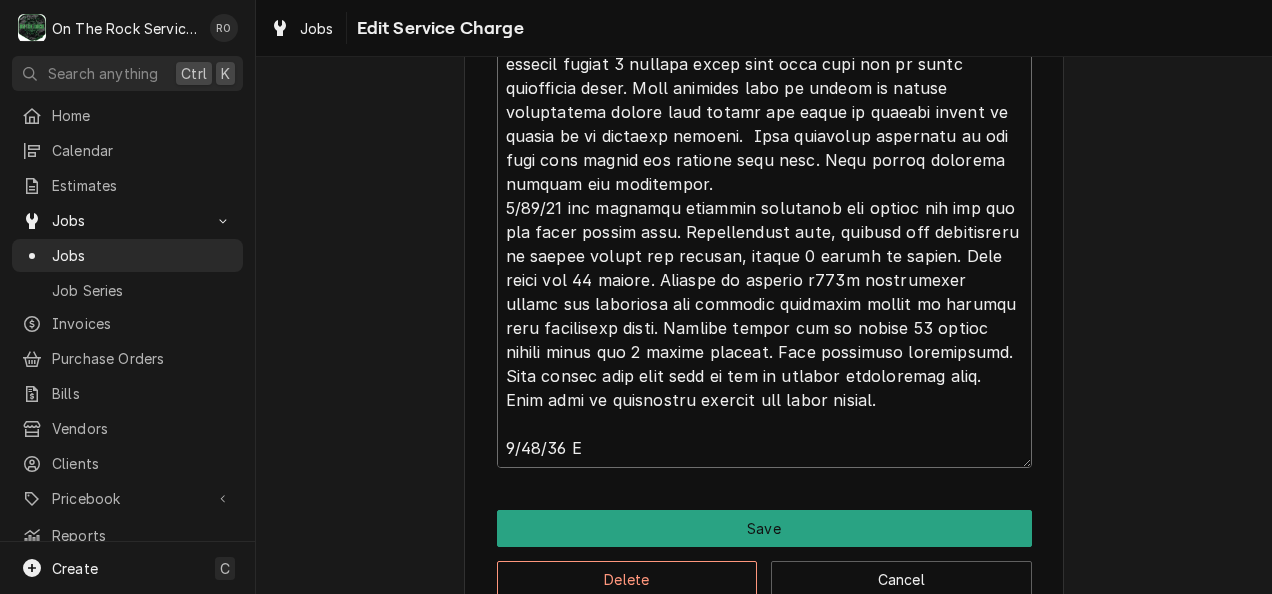 type on "x" 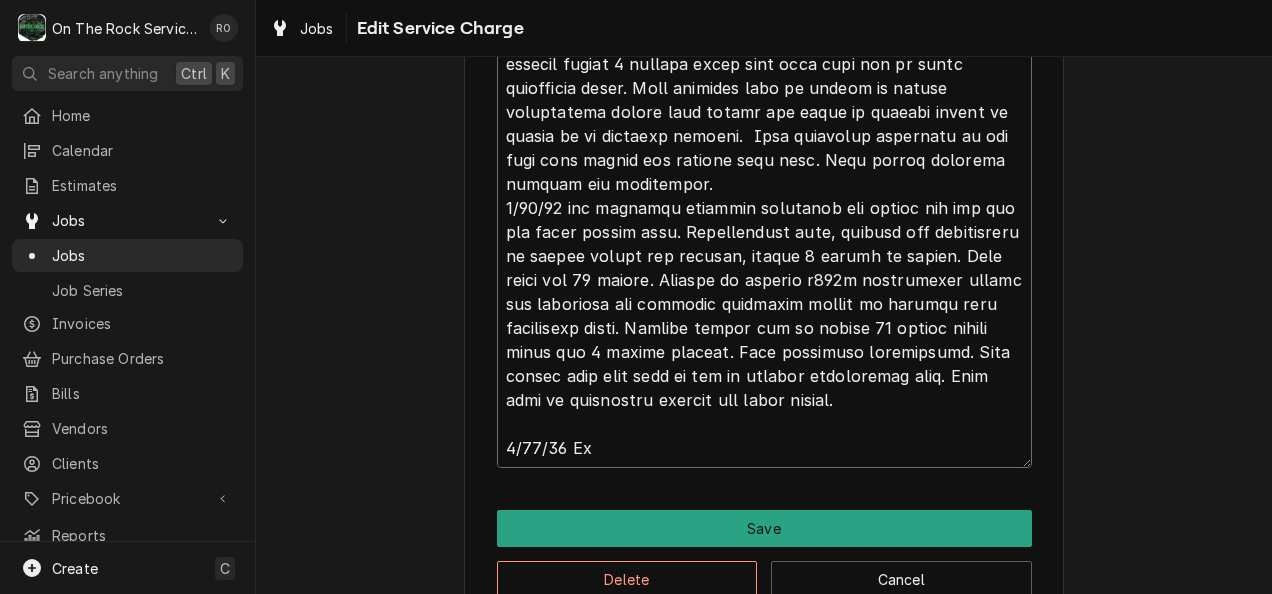 type on "7/11/25 tmb provide service parts and labor to determine that on ice machine having incorrect thickness ice. Disassembled and tested thickness sensor and way out of range. Replaced thickness sensor and now reading properly. Tested unit found that unit has low water pressure when filling unit. Disassembled water filter assy has good water pressure prior to filter system. Checked pressure after water filter and water low and very dirty coming out.  Replaced filters ( customer supplied) now have good pressure from filter to unit. Reconnected and tested, unit still having very low pressure when filling. Unit will need new fill solenoid valve also. Removed and replaced fill solenoid valve kit. Reassembled unit and tested. Unit currently operating properly. Will leave open for recheck.
7/12/25 tmb returned for issues with ice production. Found that on each left and right evaporator plate top 7 rows producing poor quality ice dropping production yield. Ensured all components operational, adjusted thickness sensor..." 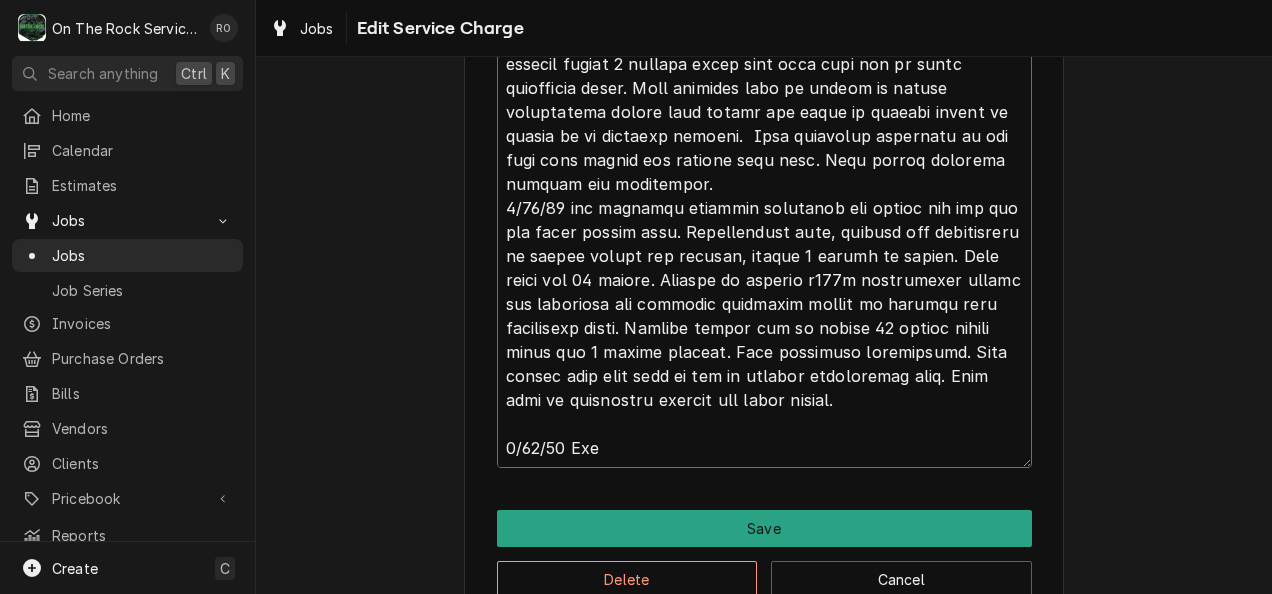 type on "x" 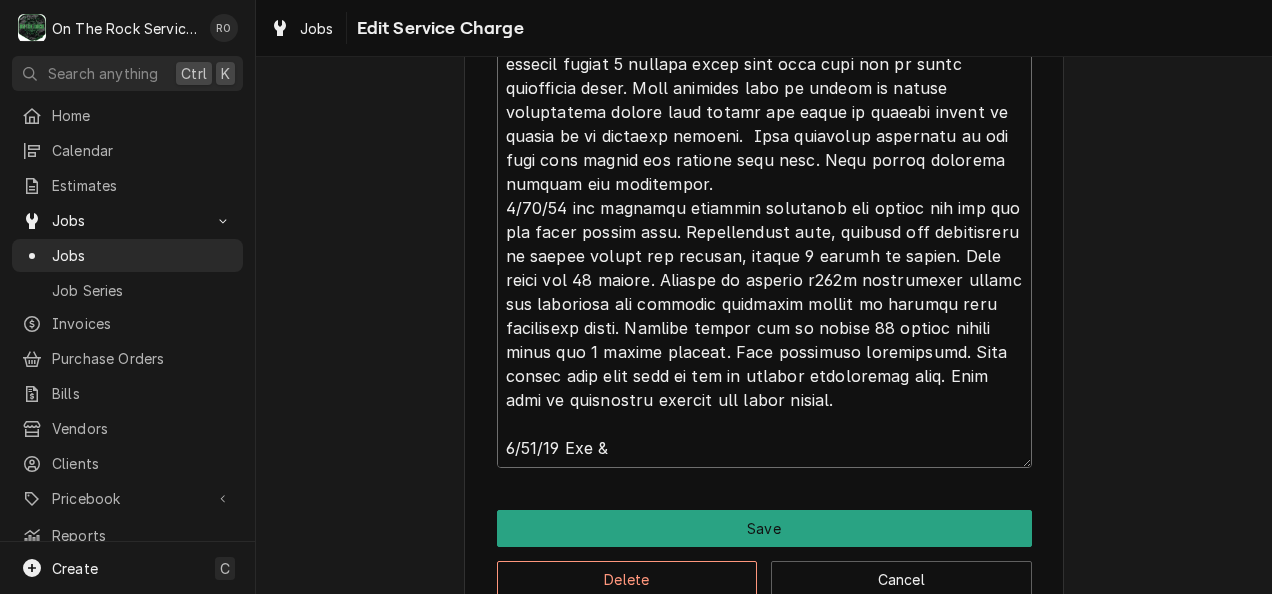 type on "x" 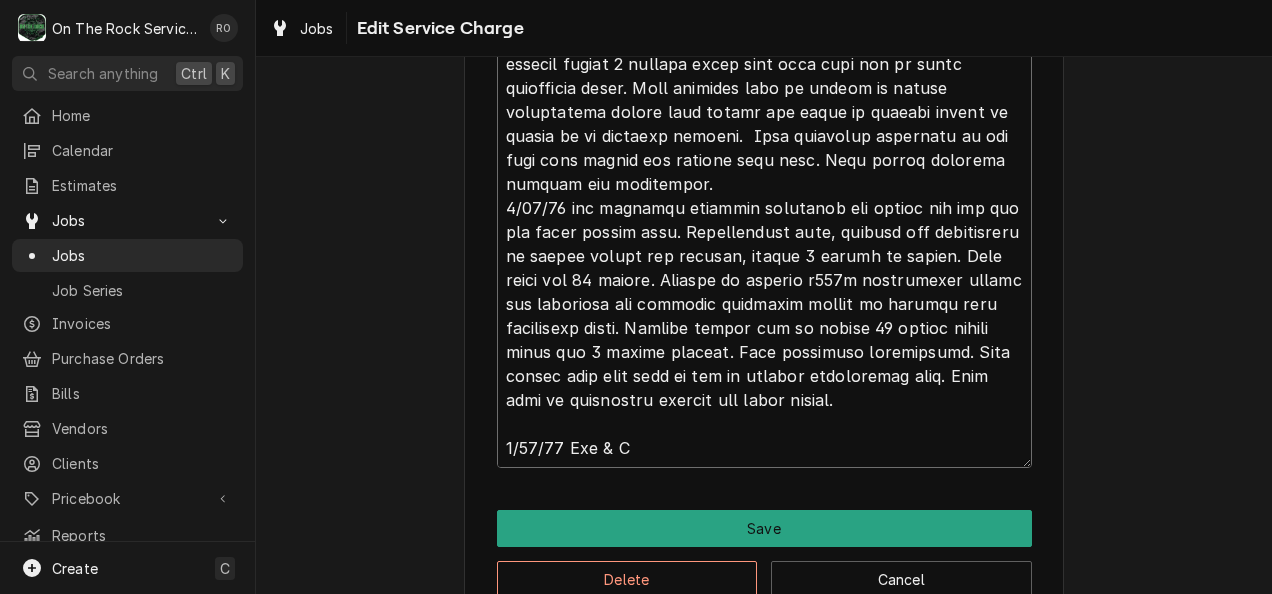 type on "x" 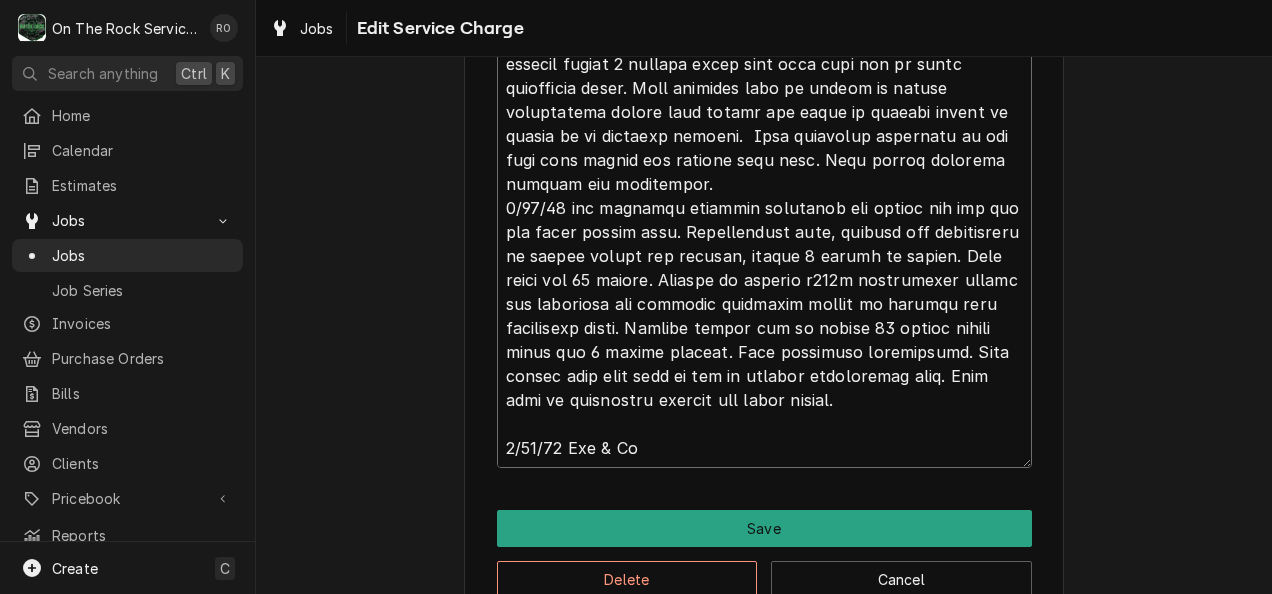 type on "x" 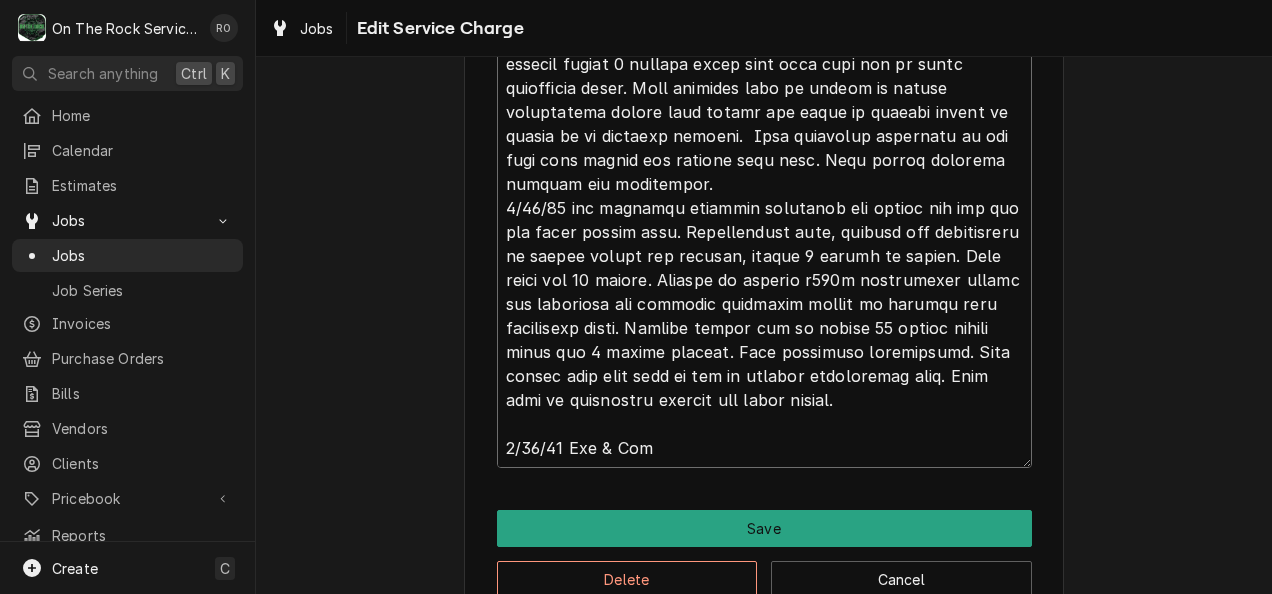 type on "x" 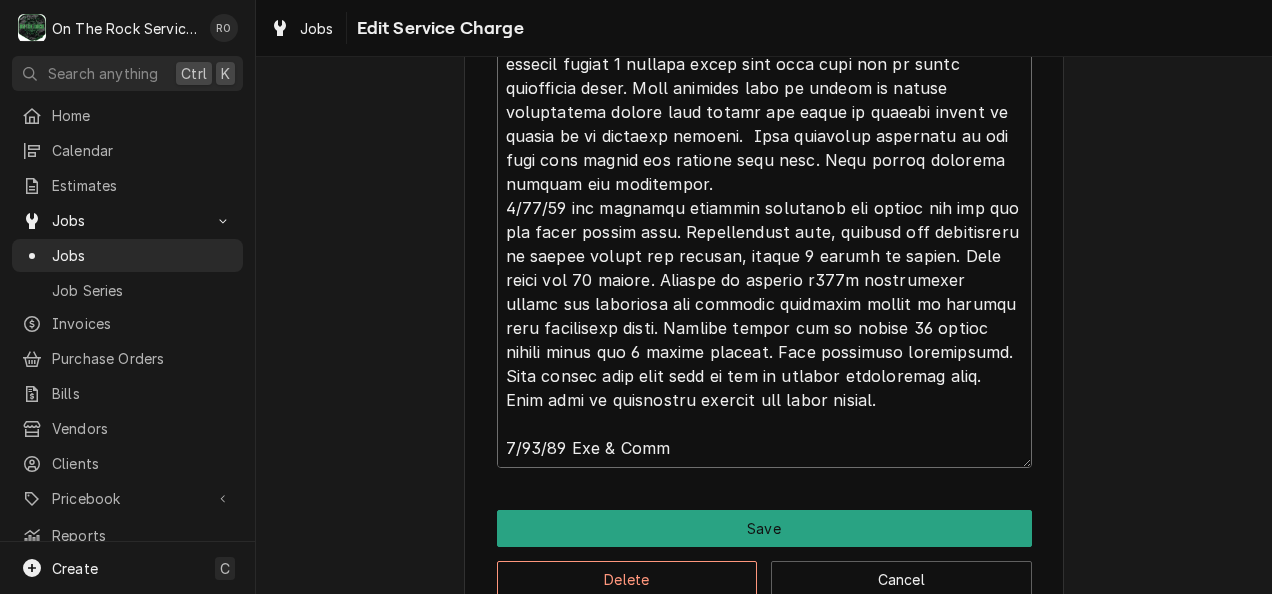 type on "x" 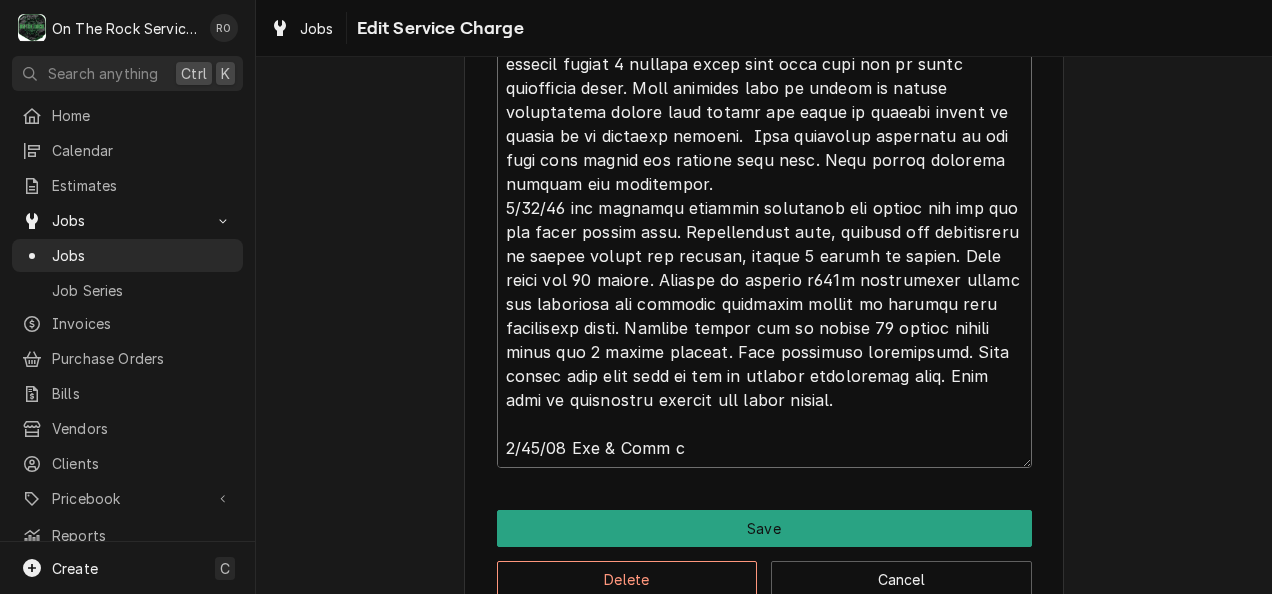 type on "x" 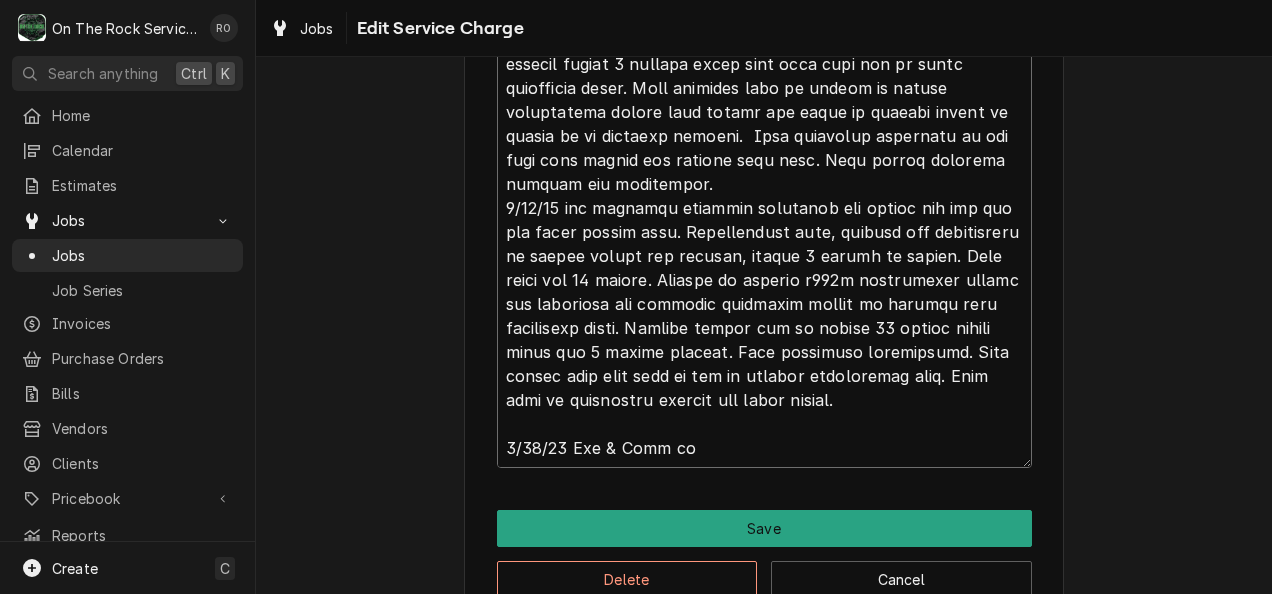 type on "x" 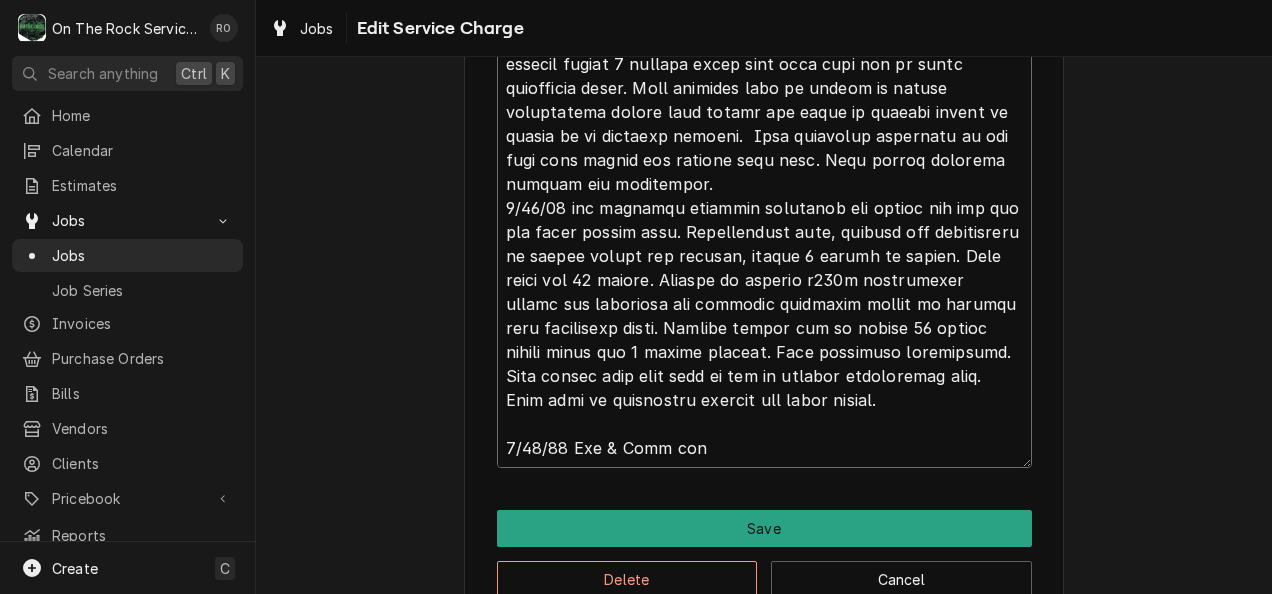 type on "x" 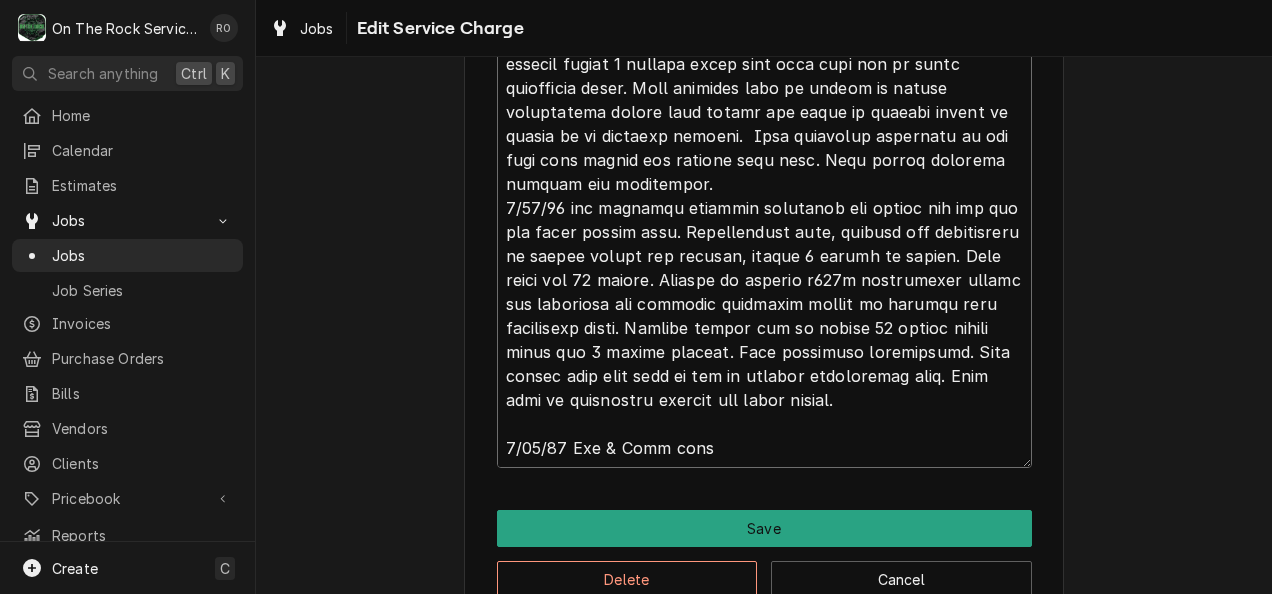 type on "x" 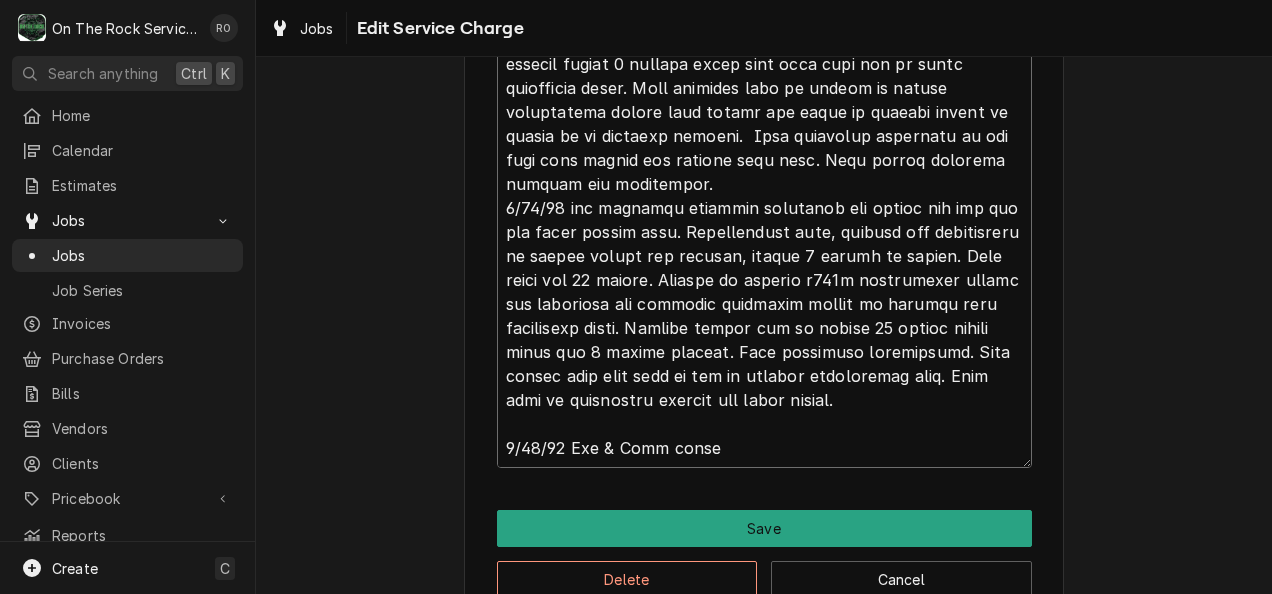 type on "x" 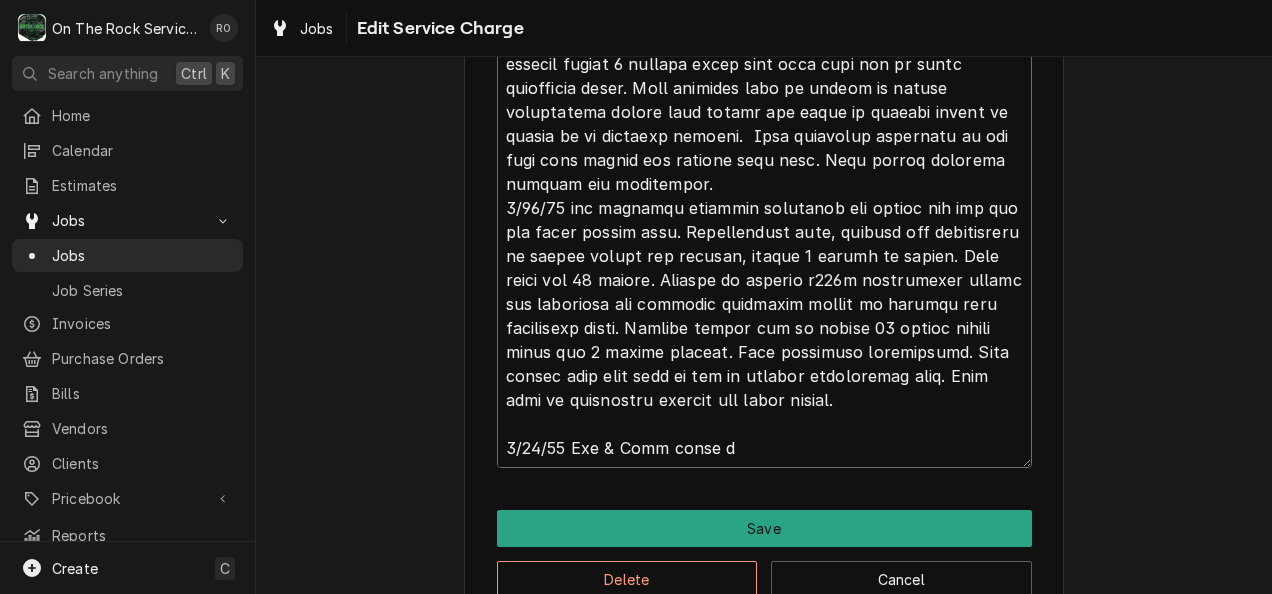 type on "x" 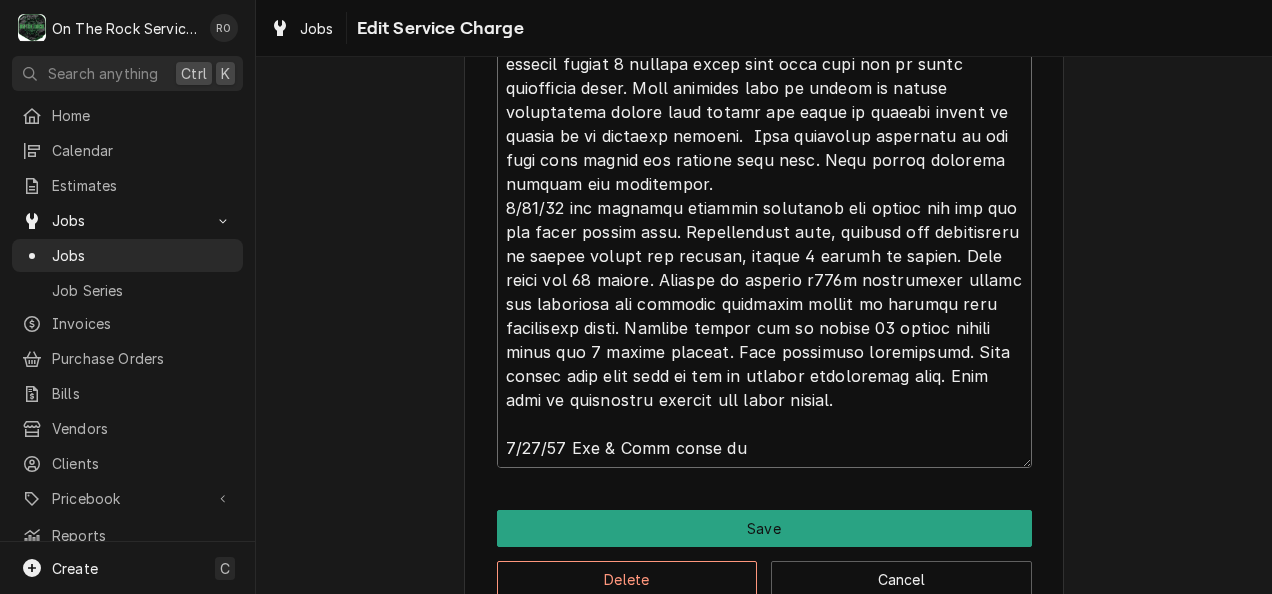 type on "x" 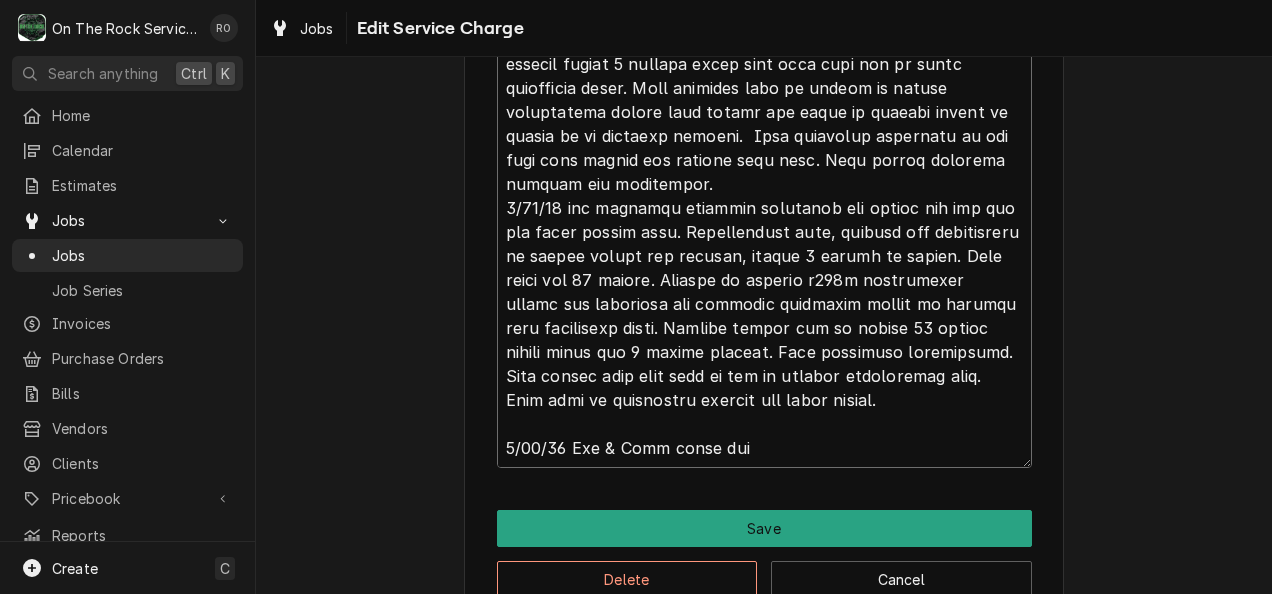 type on "x" 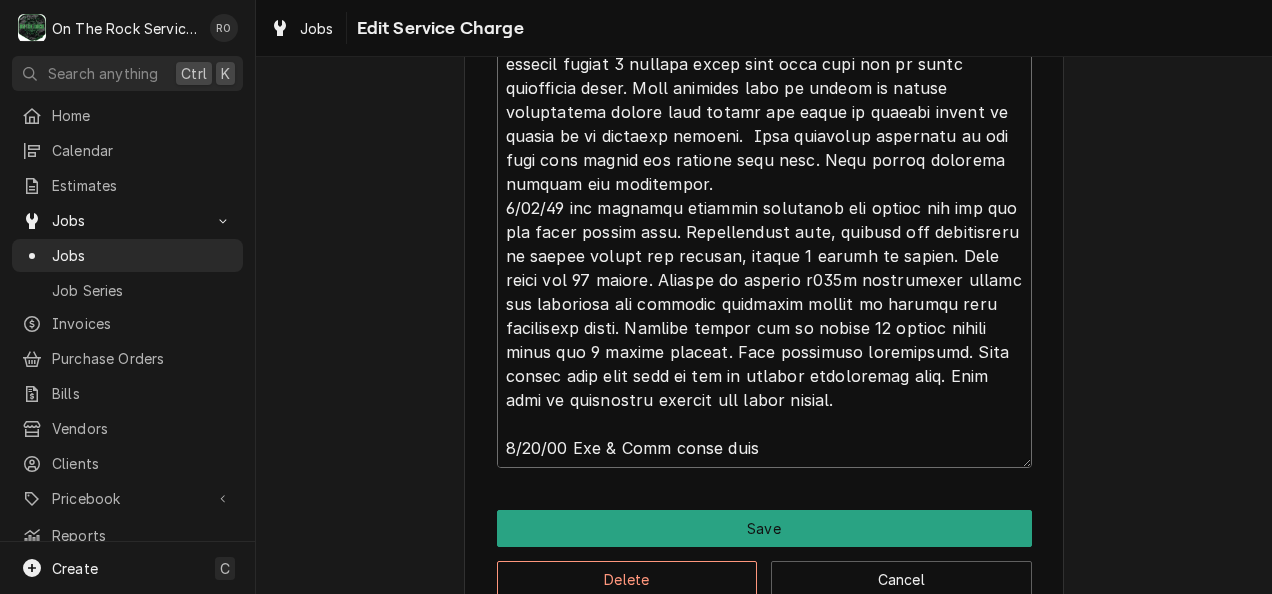 type on "x" 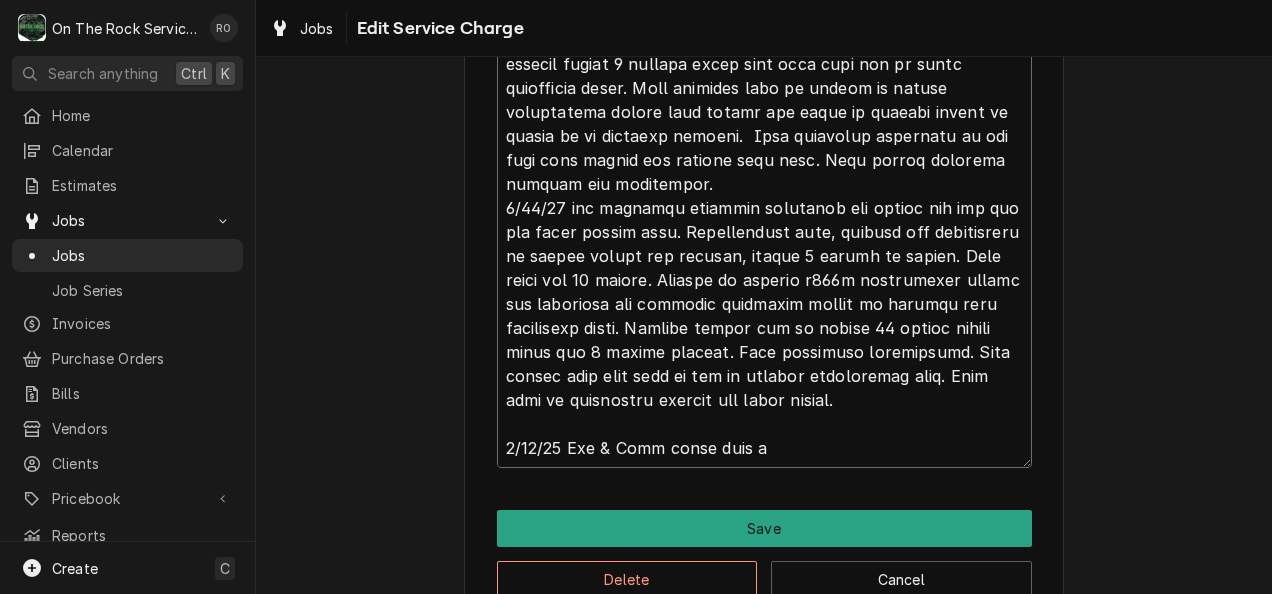 type on "x" 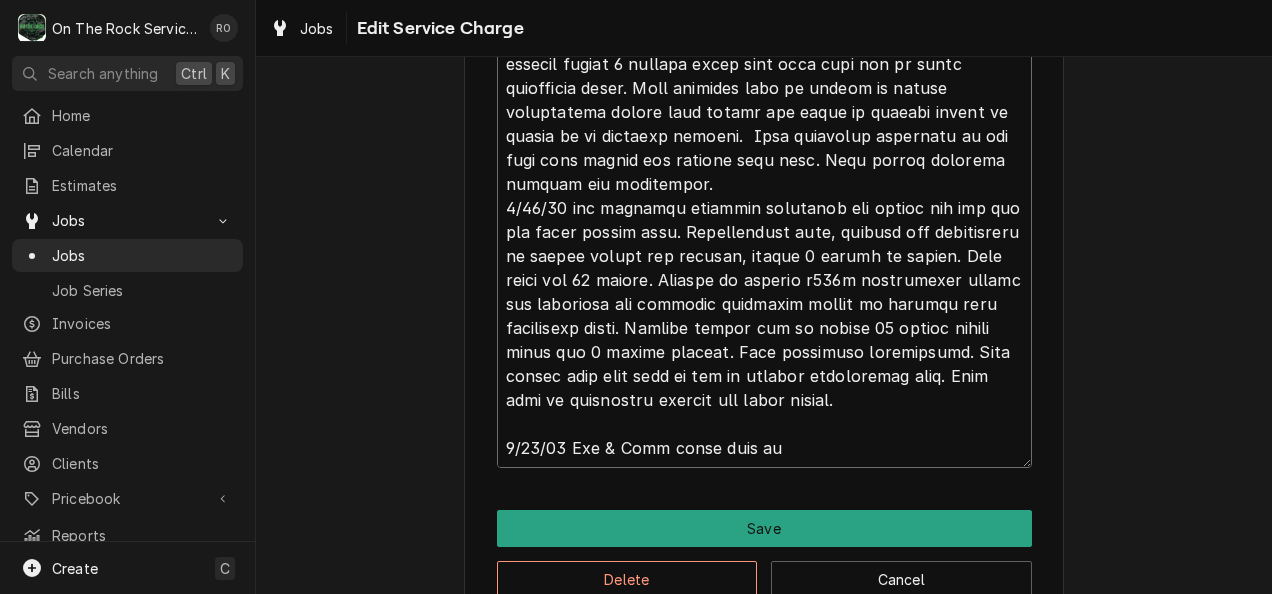 type on "x" 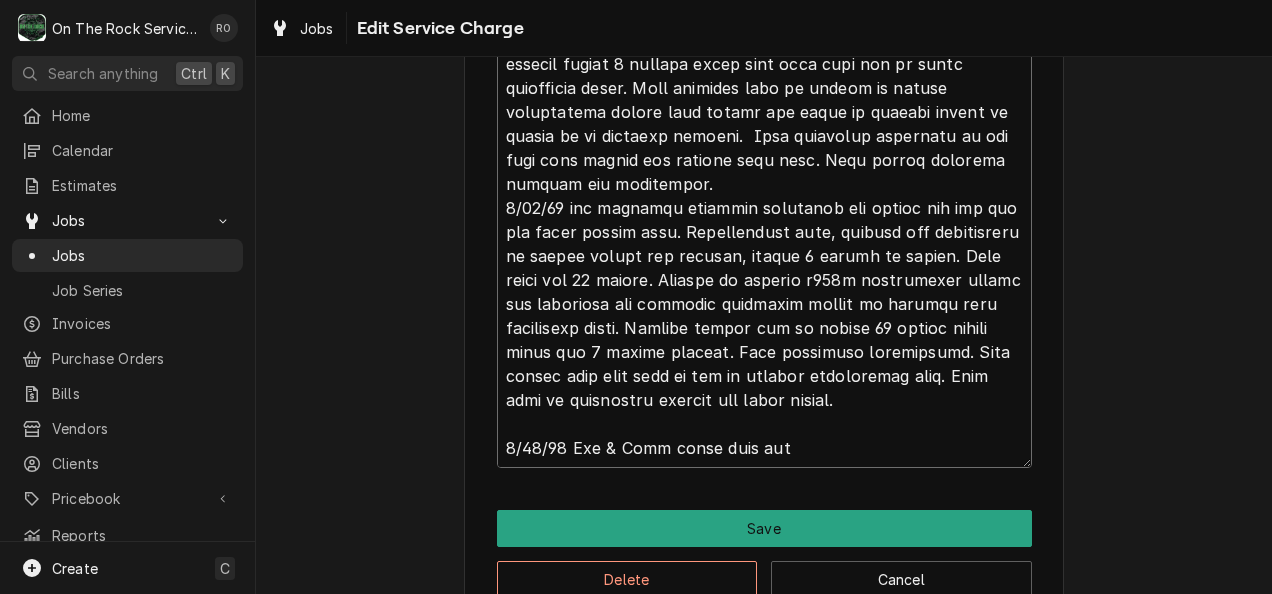 type on "x" 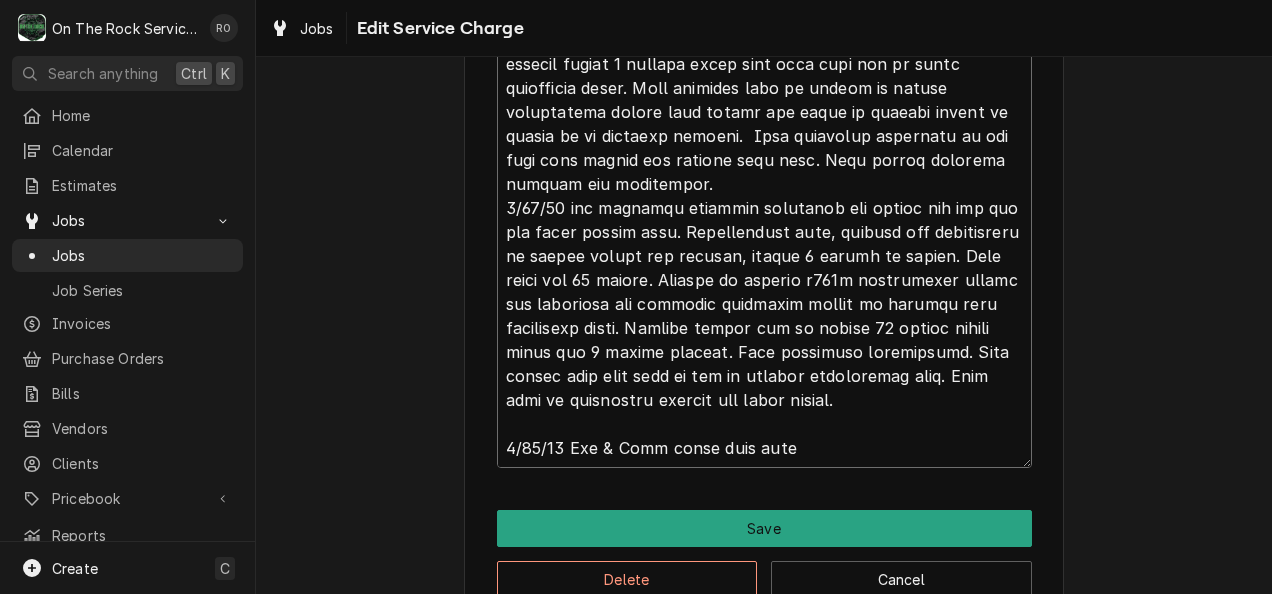 type on "x" 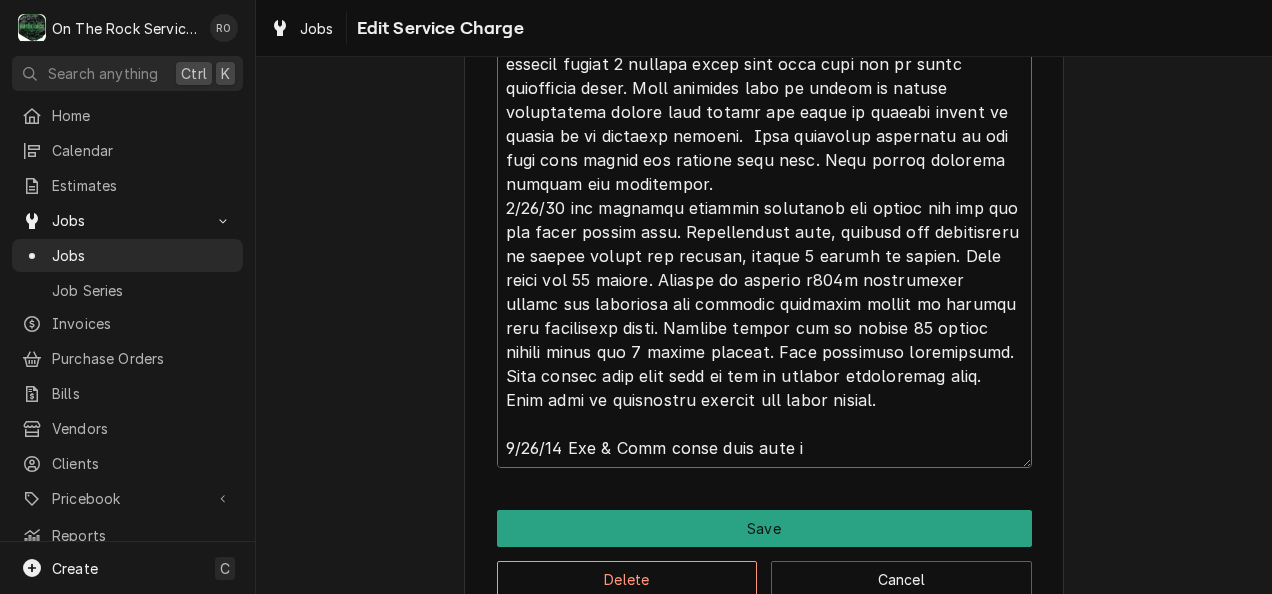 type on "x" 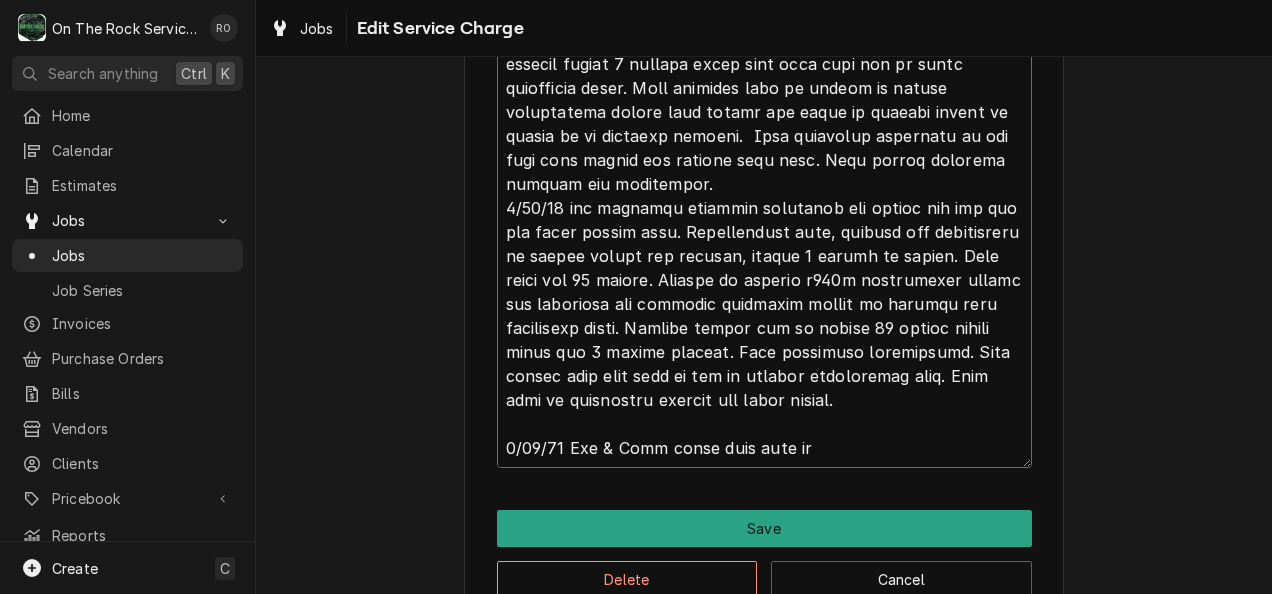 type on "x" 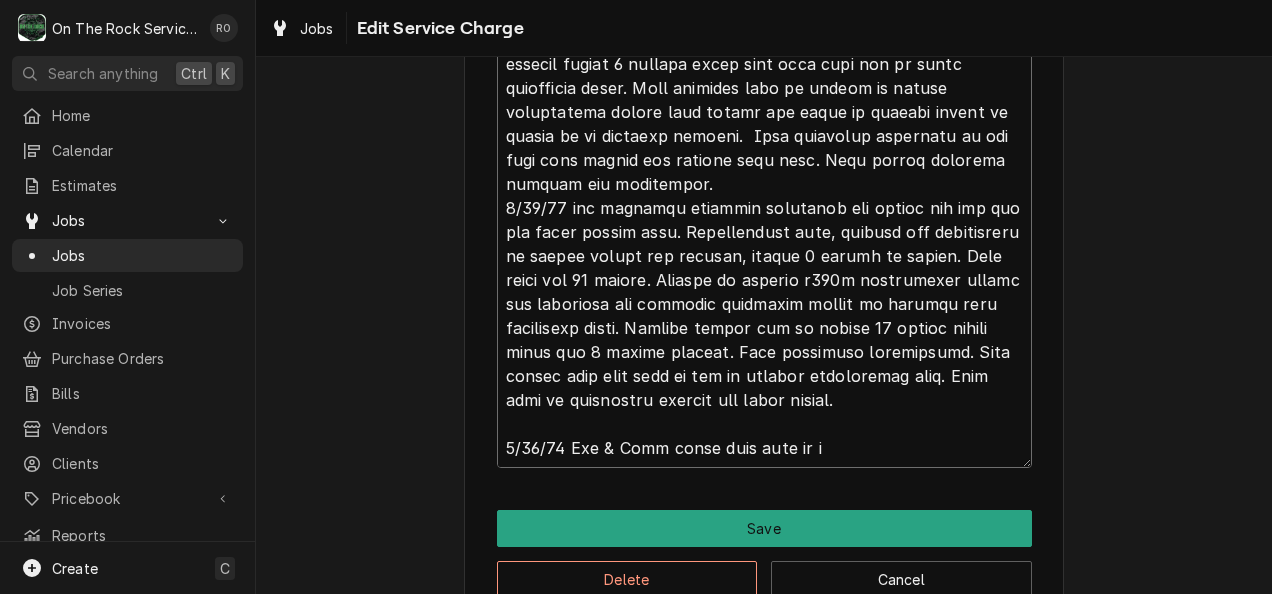 type on "x" 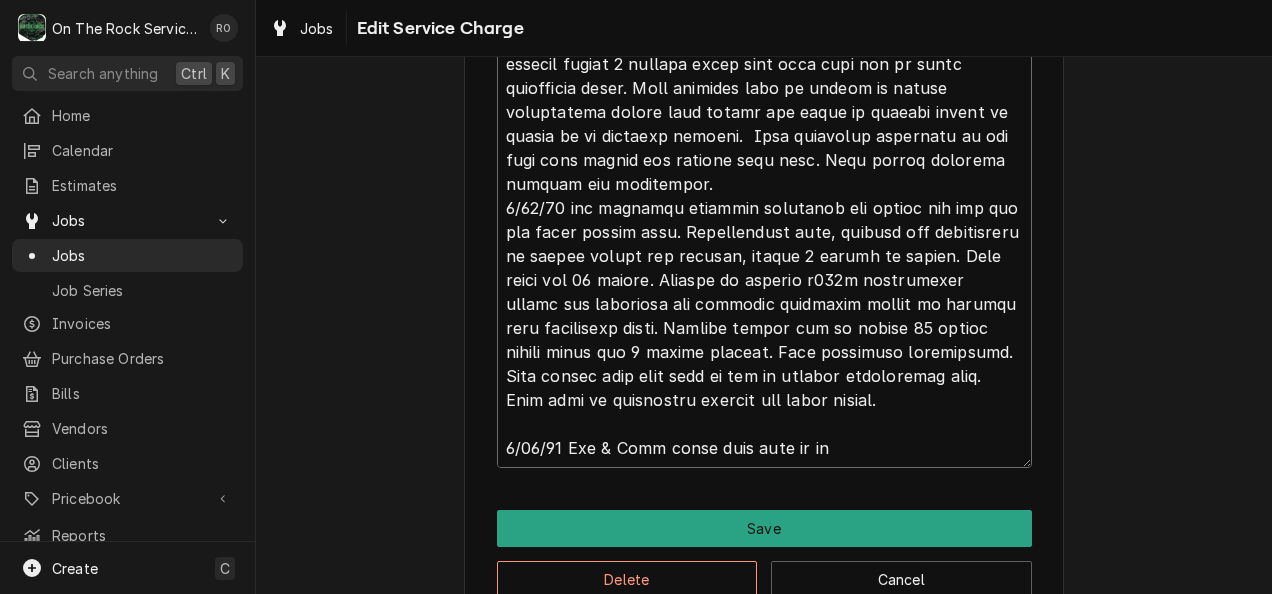 type on "7/11/25 tmb provide service parts and labor to determine that on ice machine having incorrect thickness ice. Disassembled and tested thickness sensor and way out of range. Replaced thickness sensor and now reading properly. Tested unit found that unit has low water pressure when filling unit. Disassembled water filter assy has good water pressure prior to filter system. Checked pressure after water filter and water low and very dirty coming out.  Replaced filters ( customer supplied) now have good pressure from filter to unit. Reconnected and tested, unit still having very low pressure when filling. Unit will need new fill solenoid valve also. Removed and replaced fill solenoid valve kit. Reassembled unit and tested. Unit currently operating properly. Will leave open for recheck.
7/12/25 tmb returned for issues with ice production. Found that on each left and right evaporator plate top 7 rows producing poor quality ice dropping production yield. Ensured all components operational, adjusted thickness sensor..." 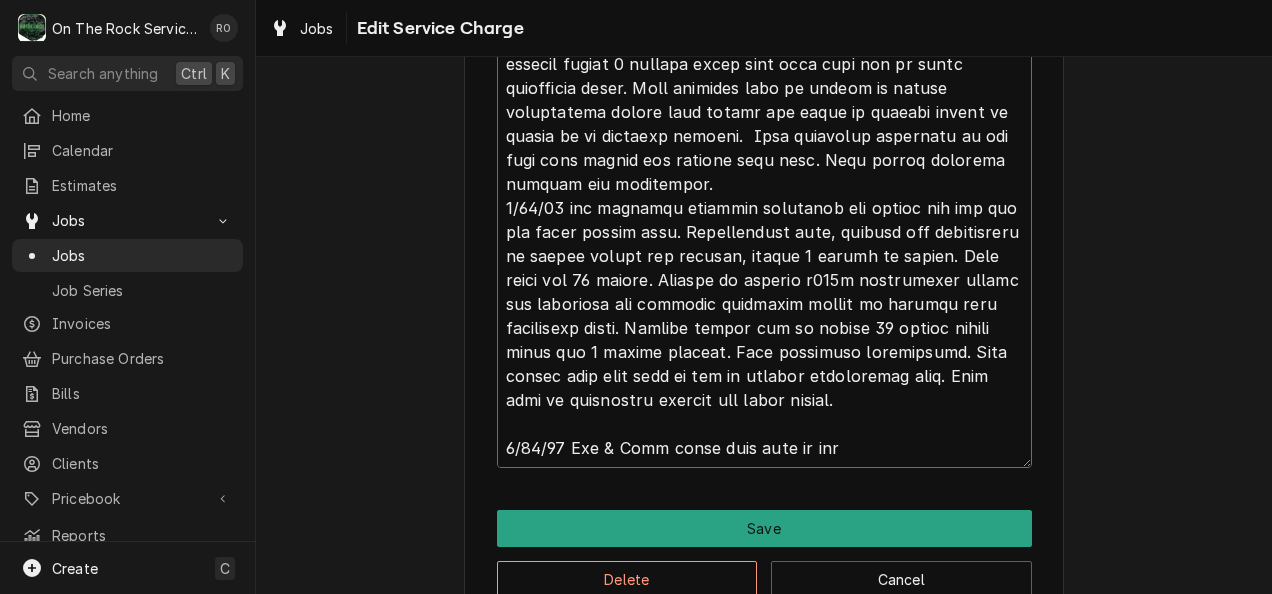 type on "x" 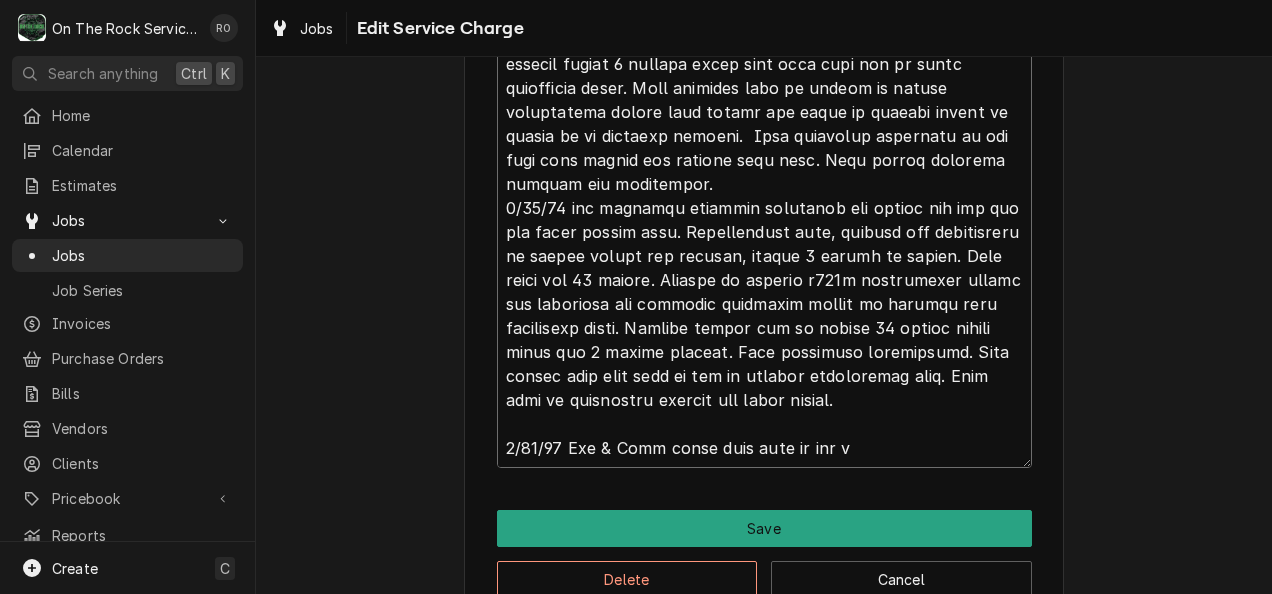 type on "x" 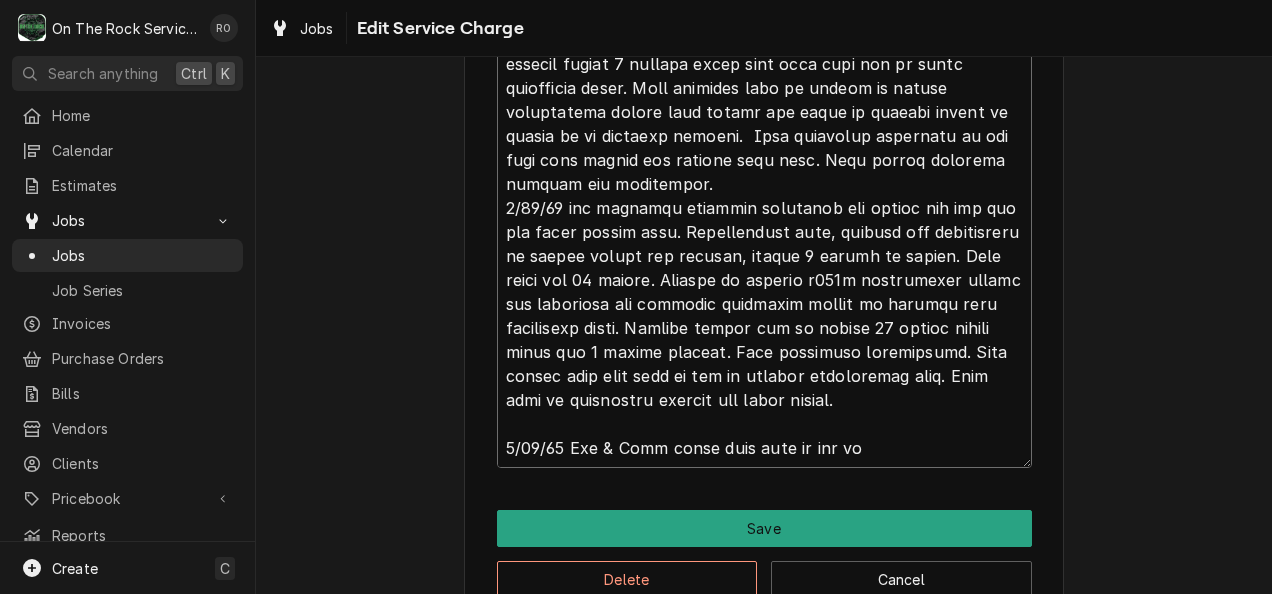 type on "x" 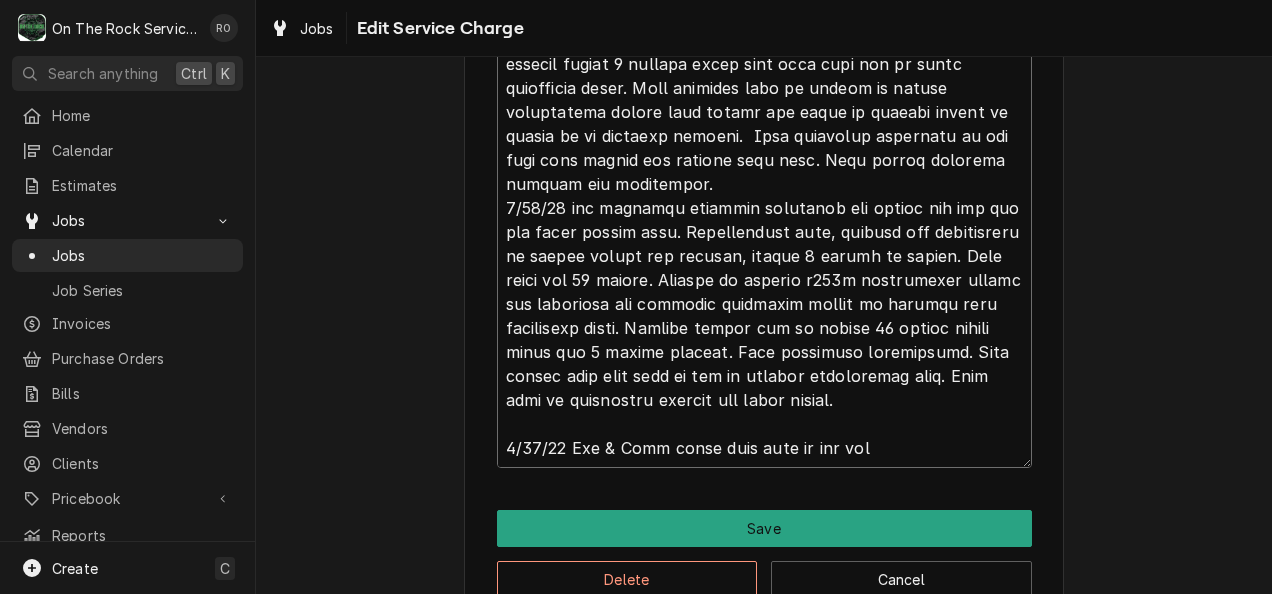 type on "x" 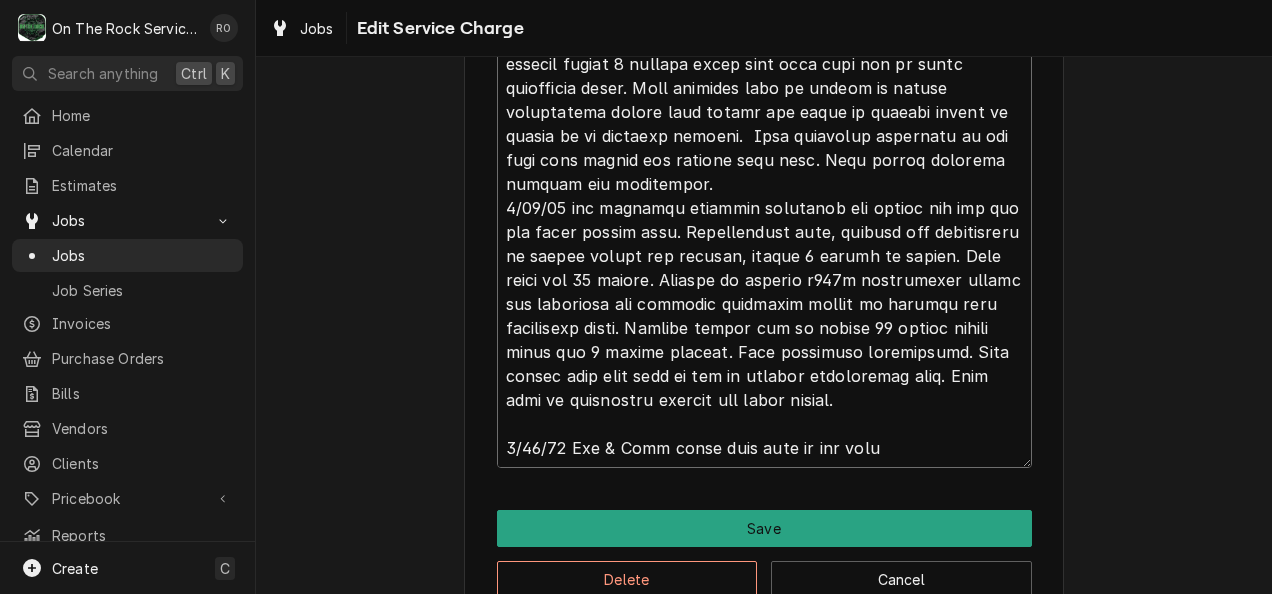 type on "x" 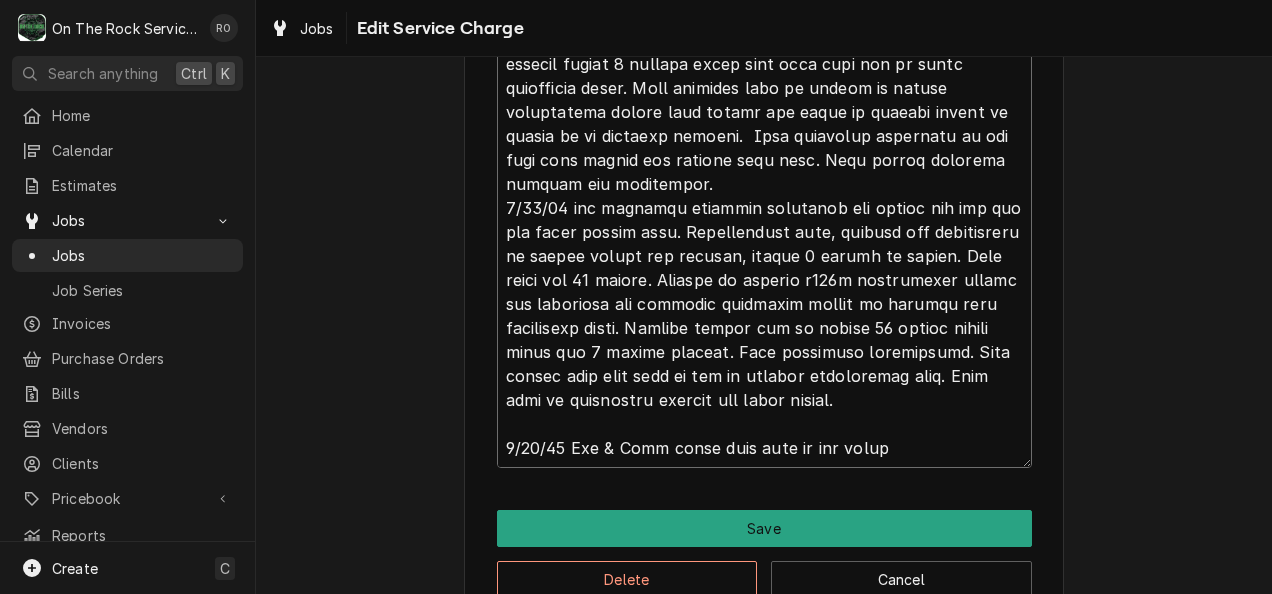 type on "x" 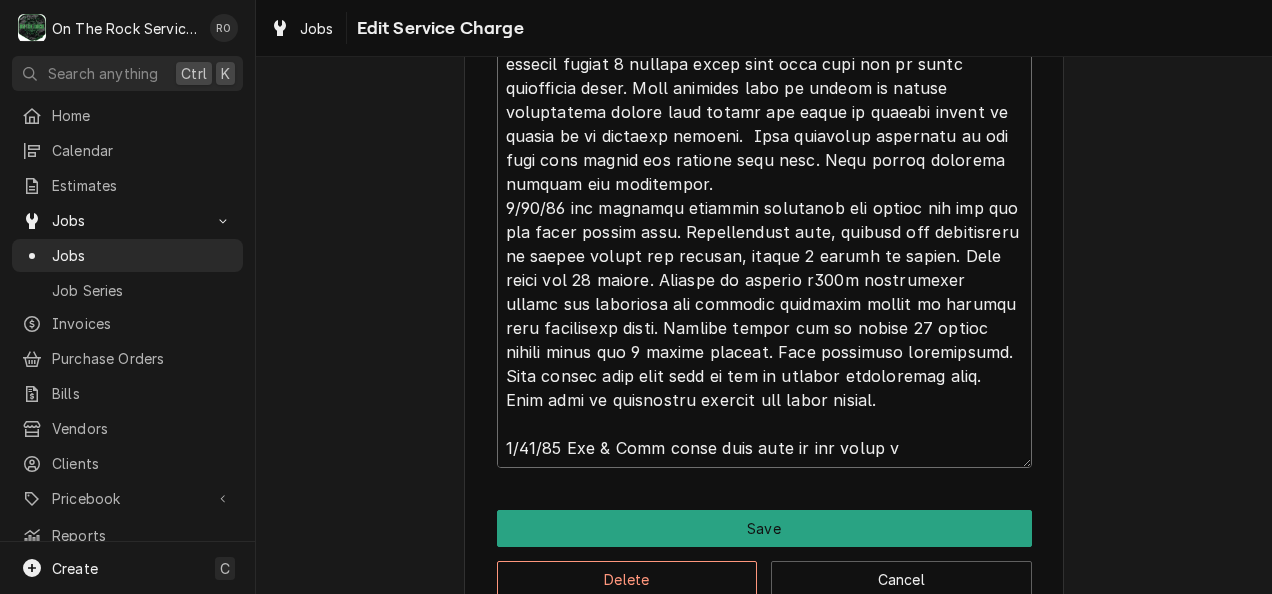 type on "x" 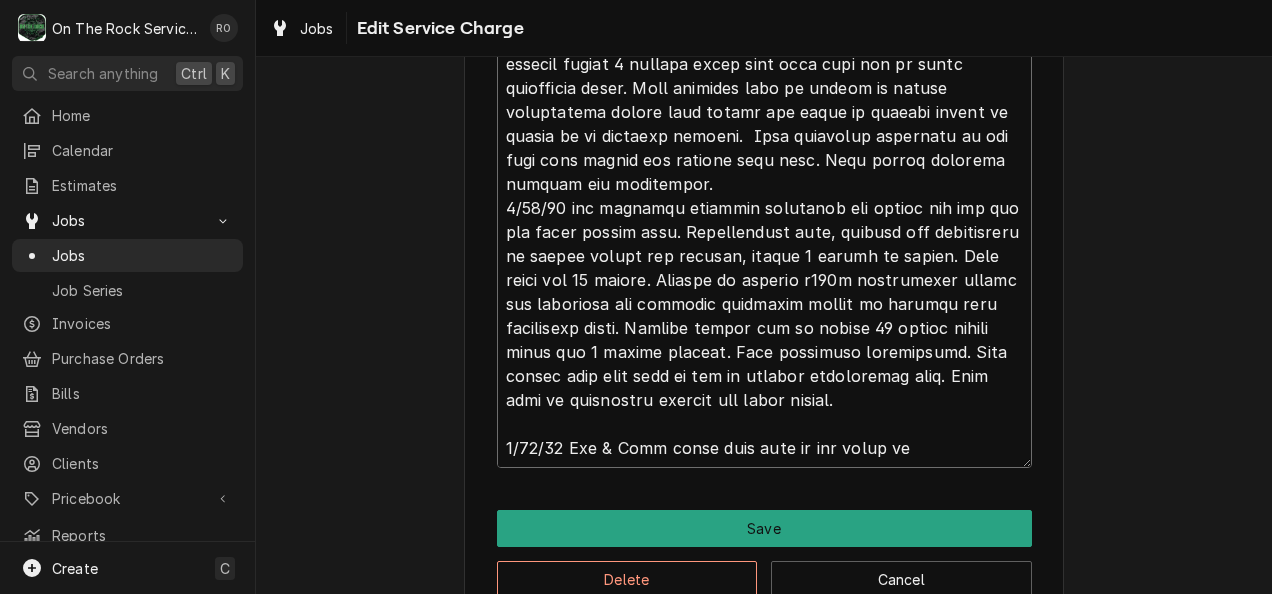 type on "x" 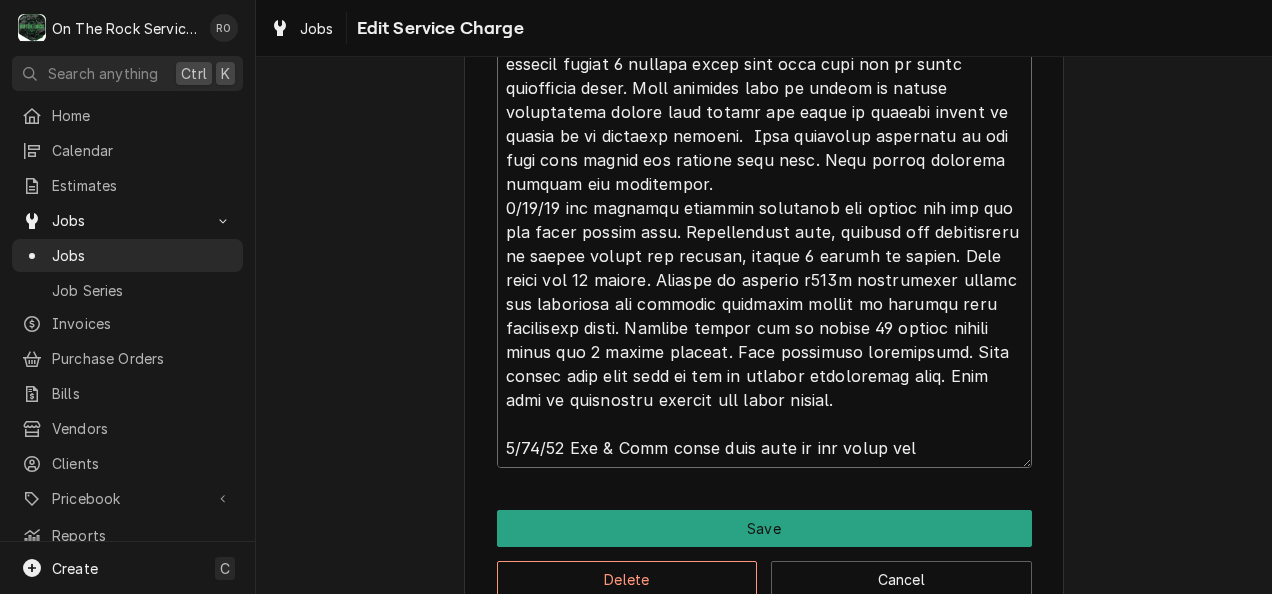 type on "7/11/25 tmb provide service parts and labor to determine that on ice machine having incorrect thickness ice. Disassembled and tested thickness sensor and way out of range. Replaced thickness sensor and now reading properly. Tested unit found that unit has low water pressure when filling unit. Disassembled water filter assy has good water pressure prior to filter system. Checked pressure after water filter and water low and very dirty coming out.  Replaced filters ( customer supplied) now have good pressure from filter to unit. Reconnected and tested, unit still having very low pressure when filling. Unit will need new fill solenoid valve also. Removed and replaced fill solenoid valve kit. Reassembled unit and tested. Unit currently operating properly. Will leave open for recheck.
7/12/25 tmb returned for issues with ice production. Found that on each left and right evaporator plate top 7 rows producing poor quality ice dropping production yield. Ensured all components operational, adjusted thickness sensor..." 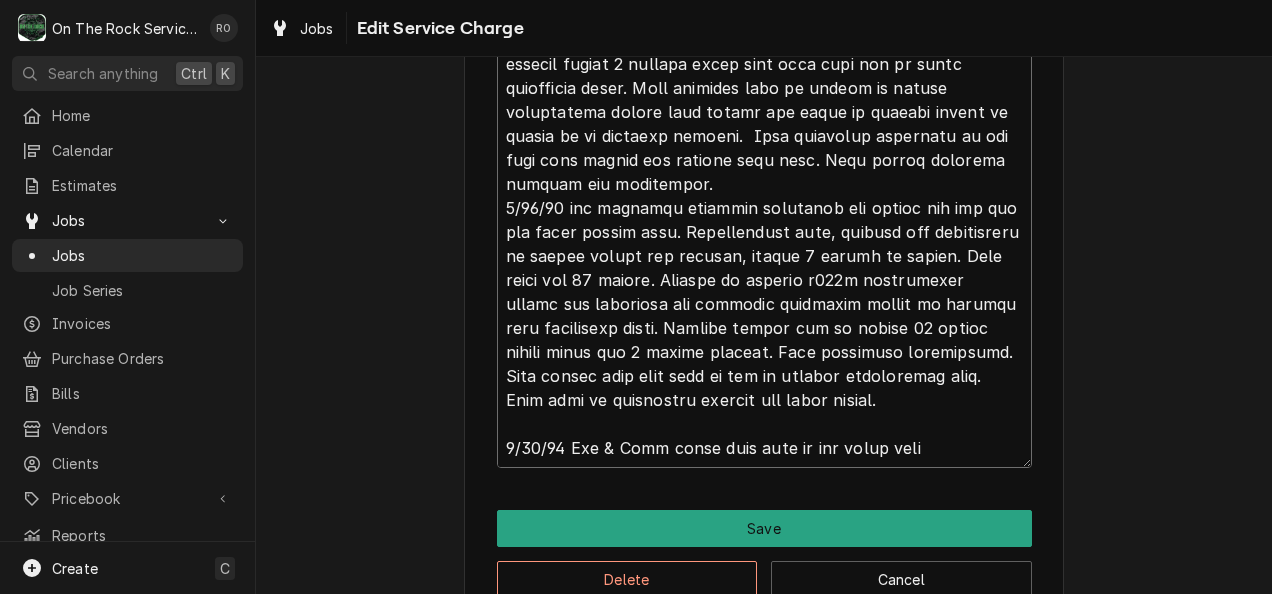 type on "x" 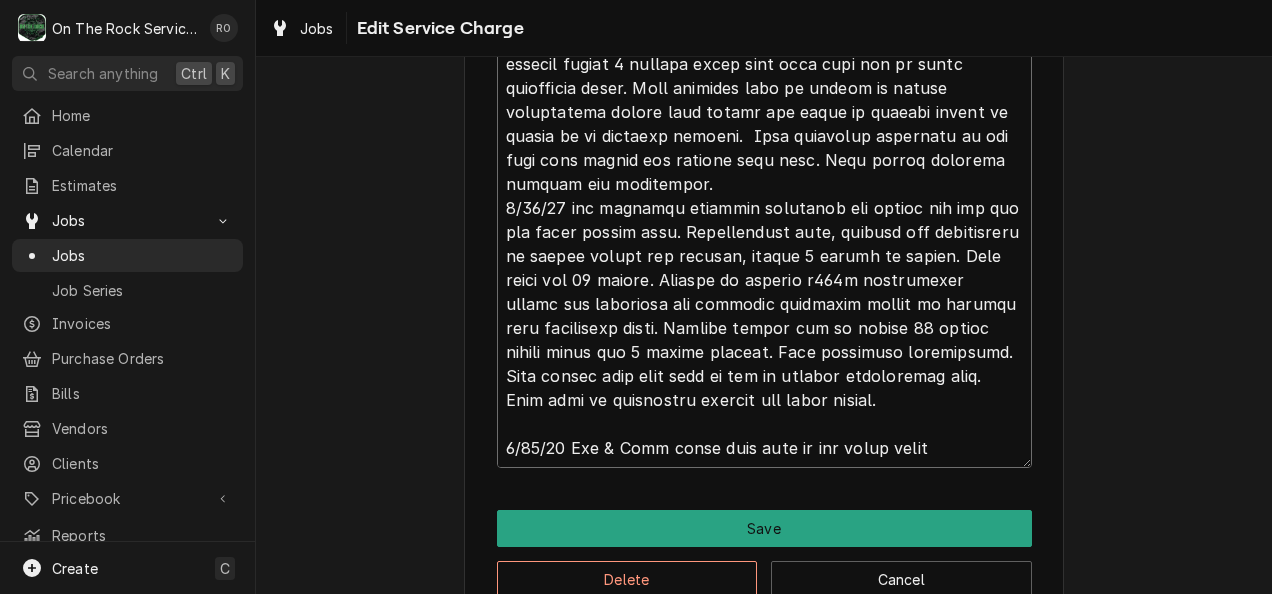 type on "7/11/25 tmb provide service parts and labor to determine that on ice machine having incorrect thickness ice. Disassembled and tested thickness sensor and way out of range. Replaced thickness sensor and now reading properly. Tested unit found that unit has low water pressure when filling unit. Disassembled water filter assy has good water pressure prior to filter system. Checked pressure after water filter and water low and very dirty coming out.  Replaced filters ( customer supplied) now have good pressure from filter to unit. Reconnected and tested, unit still having very low pressure when filling. Unit will need new fill solenoid valve also. Removed and replaced fill solenoid valve kit. Reassembled unit and tested. Unit currently operating properly. Will leave open for recheck.
7/12/25 tmb returned for issues with ice production. Found that on each left and right evaporator plate top 7 rows producing poor quality ice dropping production yield. Ensured all components operational, adjusted thickness sensor..." 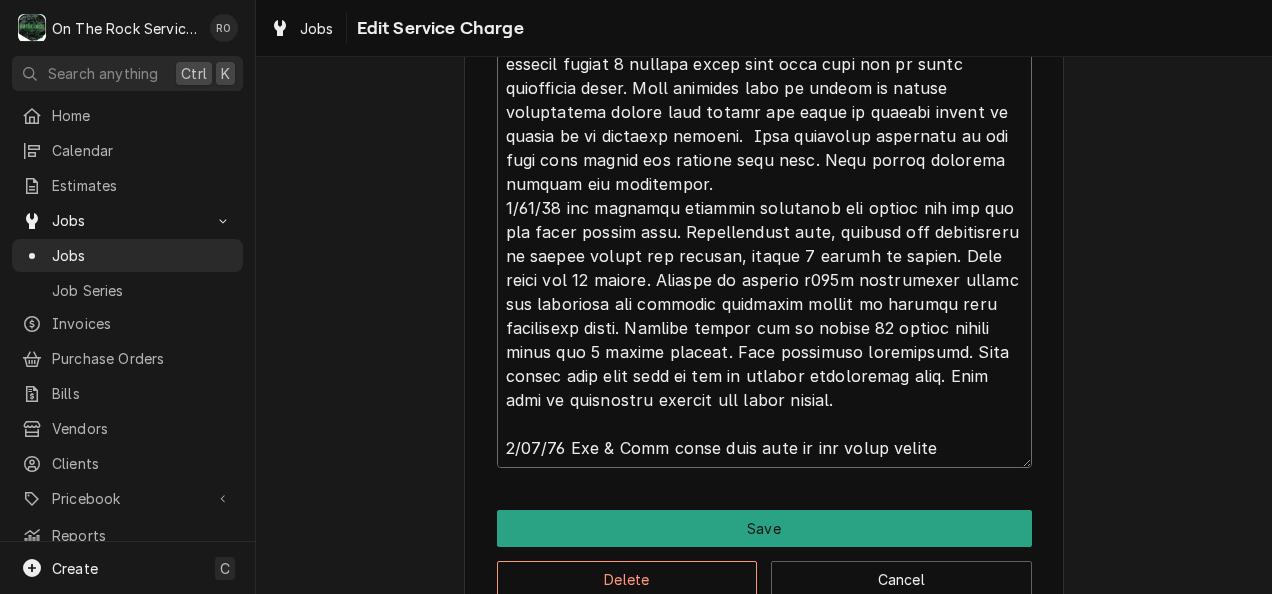 type on "x" 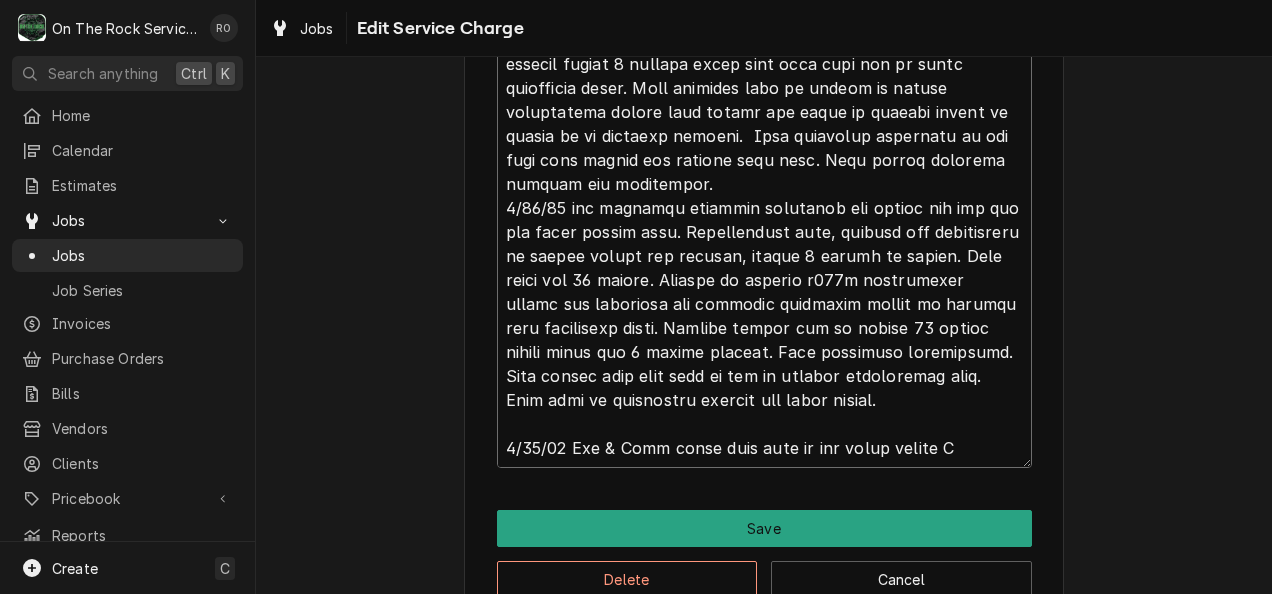 type on "x" 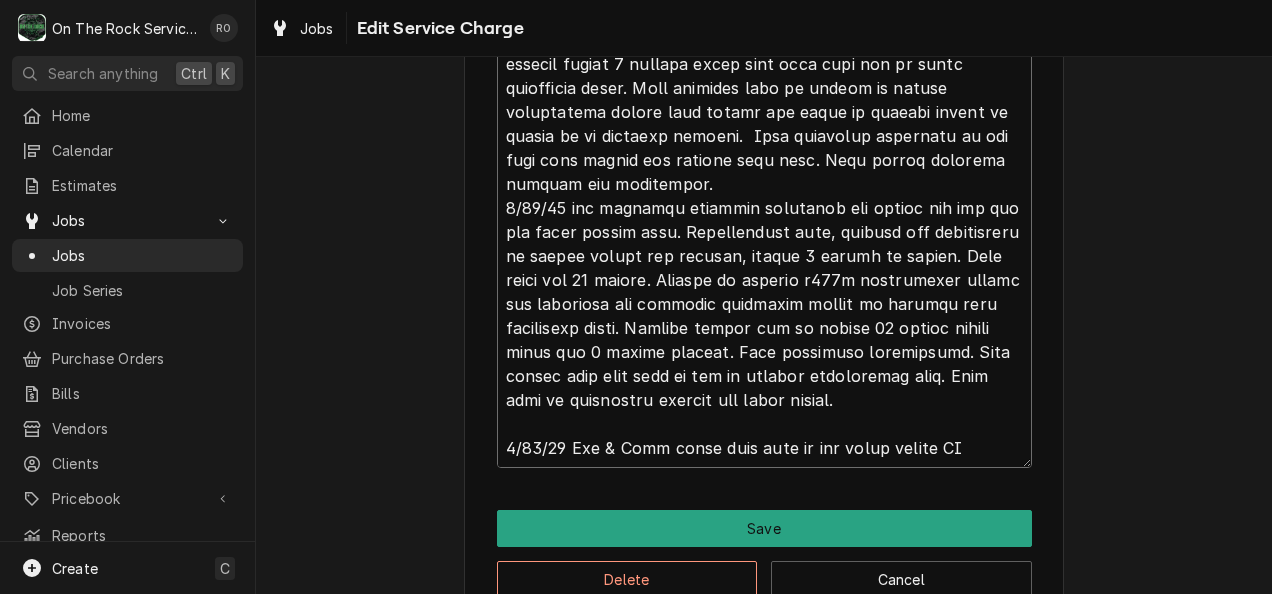 type on "x" 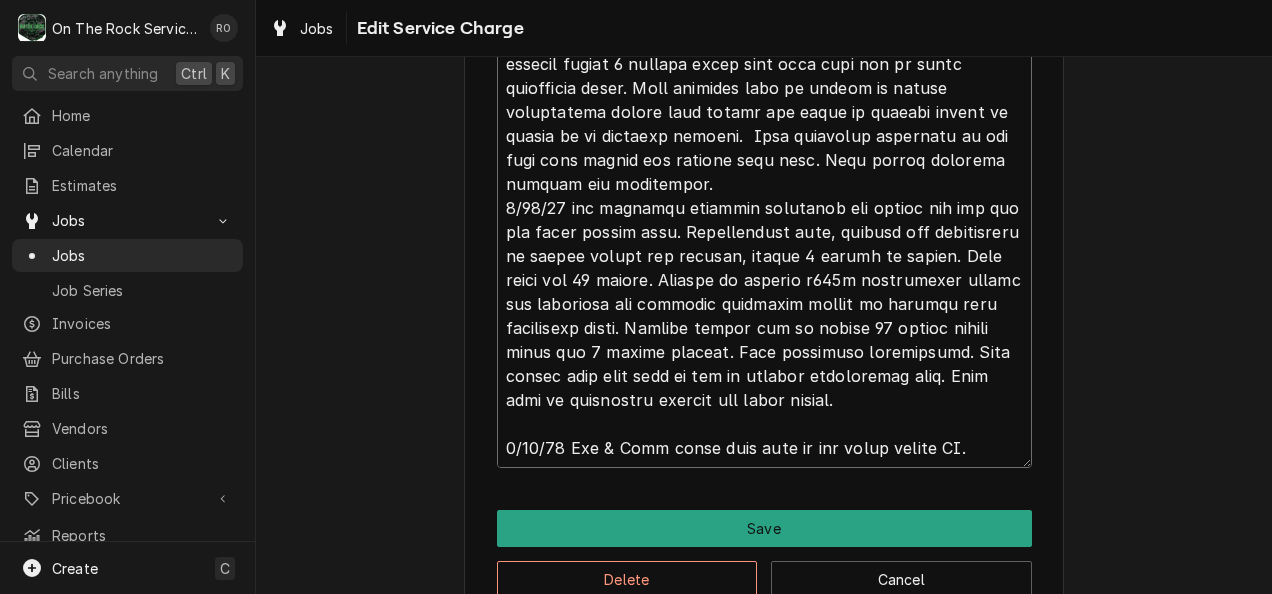 type on "x" 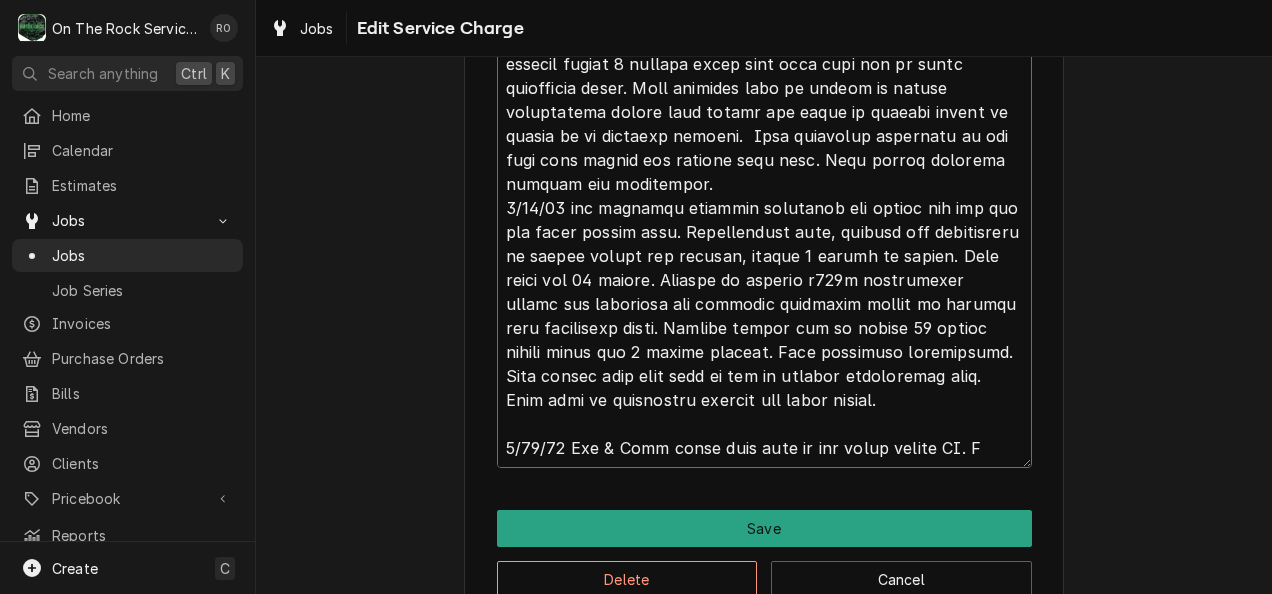 type on "x" 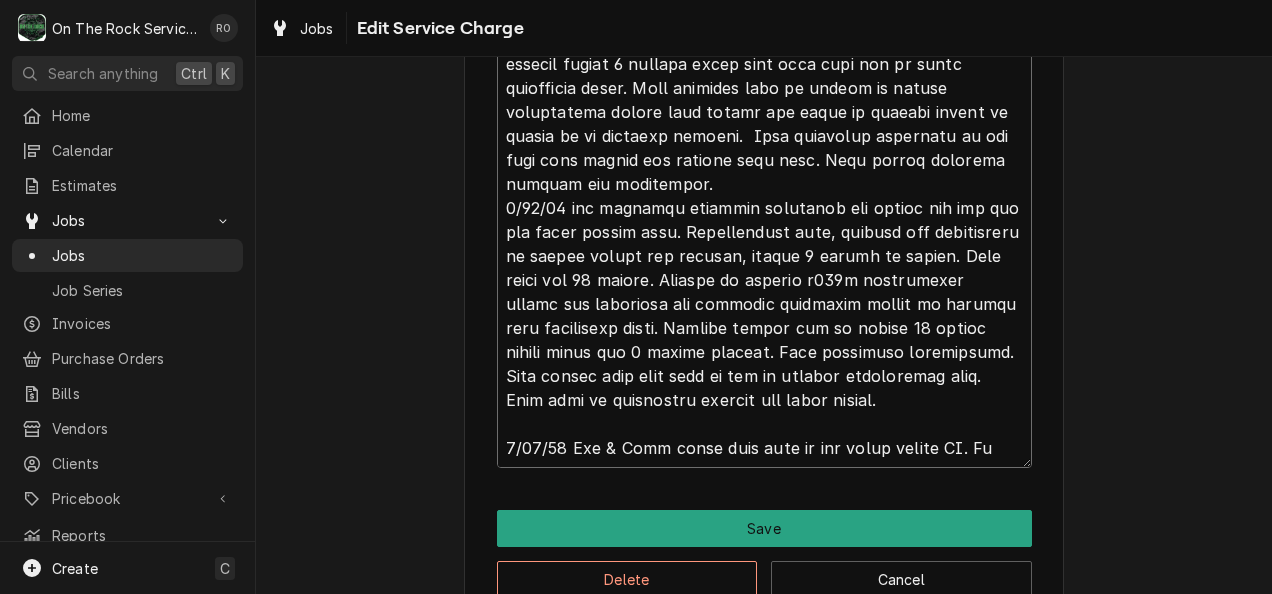 type on "x" 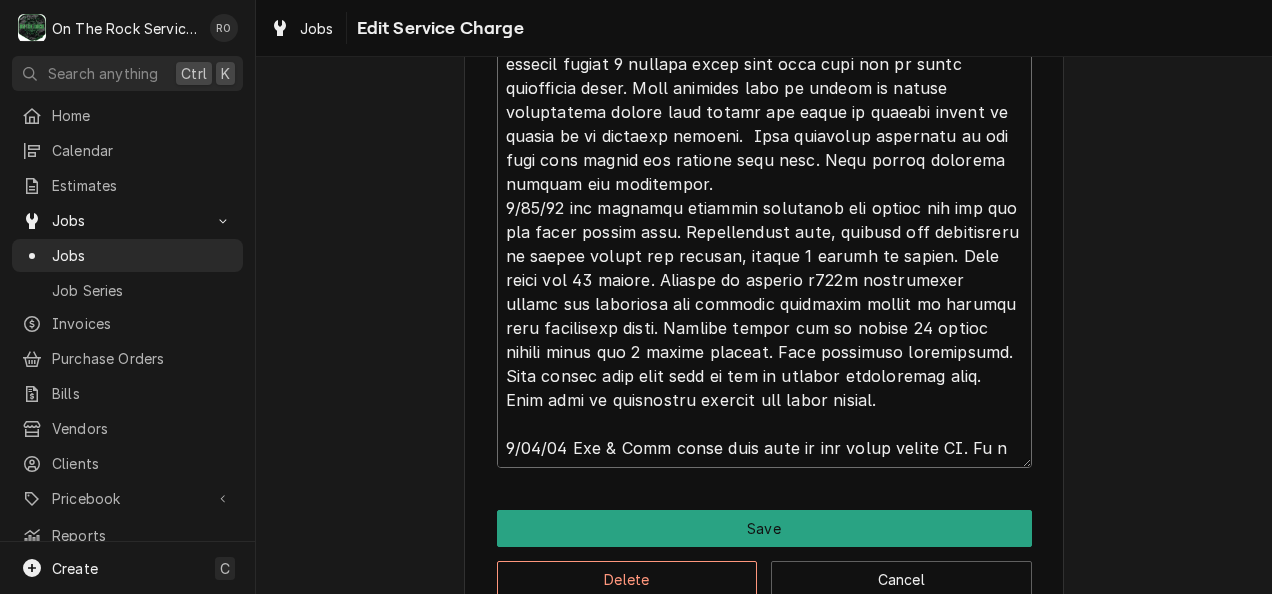 type on "x" 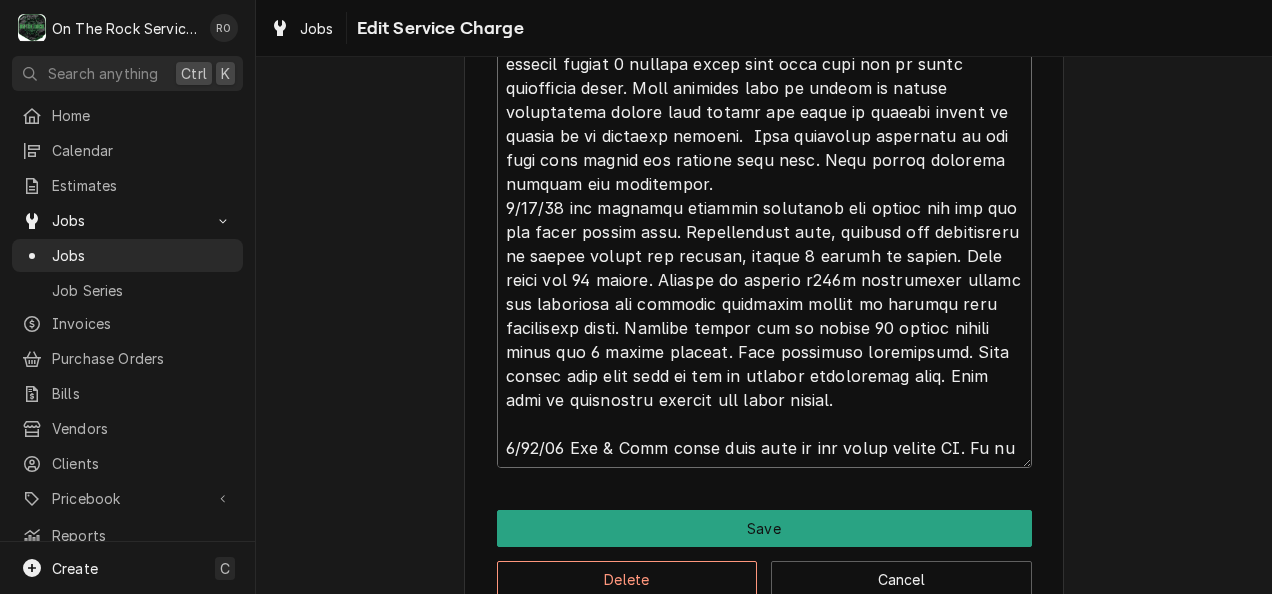 type on "x" 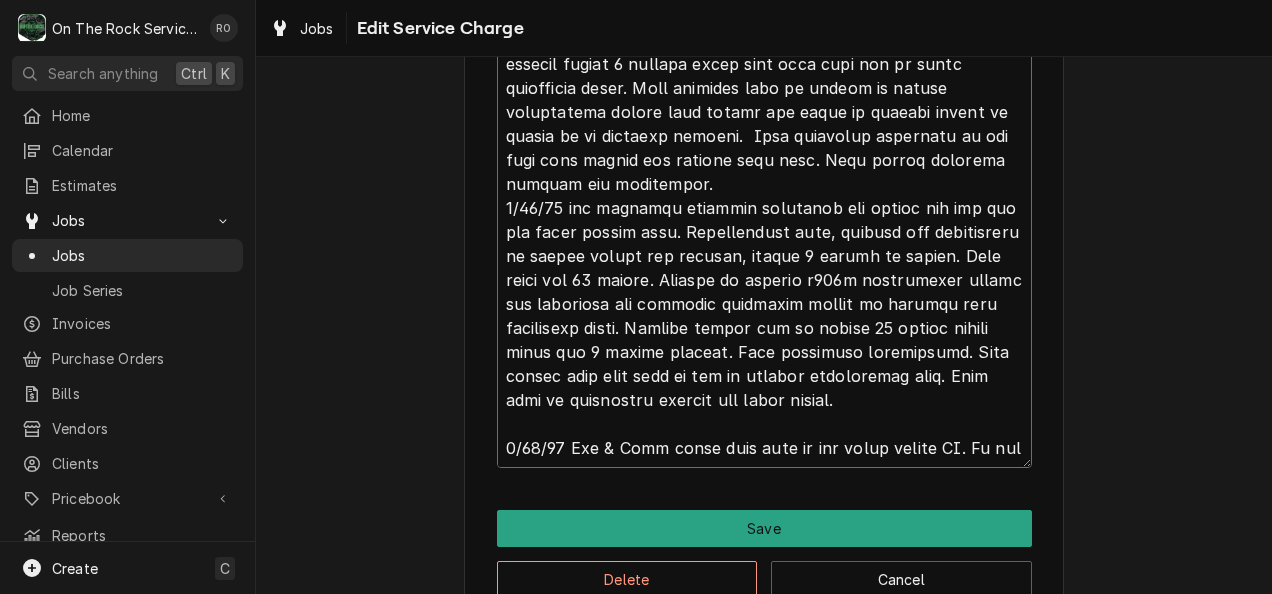 scroll, scrollTop: 24, scrollLeft: 0, axis: vertical 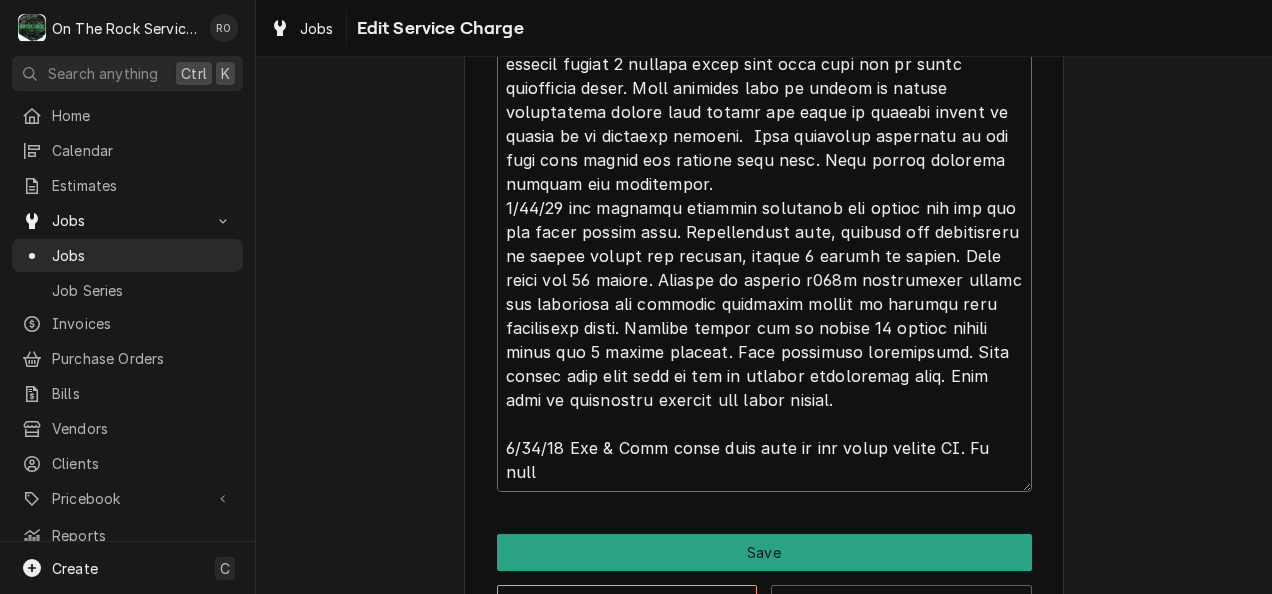 type on "x" 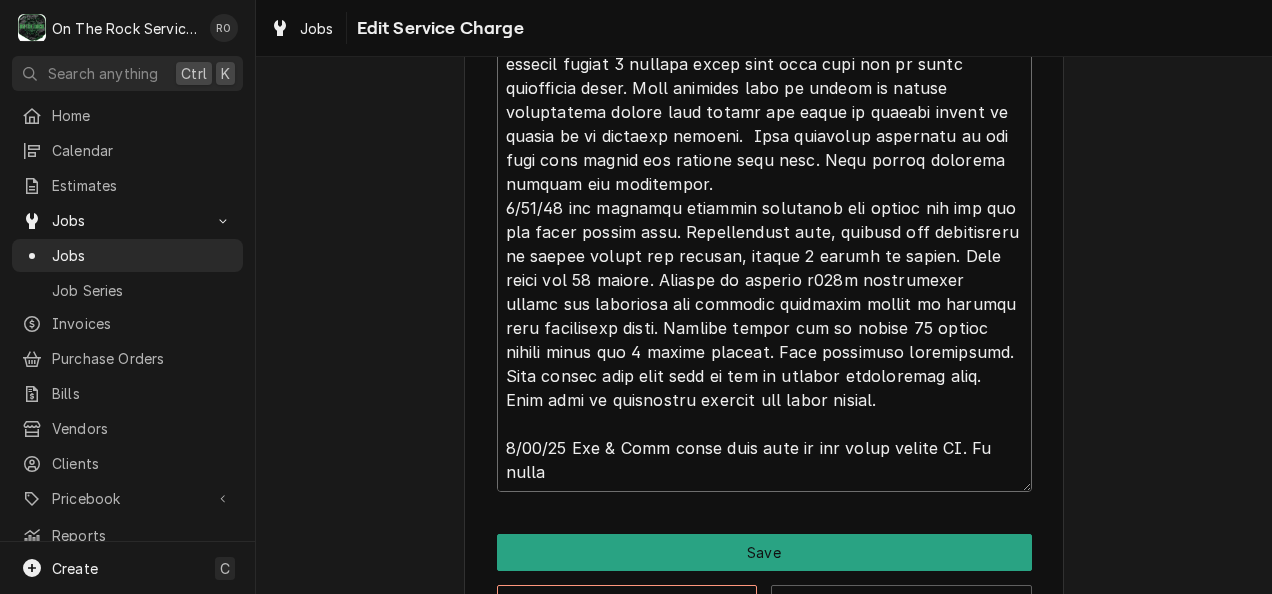 type on "x" 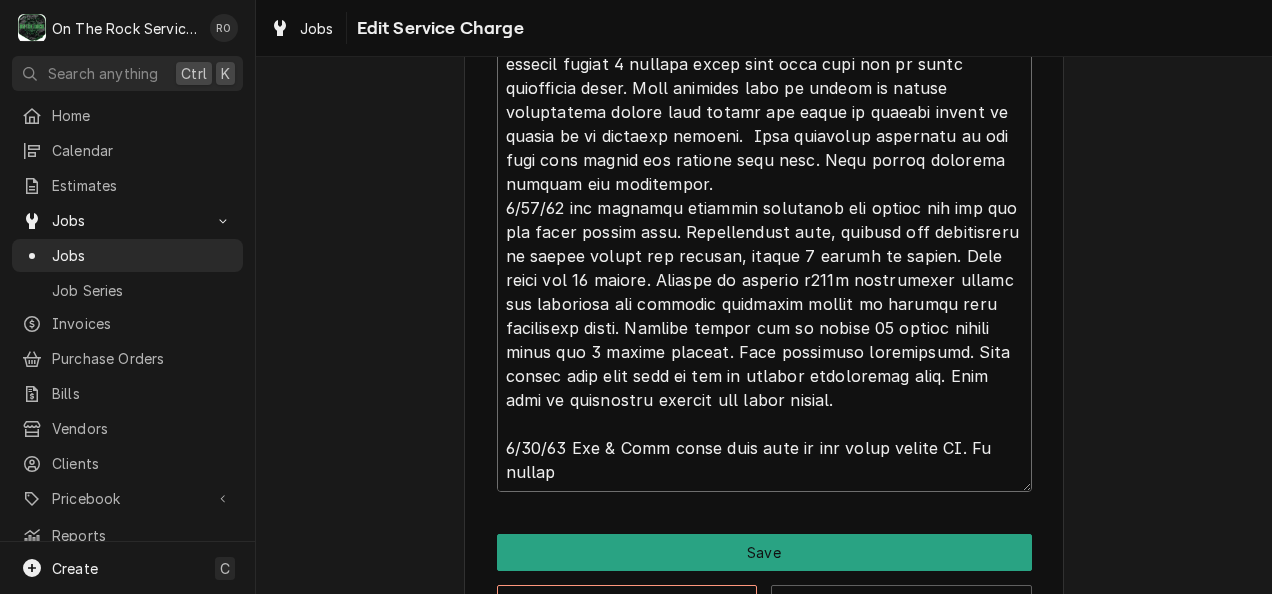 type on "x" 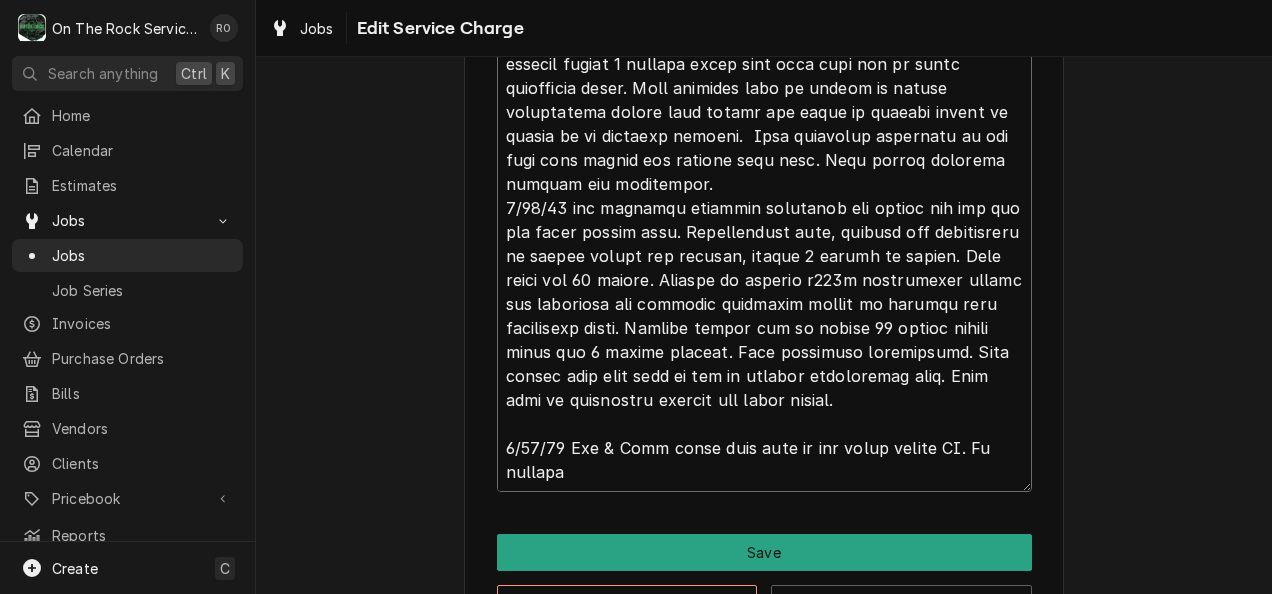 type on "x" 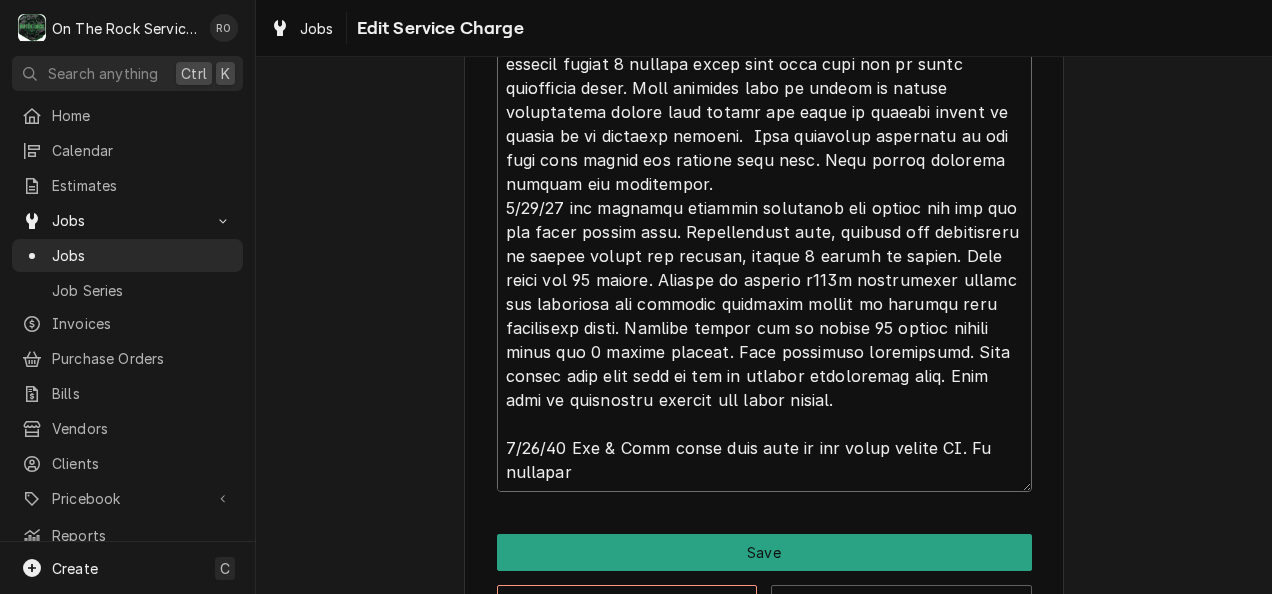 type on "x" 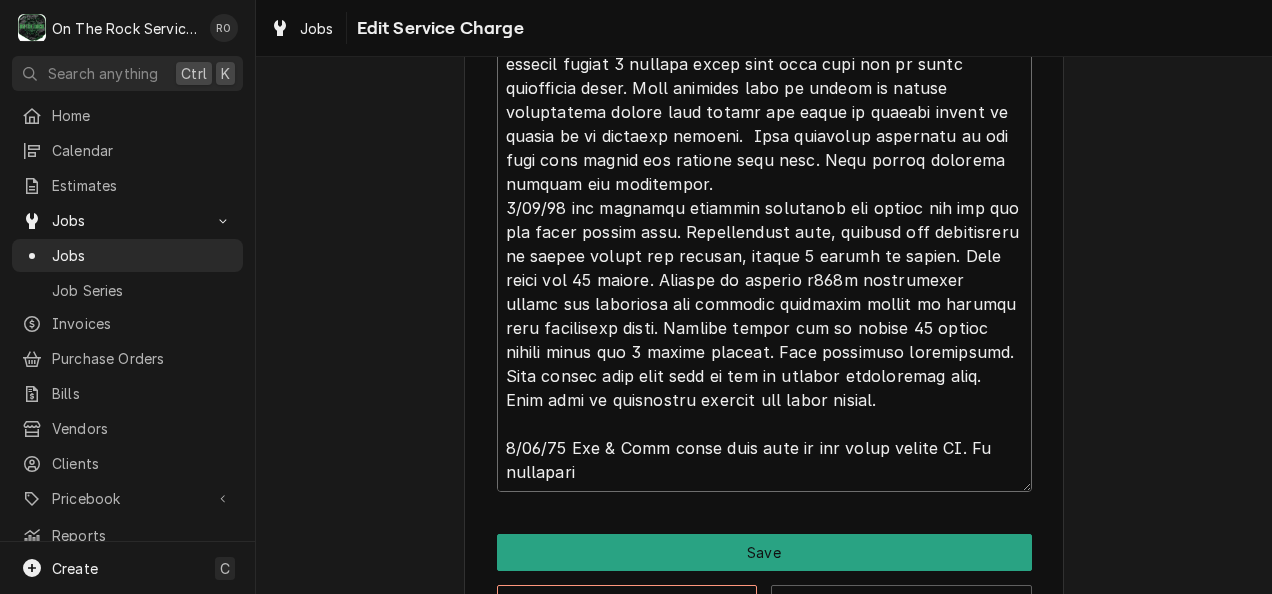 type on "x" 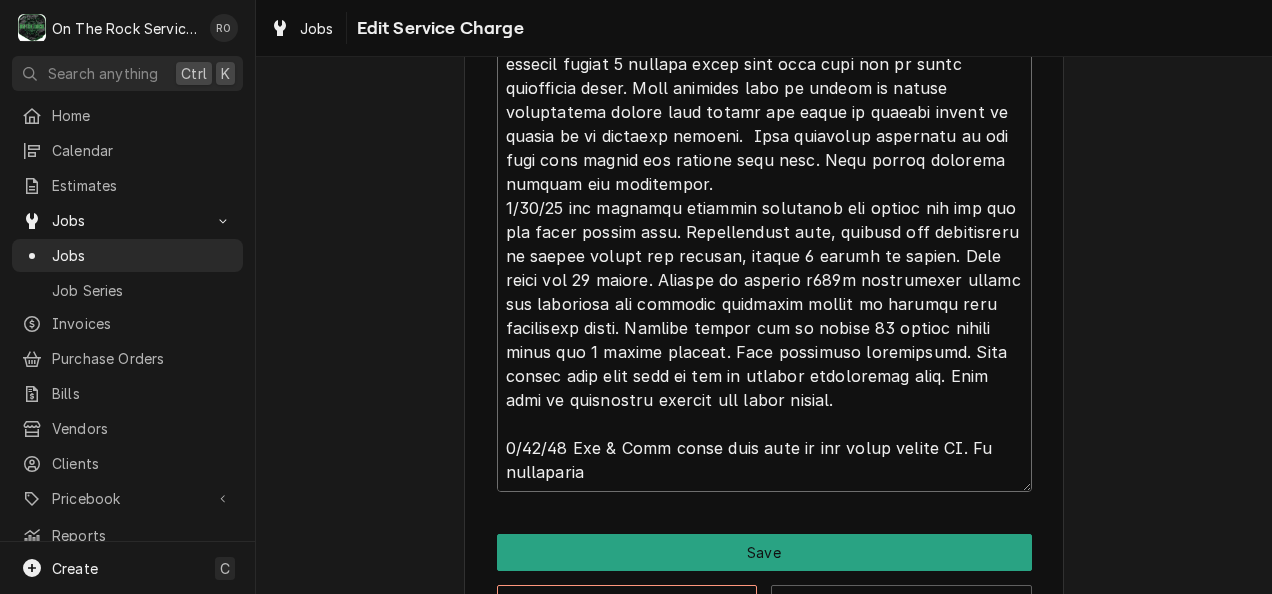 type on "7/11/25 tmb provide service parts and labor to determine that on ice machine having incorrect thickness ice. Disassembled and tested thickness sensor and way out of range. Replaced thickness sensor and now reading properly. Tested unit found that unit has low water pressure when filling unit. Disassembled water filter assy has good water pressure prior to filter system. Checked pressure after water filter and water low and very dirty coming out.  Replaced filters ( customer supplied) now have good pressure from filter to unit. Reconnected and tested, unit still having very low pressure when filling. Unit will need new fill solenoid valve also. Removed and replaced fill solenoid valve kit. Reassembled unit and tested. Unit currently operating properly. Will leave open for recheck.
7/12/25 tmb returned for issues with ice production. Found that on each left and right evaporator plate top 7 rows producing poor quality ice dropping production yield. Ensured all components operational, adjusted thickness sensor..." 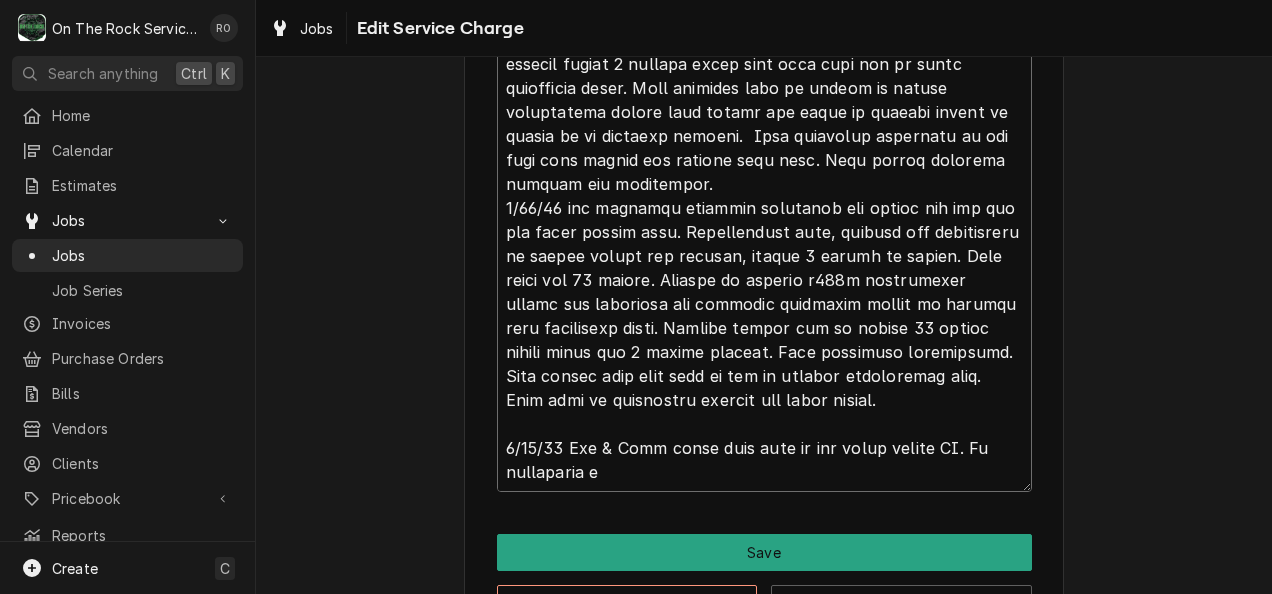 type on "x" 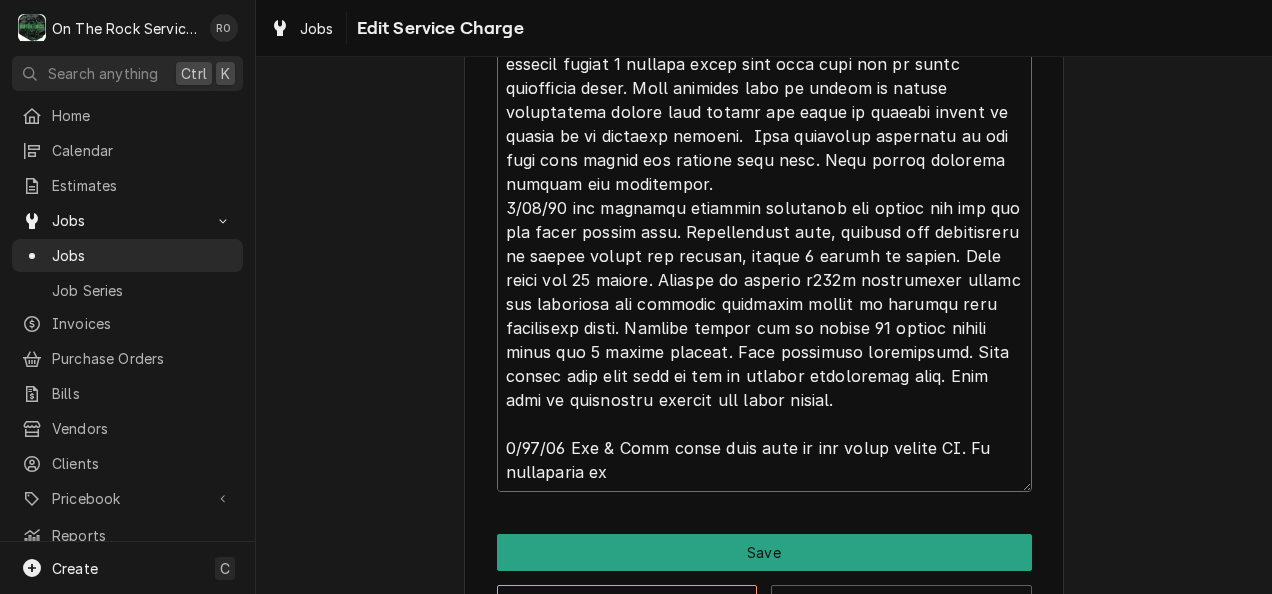 type on "x" 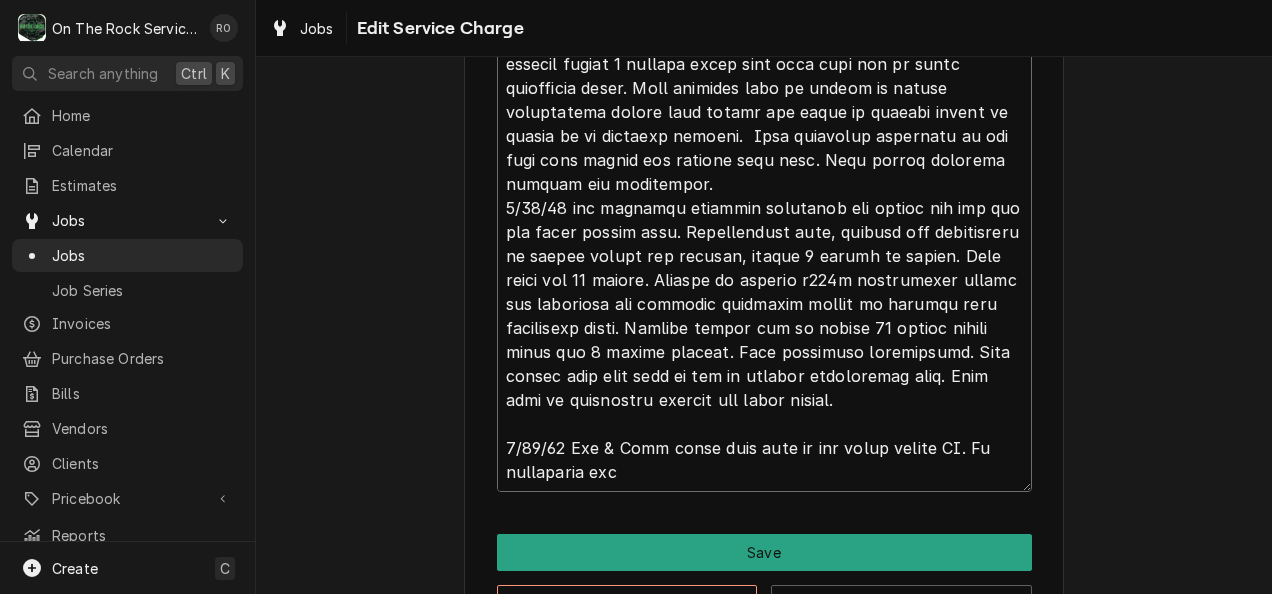 type on "x" 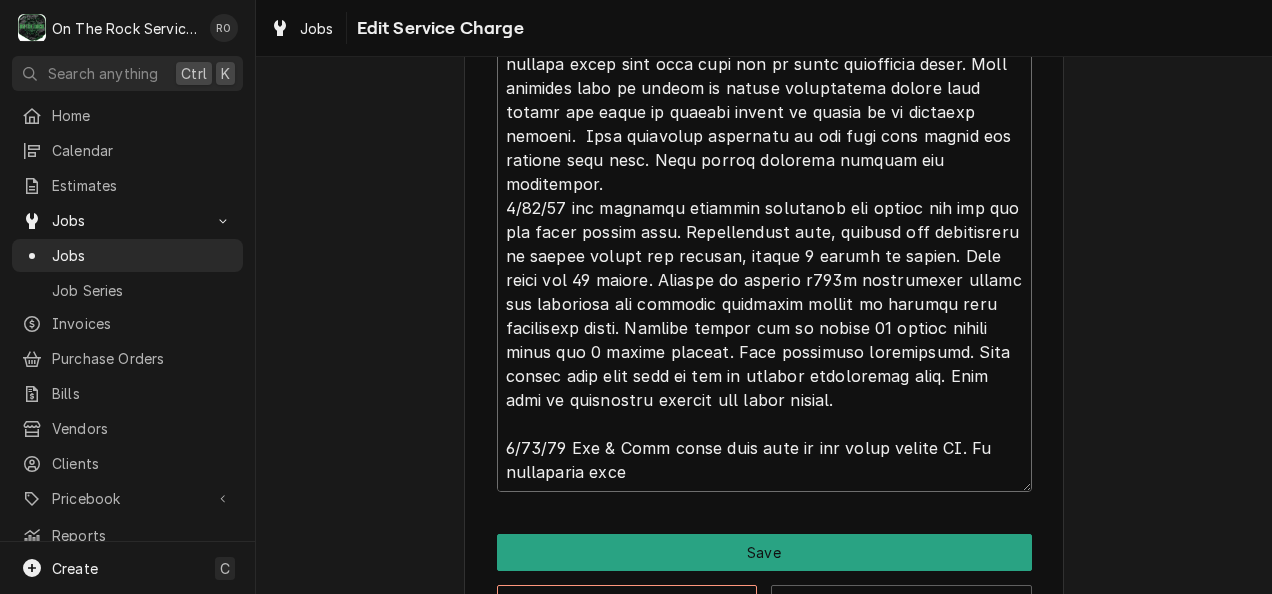 type on "x" 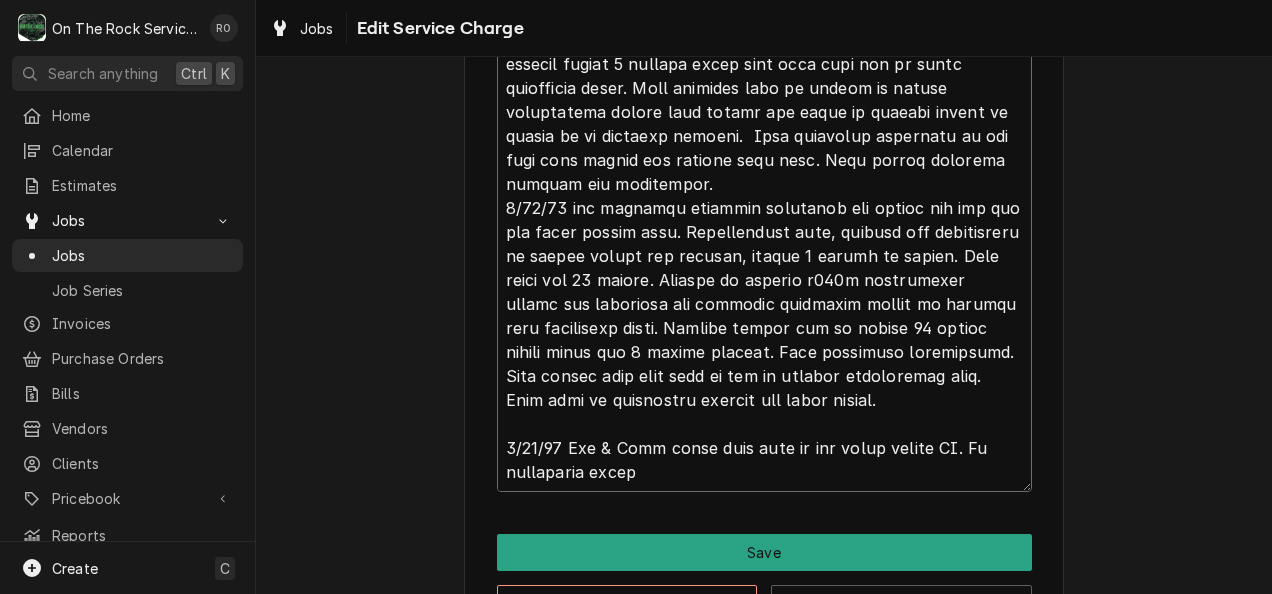 type on "x" 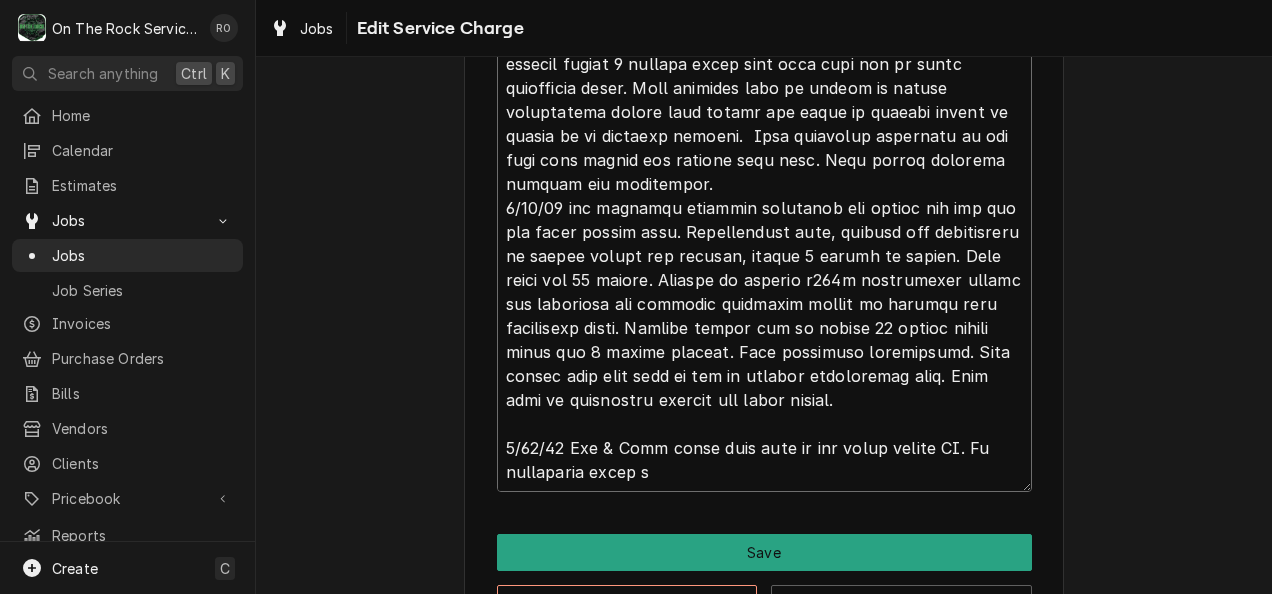 type on "x" 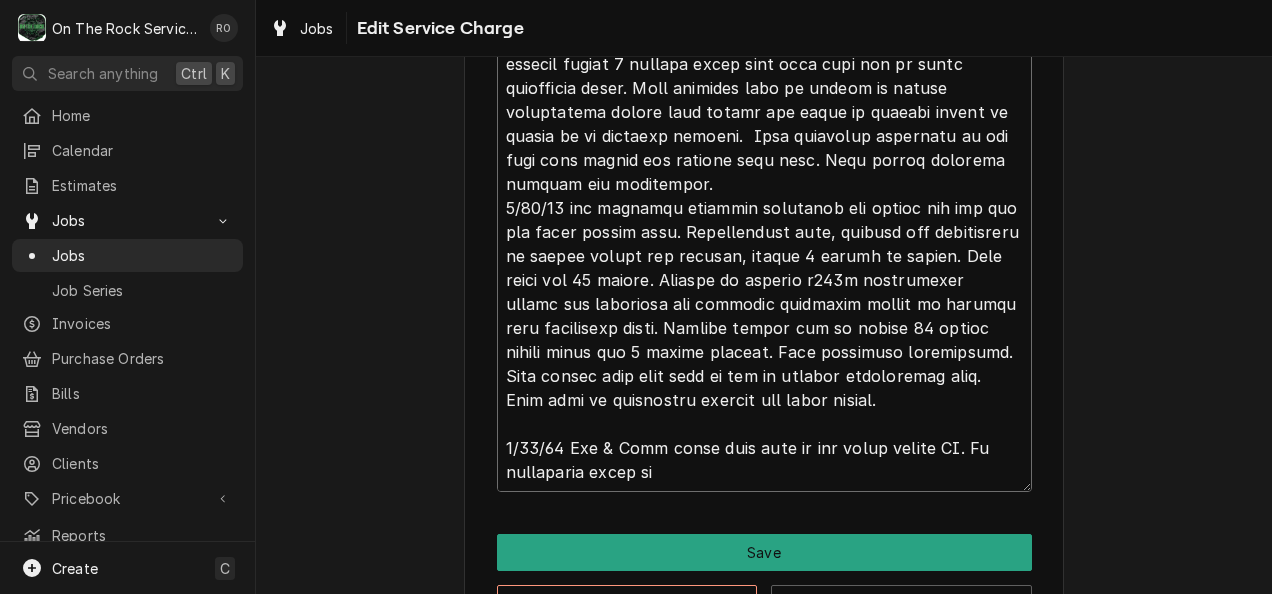 type on "x" 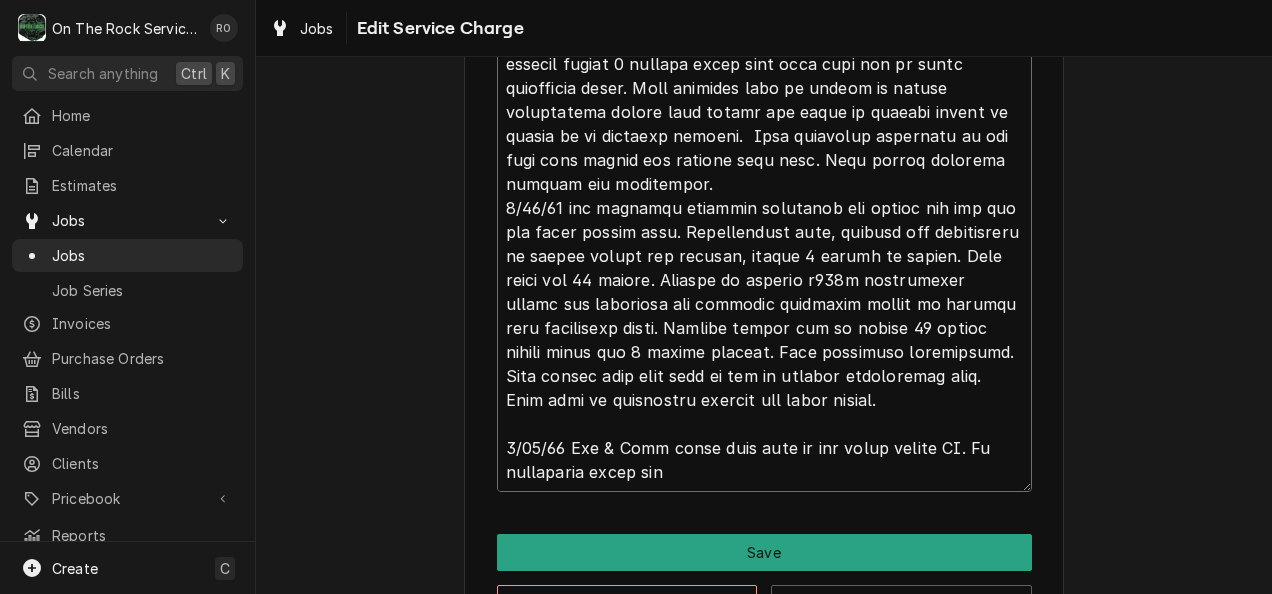 type on "x" 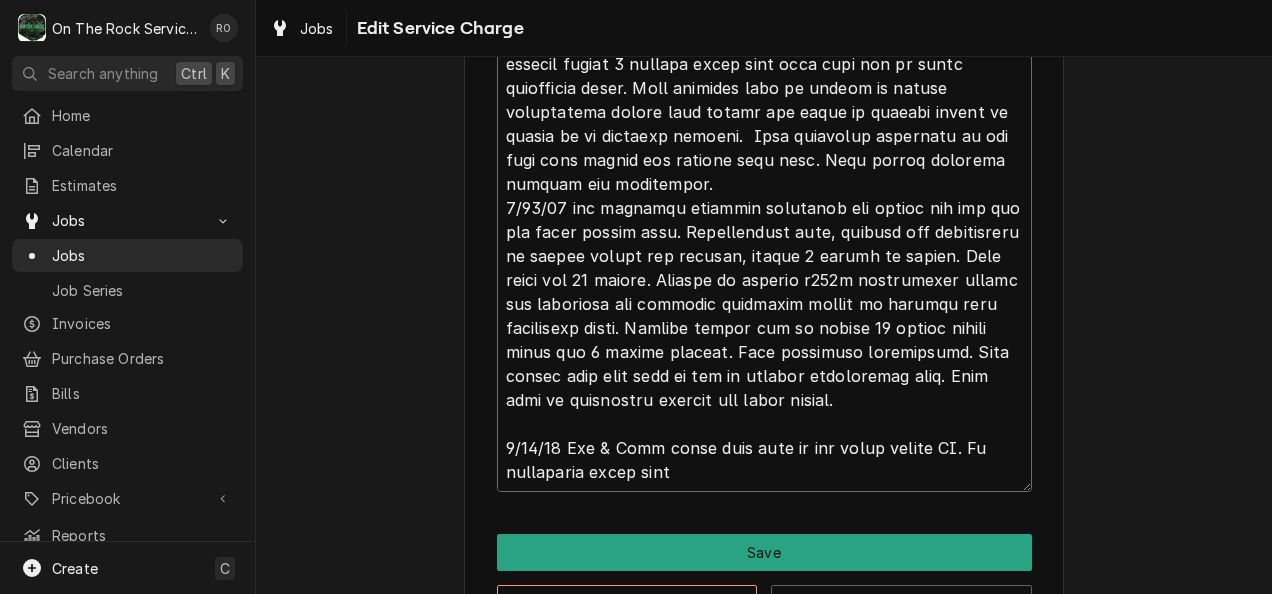 type on "x" 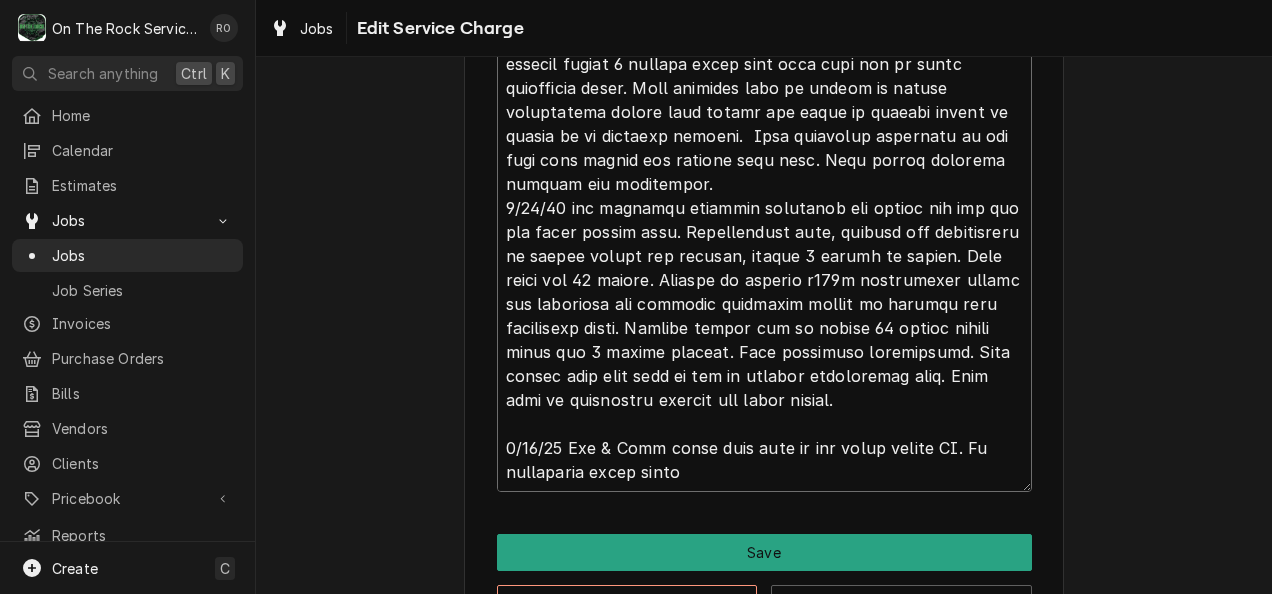 type on "x" 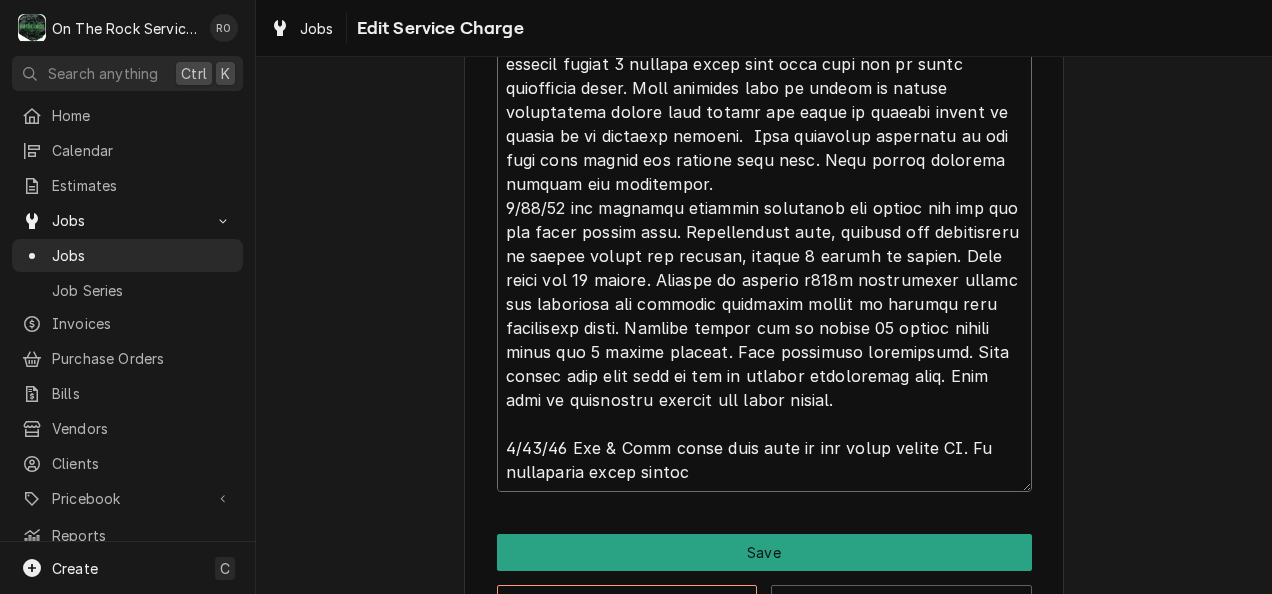 type on "x" 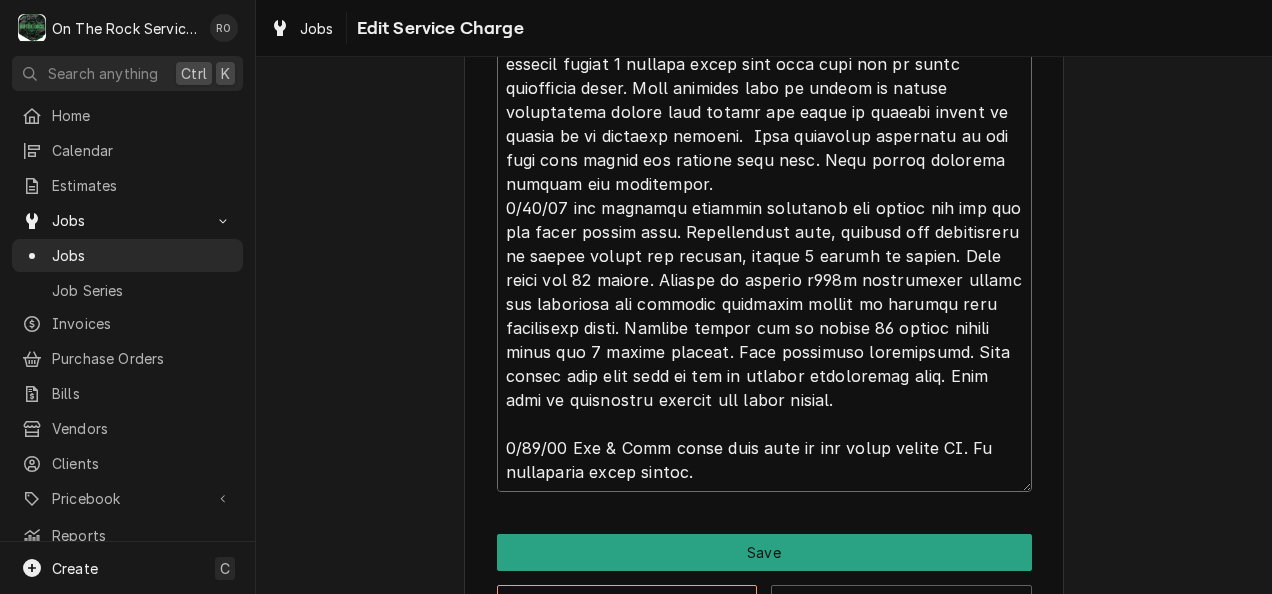 type on "x" 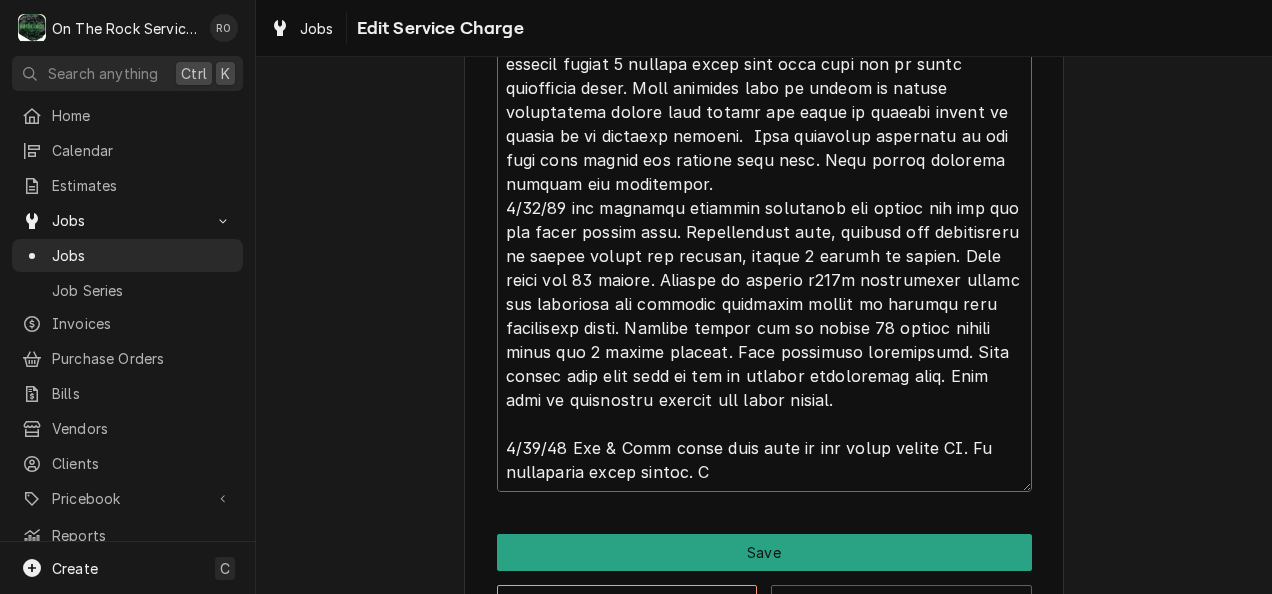 type on "x" 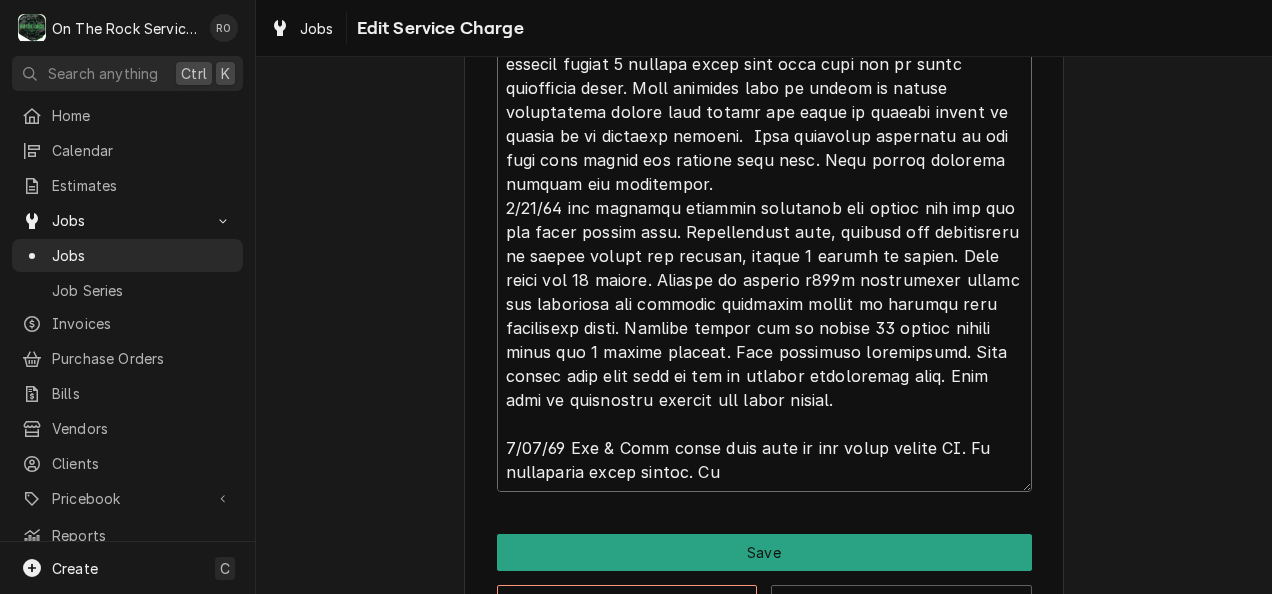 type on "x" 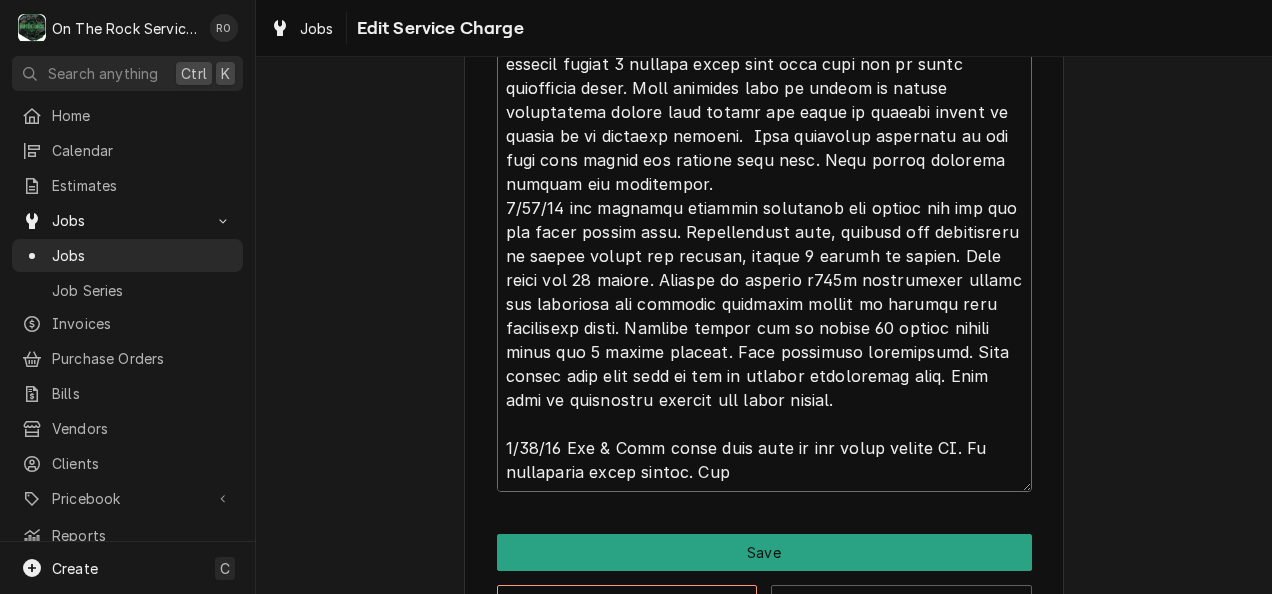 type on "x" 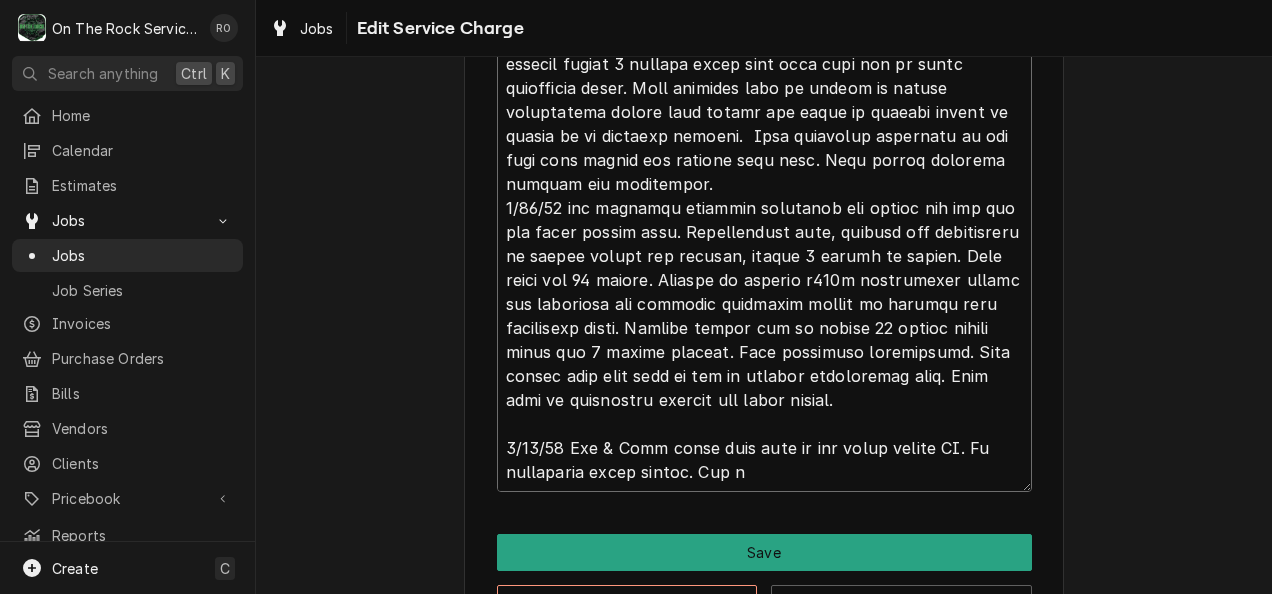 type on "7/11/25 tmb provide service parts and labor to determine that on ice machine having incorrect thickness ice. Disassembled and tested thickness sensor and way out of range. Replaced thickness sensor and now reading properly. Tested unit found that unit has low water pressure when filling unit. Disassembled water filter assy has good water pressure prior to filter system. Checked pressure after water filter and water low and very dirty coming out.  Replaced filters ( customer supplied) now have good pressure from filter to unit. Reconnected and tested, unit still having very low pressure when filling. Unit will need new fill solenoid valve also. Removed and replaced fill solenoid valve kit. Reassembled unit and tested. Unit currently operating properly. Will leave open for recheck.
7/12/25 tmb returned for issues with ice production. Found that on each left and right evaporator plate top 7 rows producing poor quality ice dropping production yield. Ensured all components operational, adjusted thickness sensor..." 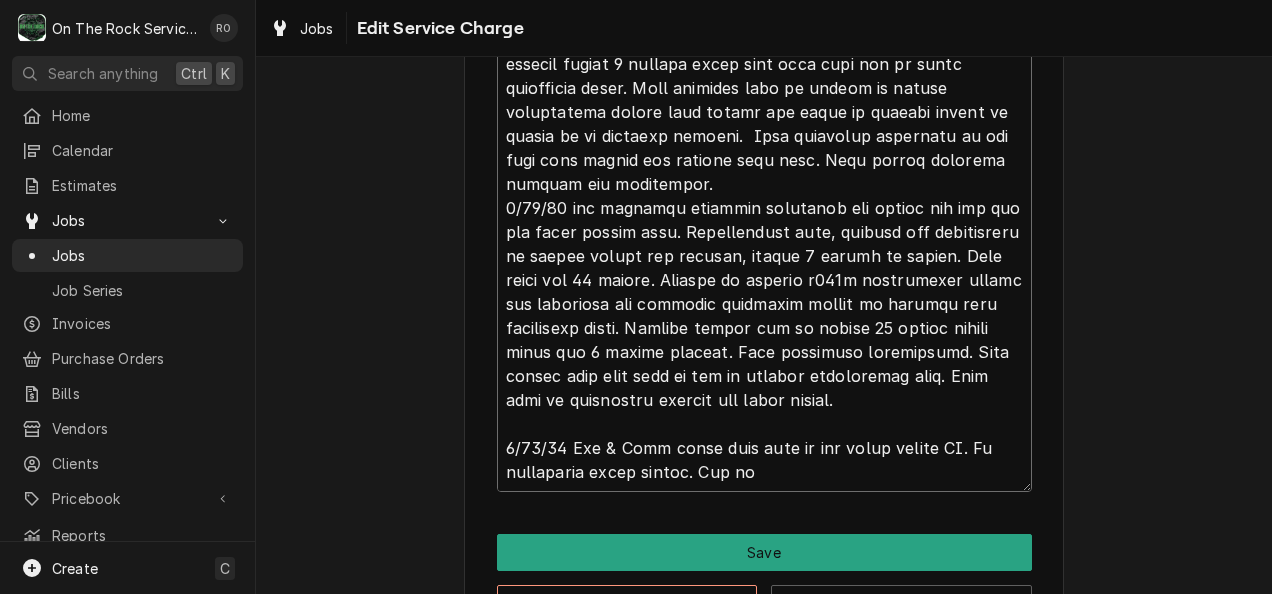 type on "x" 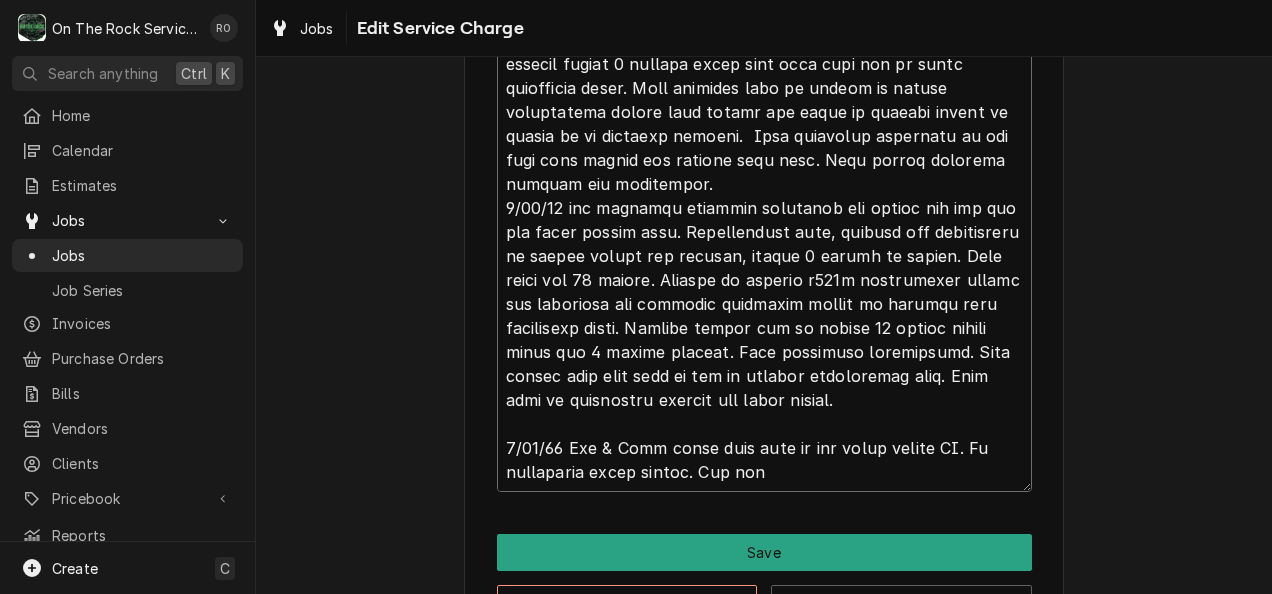 type on "x" 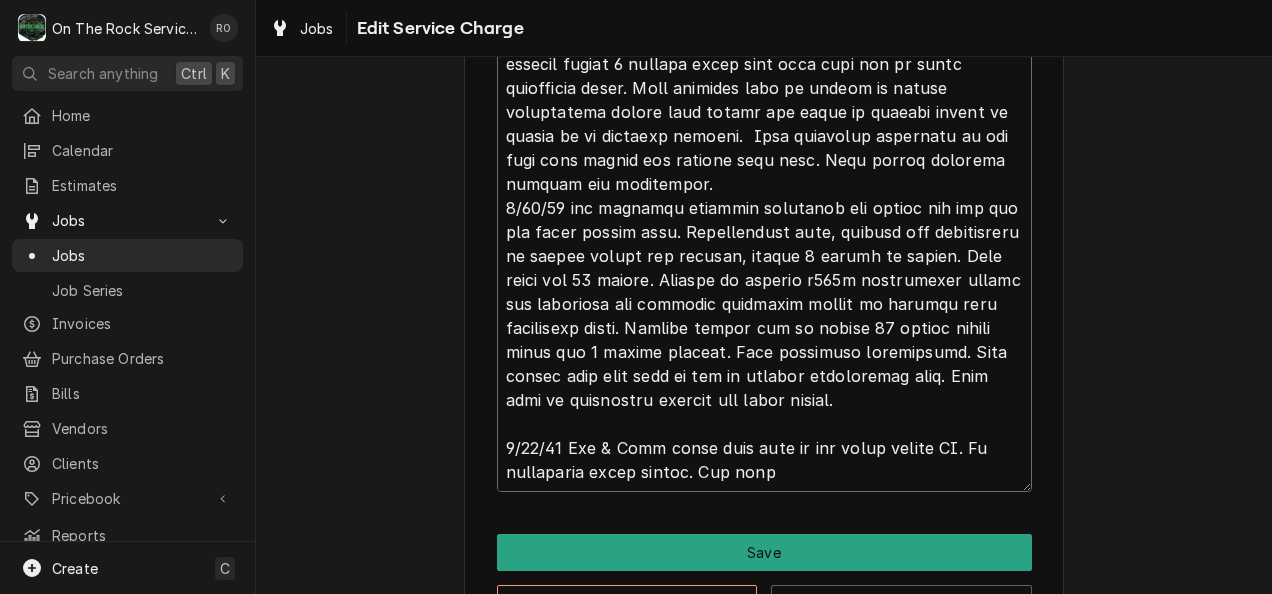 type on "7/11/25 tmb provide service parts and labor to determine that on ice machine having incorrect thickness ice. Disassembled and tested thickness sensor and way out of range. Replaced thickness sensor and now reading properly. Tested unit found that unit has low water pressure when filling unit. Disassembled water filter assy has good water pressure prior to filter system. Checked pressure after water filter and water low and very dirty coming out.  Replaced filters ( customer supplied) now have good pressure from filter to unit. Reconnected and tested, unit still having very low pressure when filling. Unit will need new fill solenoid valve also. Removed and replaced fill solenoid valve kit. Reassembled unit and tested. Unit currently operating properly. Will leave open for recheck.
7/12/25 tmb returned for issues with ice production. Found that on each left and right evaporator plate top 7 rows producing poor quality ice dropping production yield. Ensured all components operational, adjusted thickness sensor..." 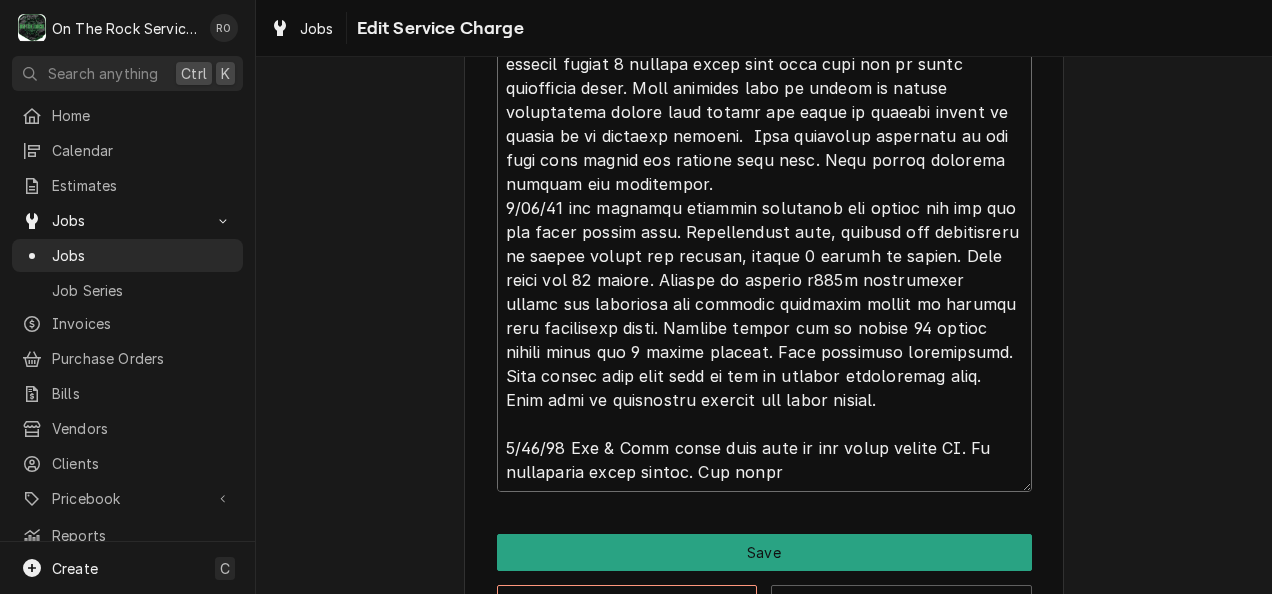 type on "x" 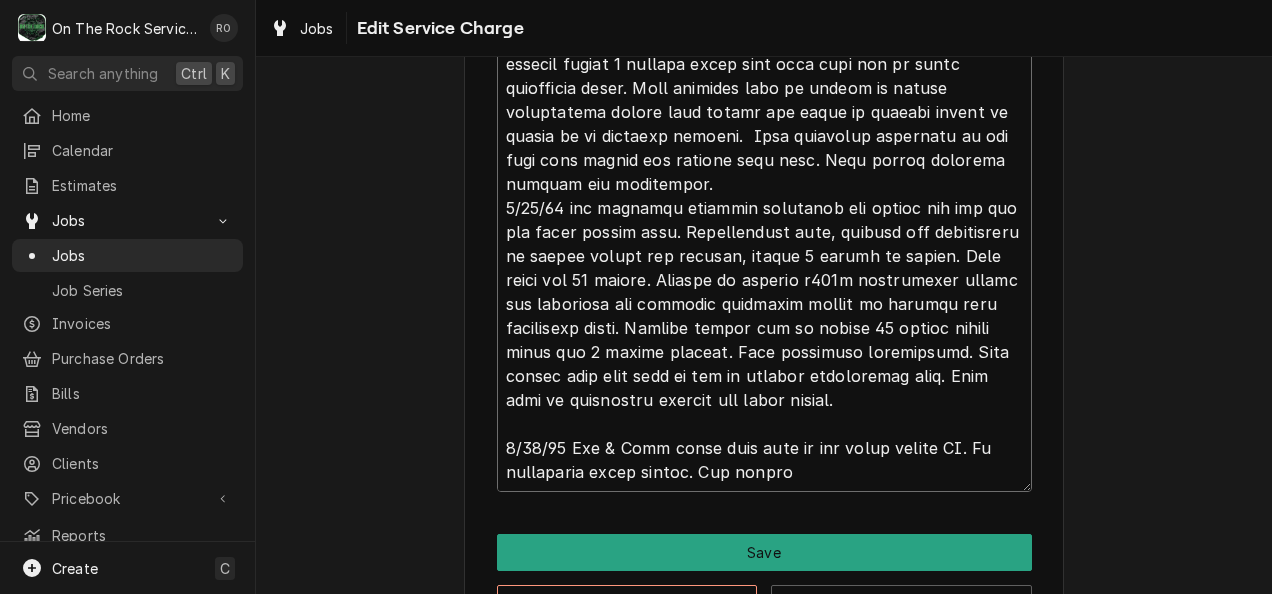 type on "x" 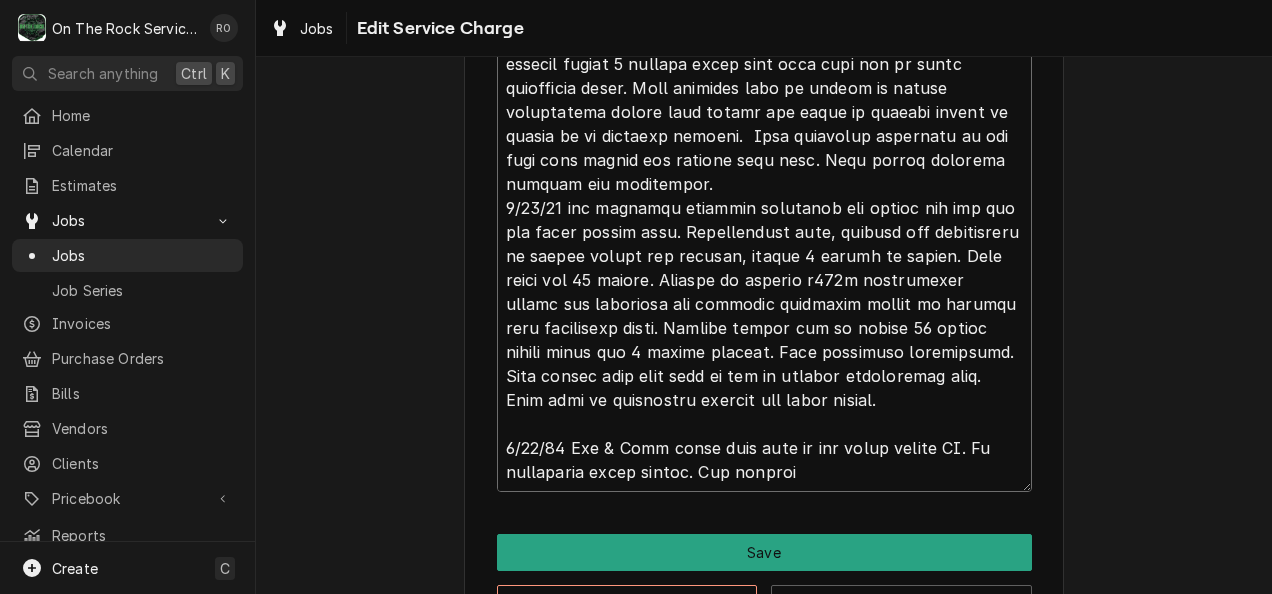 type on "7/11/25 tmb provide service parts and labor to determine that on ice machine having incorrect thickness ice. Disassembled and tested thickness sensor and way out of range. Replaced thickness sensor and now reading properly. Tested unit found that unit has low water pressure when filling unit. Disassembled water filter assy has good water pressure prior to filter system. Checked pressure after water filter and water low and very dirty coming out.  Replaced filters ( customer supplied) now have good pressure from filter to unit. Reconnected and tested, unit still having very low pressure when filling. Unit will need new fill solenoid valve also. Removed and replaced fill solenoid valve kit. Reassembled unit and tested. Unit currently operating properly. Will leave open for recheck.
7/12/25 tmb returned for issues with ice production. Found that on each left and right evaporator plate top 7 rows producing poor quality ice dropping production yield. Ensured all components operational, adjusted thickness sensor..." 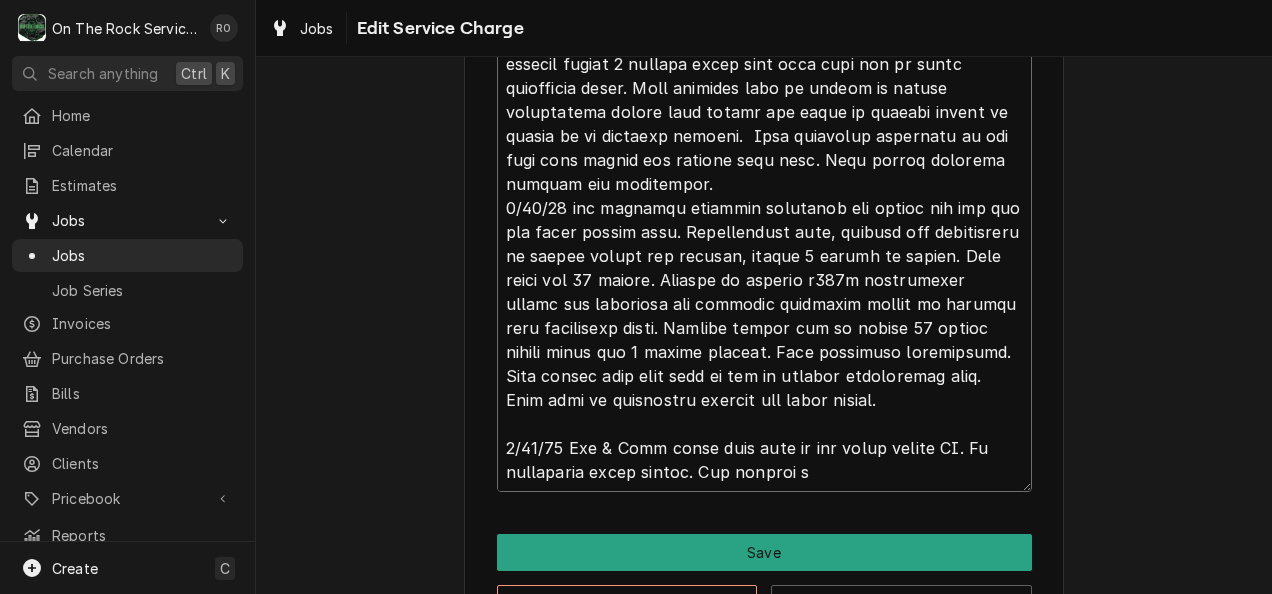 type on "x" 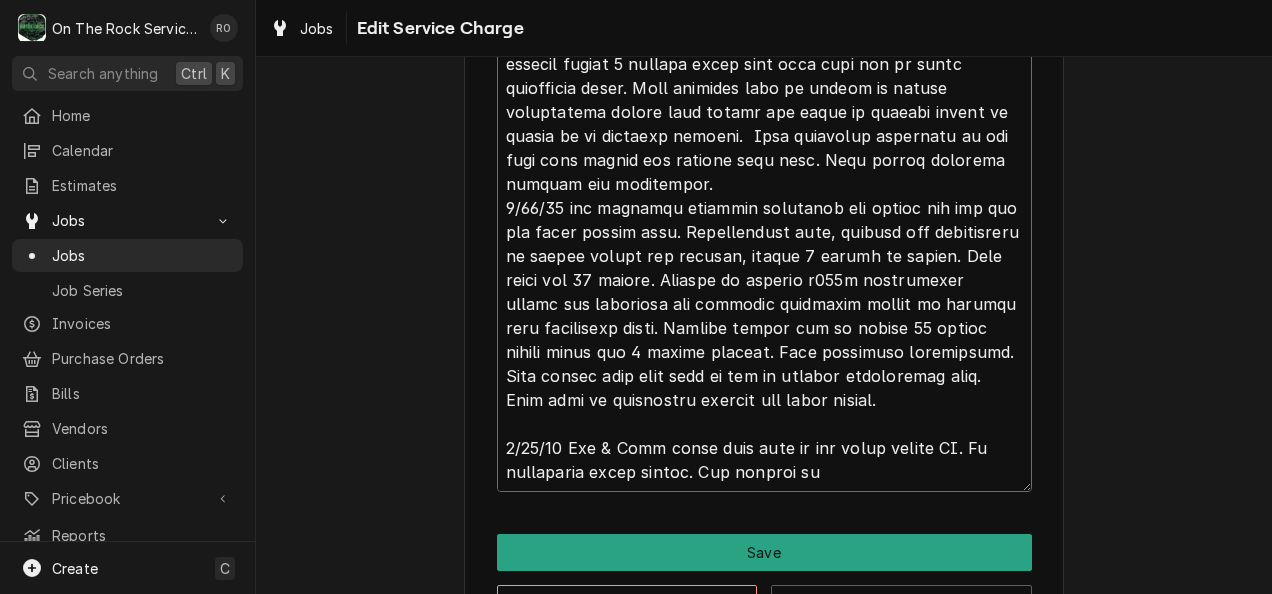 type on "x" 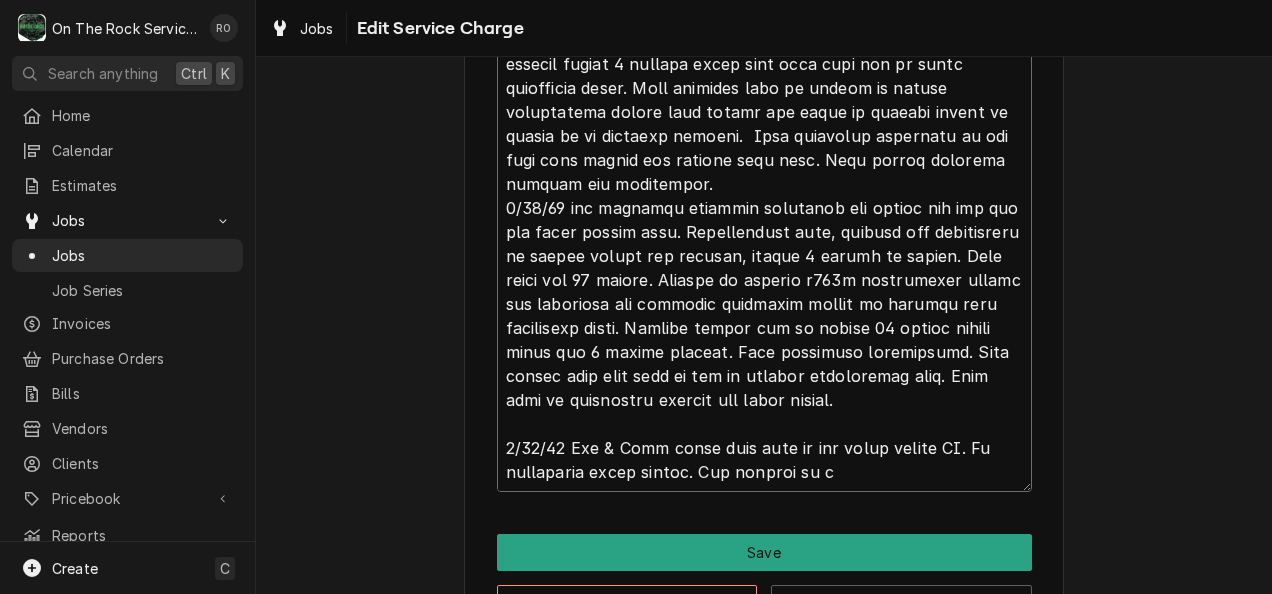 type on "7/11/25 tmb provide service parts and labor to determine that on ice machine having incorrect thickness ice. Disassembled and tested thickness sensor and way out of range. Replaced thickness sensor and now reading properly. Tested unit found that unit has low water pressure when filling unit. Disassembled water filter assy has good water pressure prior to filter system. Checked pressure after water filter and water low and very dirty coming out.  Replaced filters ( customer supplied) now have good pressure from filter to unit. Reconnected and tested, unit still having very low pressure when filling. Unit will need new fill solenoid valve also. Removed and replaced fill solenoid valve kit. Reassembled unit and tested. Unit currently operating properly. Will leave open for recheck.
7/12/25 tmb returned for issues with ice production. Found that on each left and right evaporator plate top 7 rows producing poor quality ice dropping production yield. Ensured all components operational, adjusted thickness sensor..." 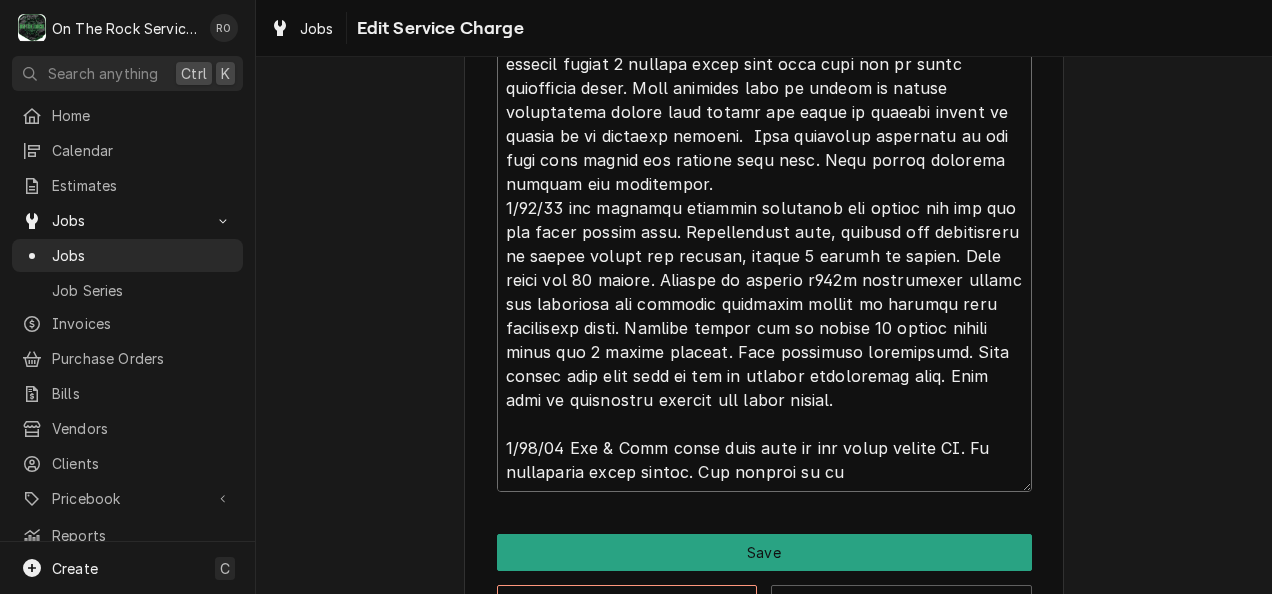 type on "x" 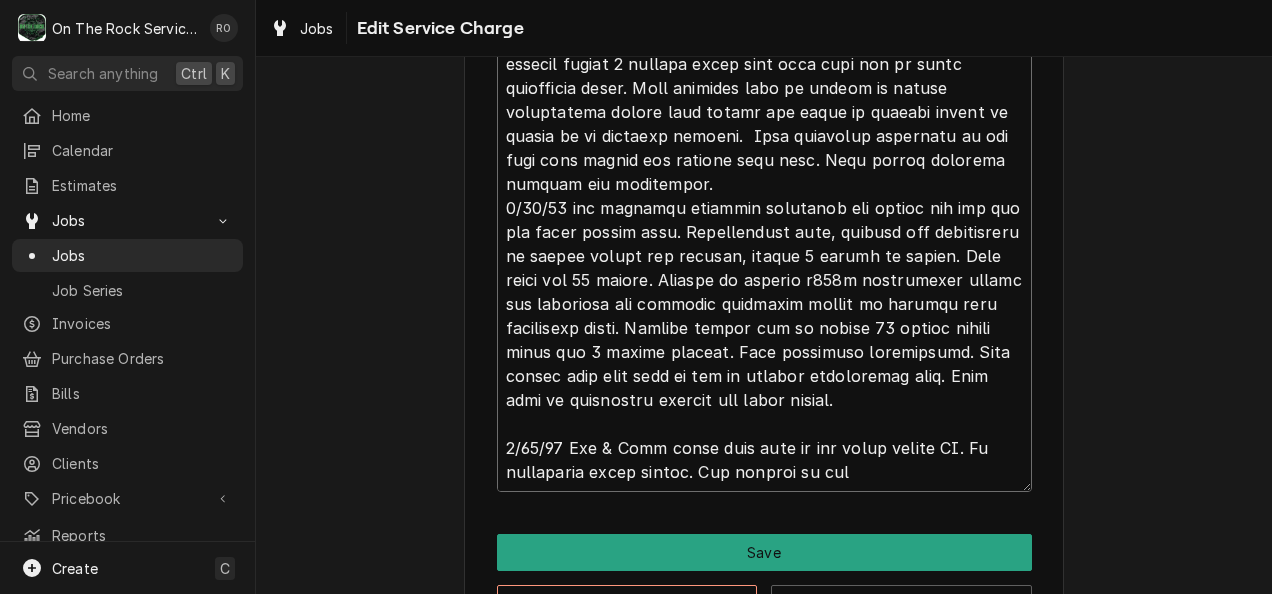 type on "x" 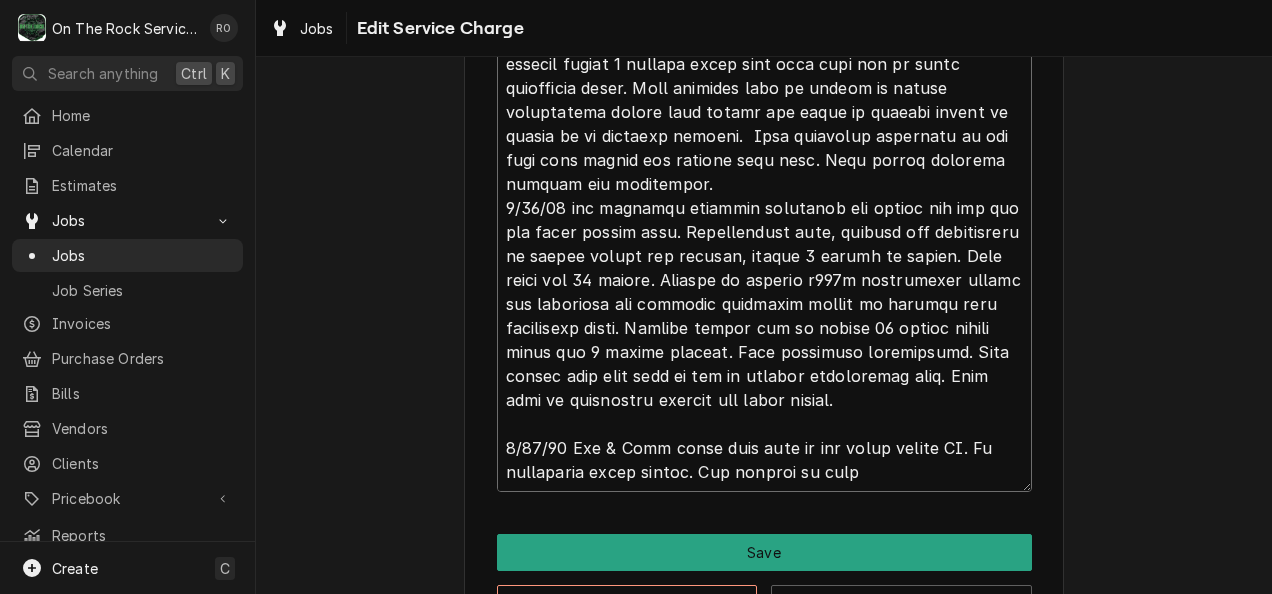 type on "x" 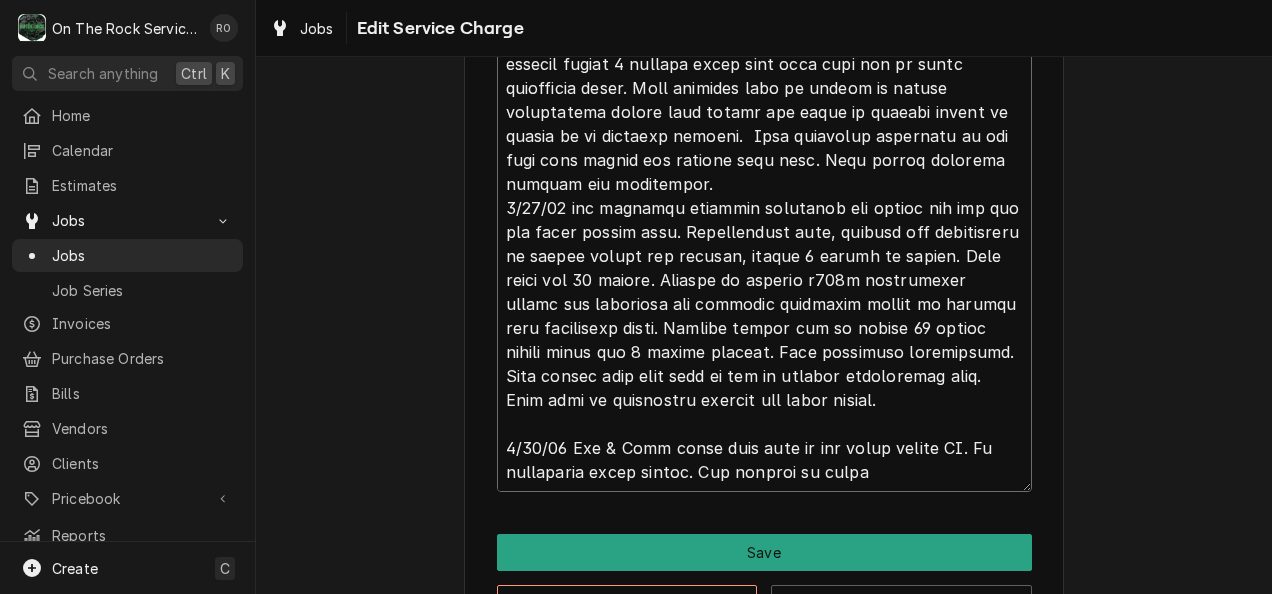 type on "7/11/25 tmb provide service parts and labor to determine that on ice machine having incorrect thickness ice. Disassembled and tested thickness sensor and way out of range. Replaced thickness sensor and now reading properly. Tested unit found that unit has low water pressure when filling unit. Disassembled water filter assy has good water pressure prior to filter system. Checked pressure after water filter and water low and very dirty coming out.  Replaced filters ( customer supplied) now have good pressure from filter to unit. Reconnected and tested, unit still having very low pressure when filling. Unit will need new fill solenoid valve also. Removed and replaced fill solenoid valve kit. Reassembled unit and tested. Unit currently operating properly. Will leave open for recheck.
7/12/25 tmb returned for issues with ice production. Found that on each left and right evaporator plate top 7 rows producing poor quality ice dropping production yield. Ensured all components operational, adjusted thickness sensor..." 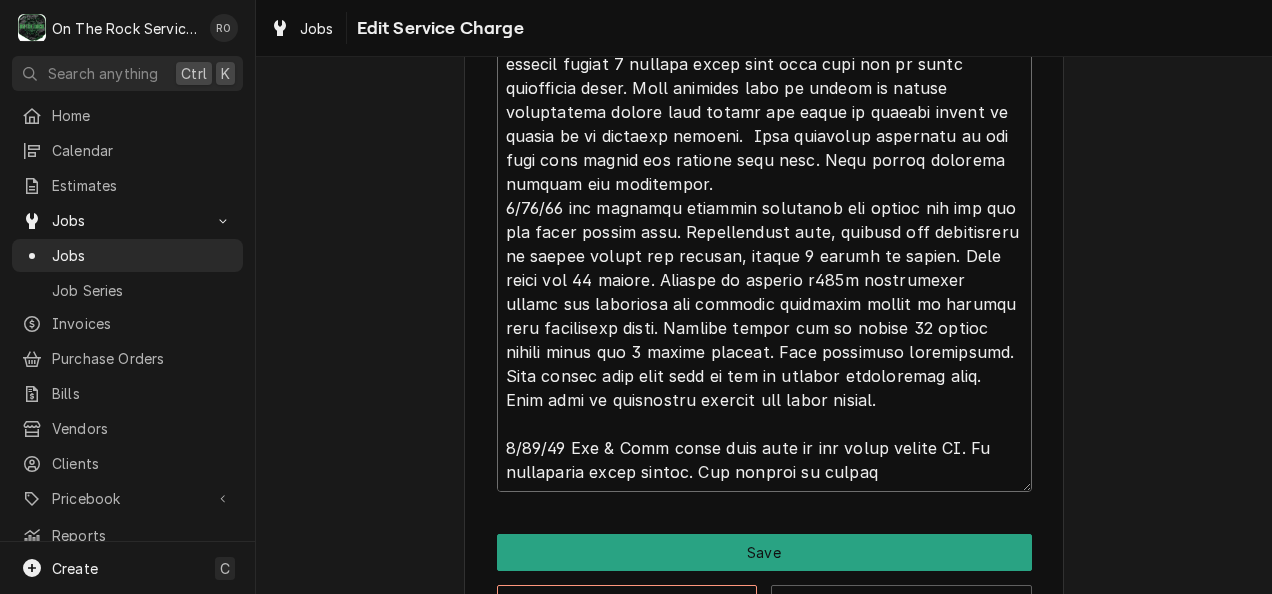 type on "x" 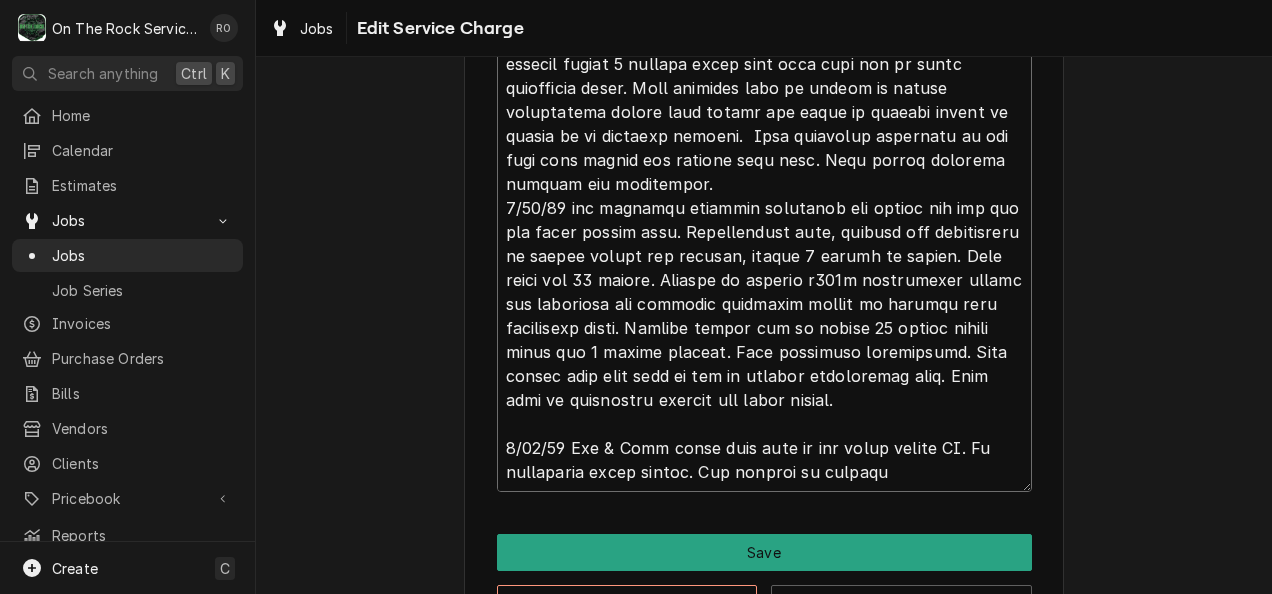 type on "x" 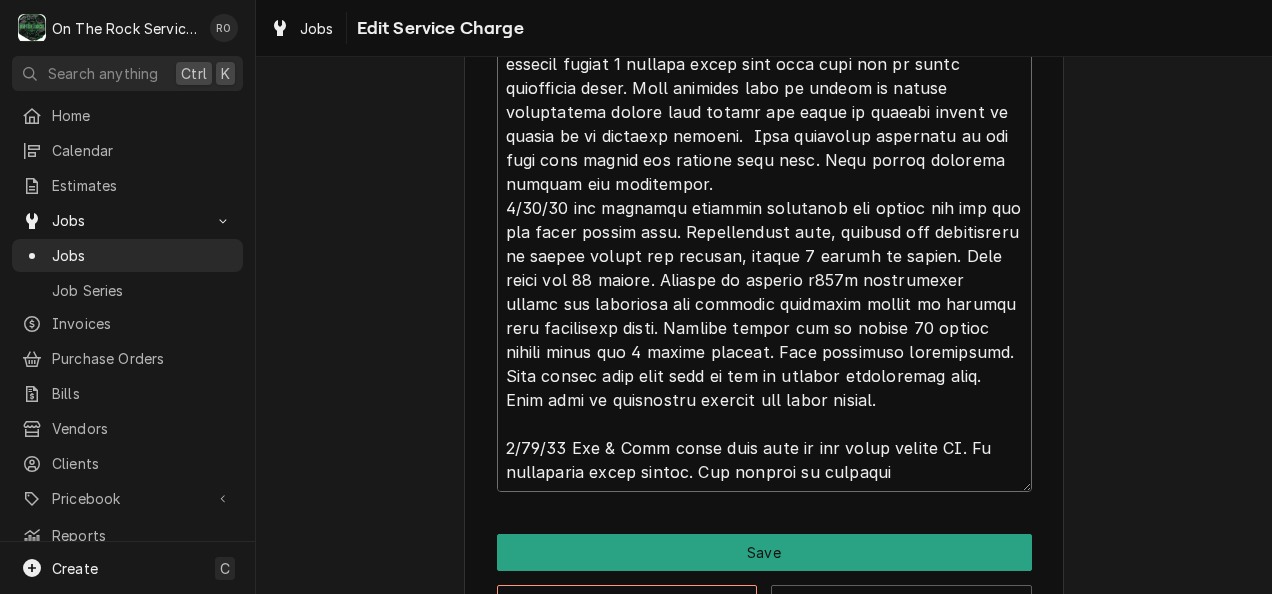 type 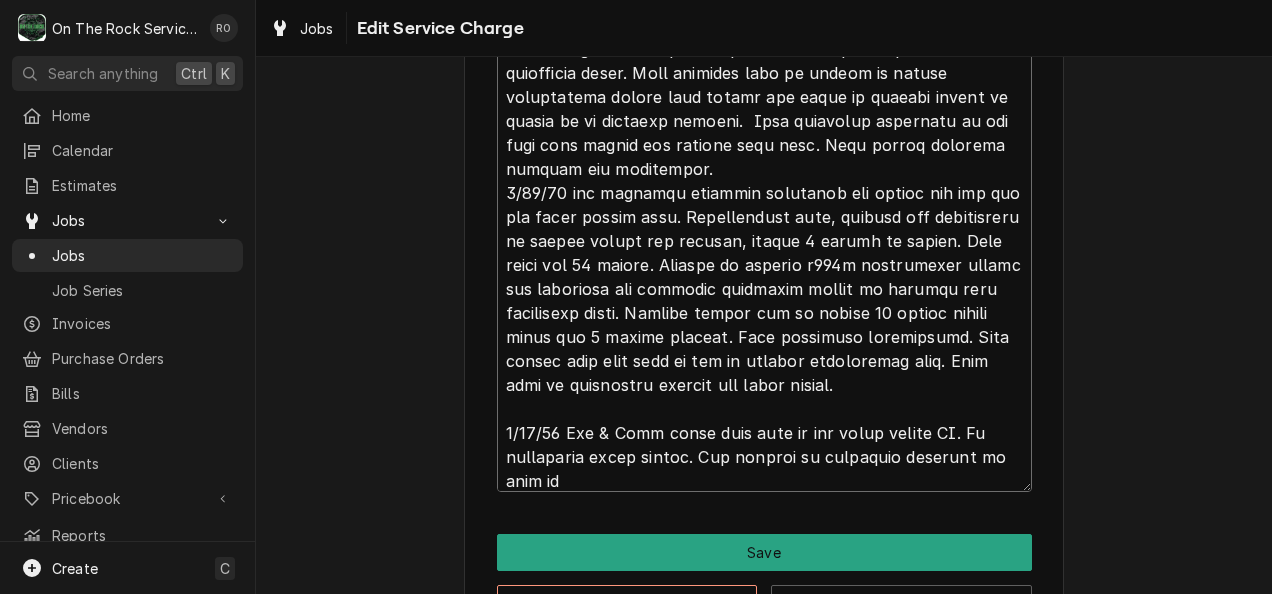 scroll, scrollTop: 24, scrollLeft: 0, axis: vertical 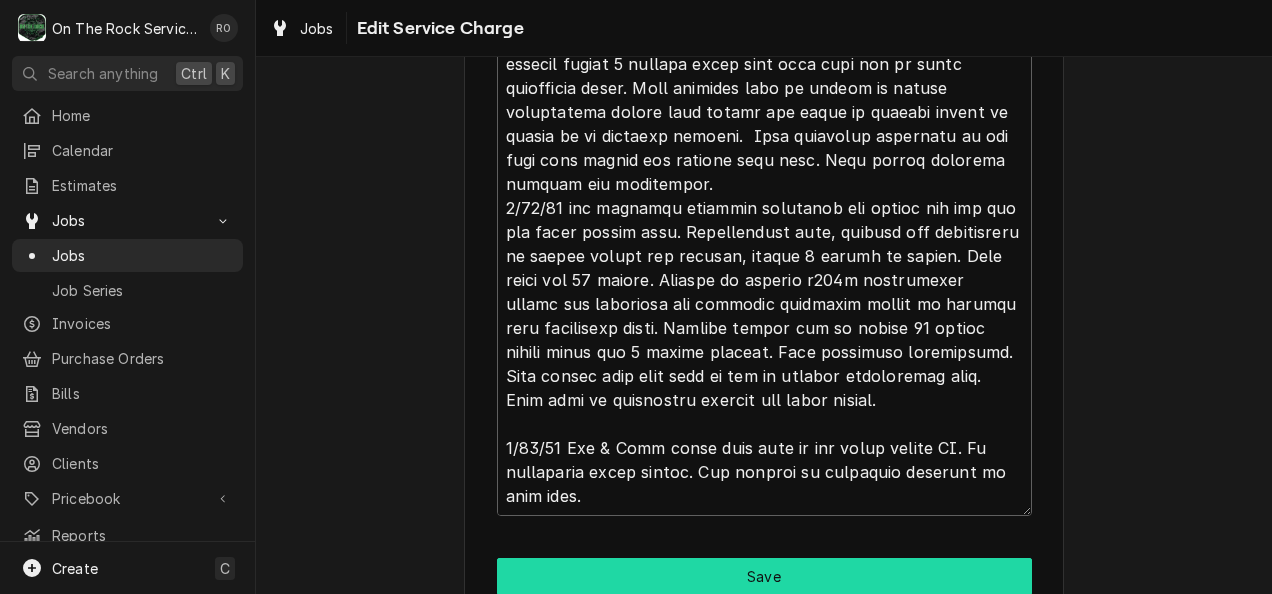 click on "Save" at bounding box center (764, 576) 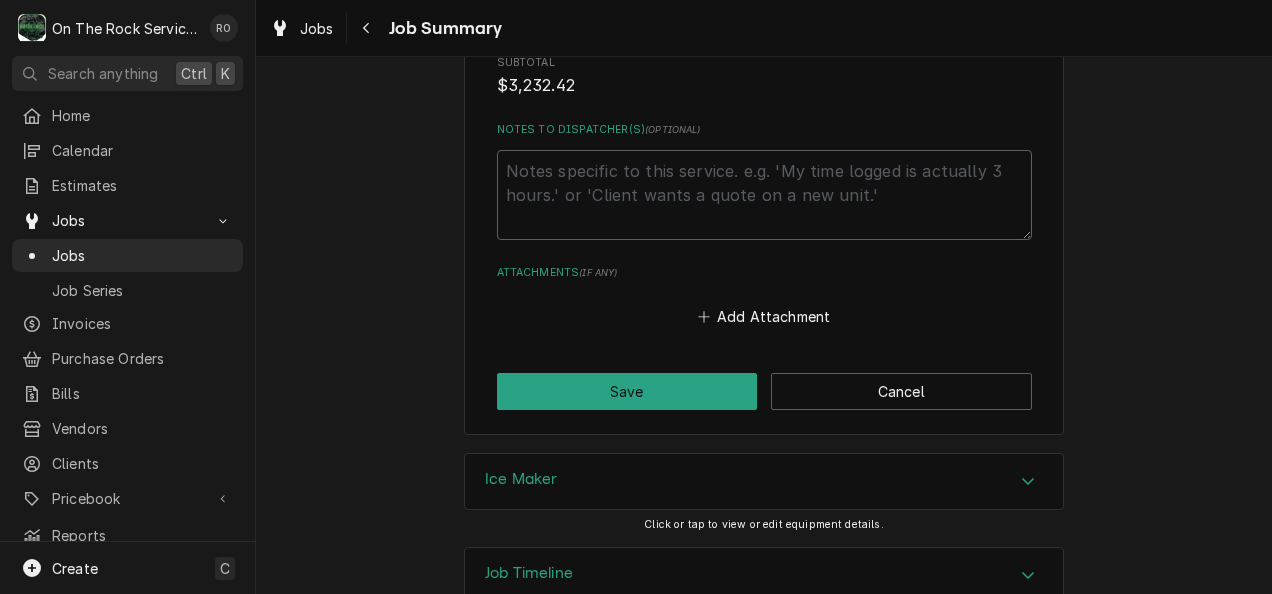 scroll, scrollTop: 3781, scrollLeft: 0, axis: vertical 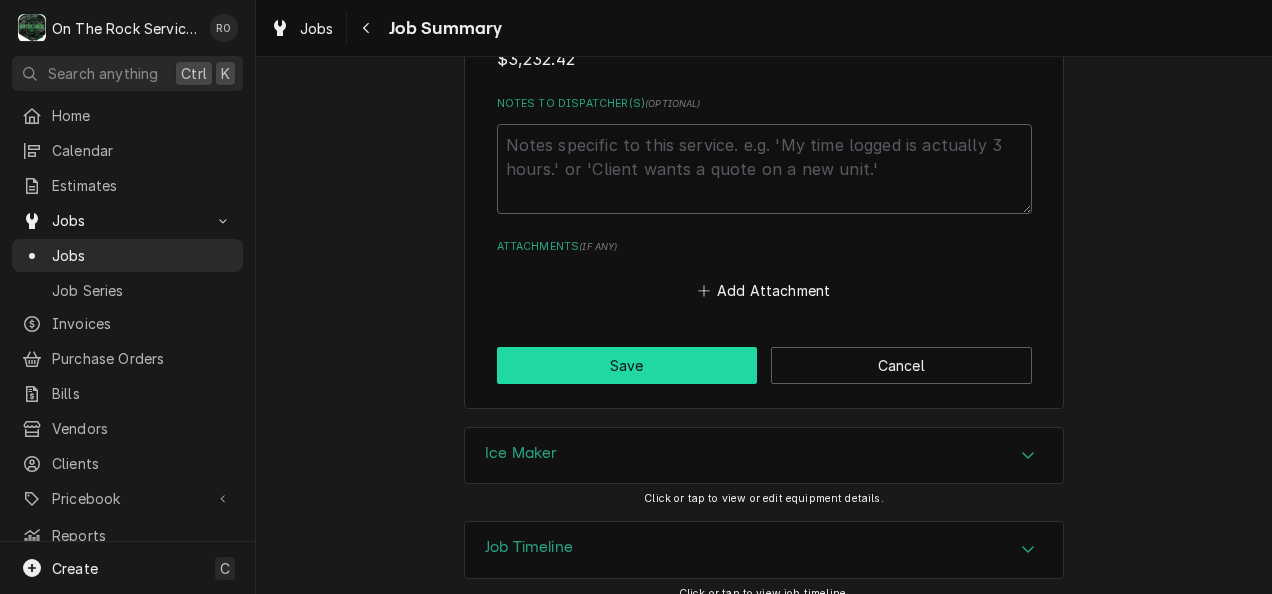 click on "Save" at bounding box center [627, 365] 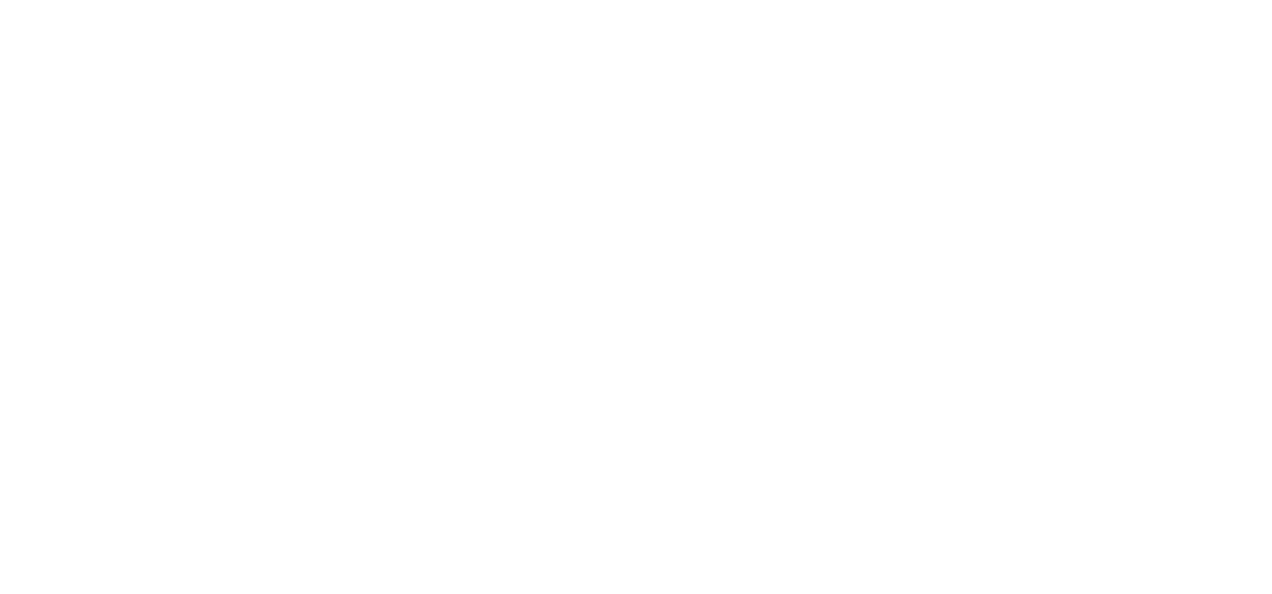 scroll, scrollTop: 0, scrollLeft: 0, axis: both 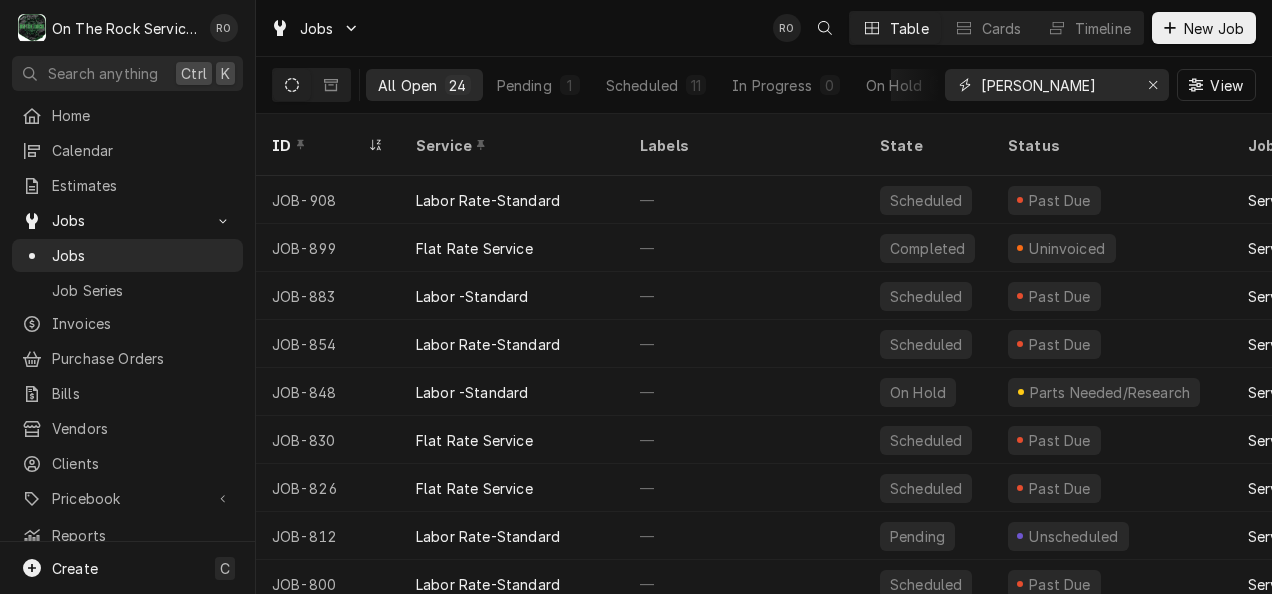 click on "brinker" at bounding box center [1056, 85] 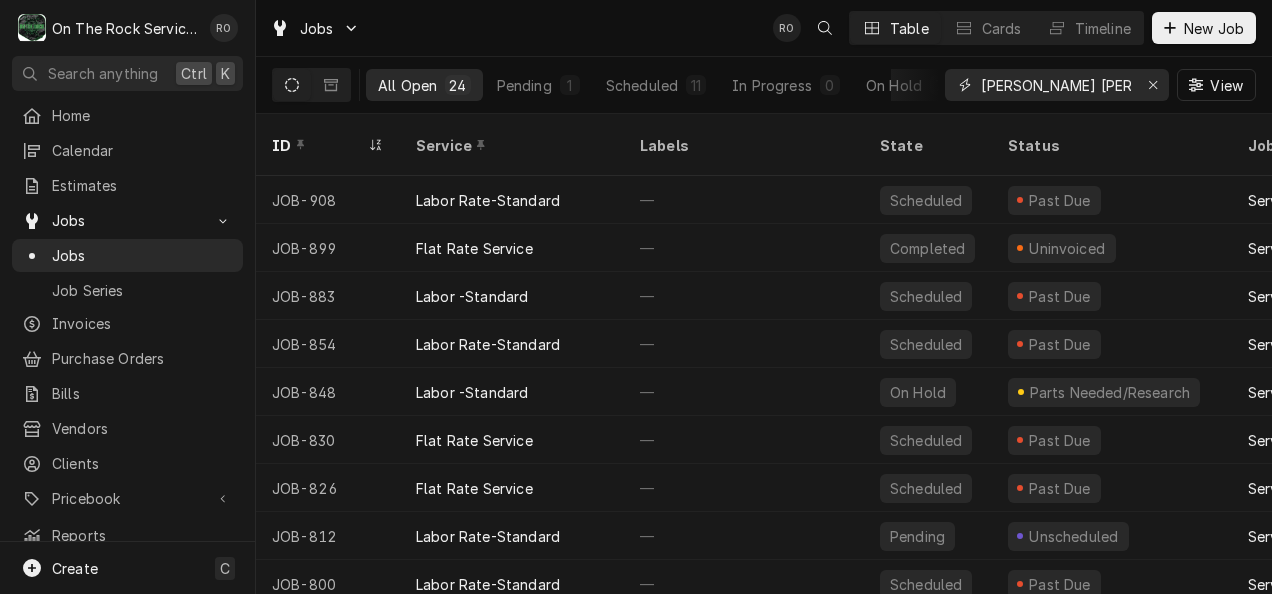 type on "brinker greenwood" 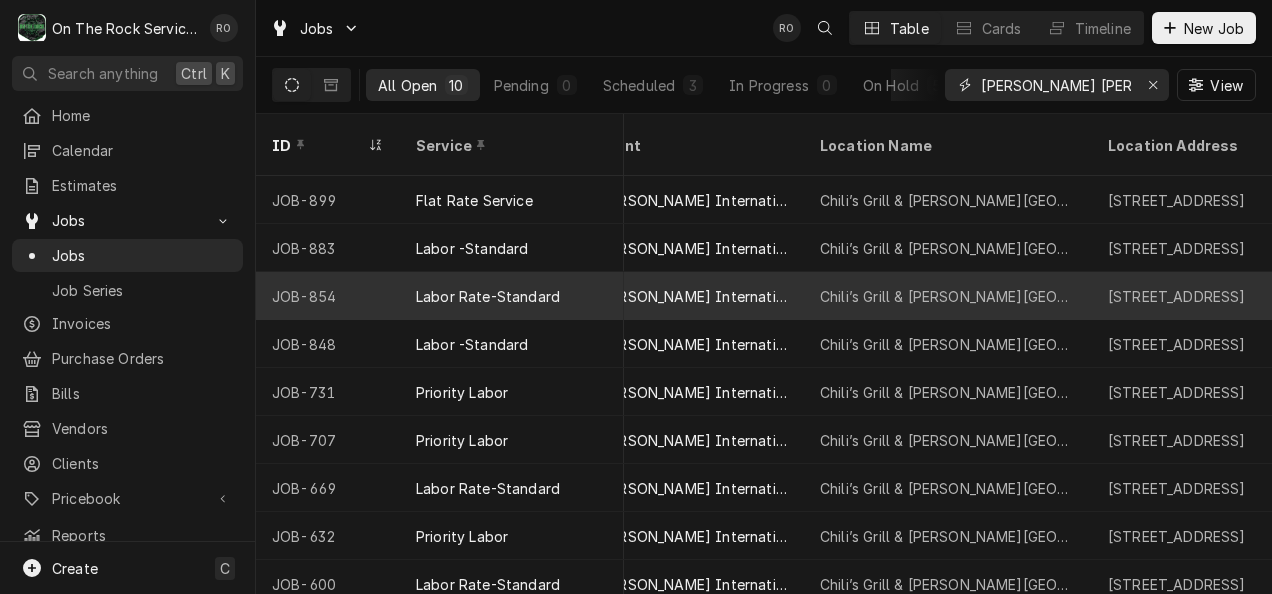 scroll, scrollTop: 0, scrollLeft: 1149, axis: horizontal 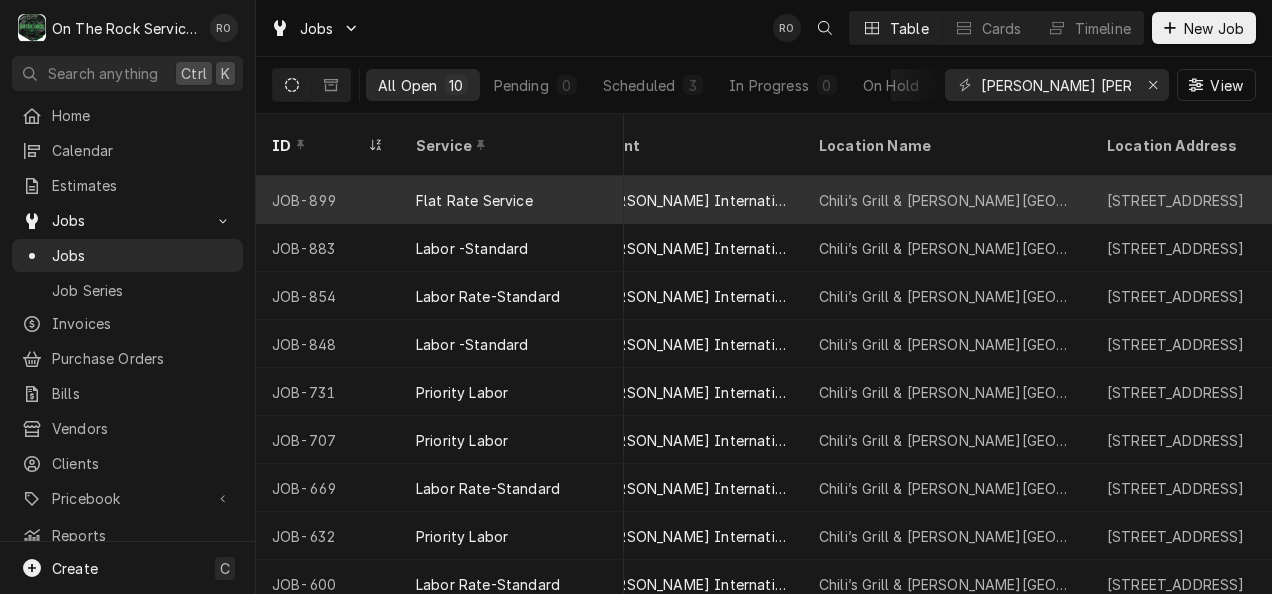 click on "Flat Rate Service" at bounding box center (512, 200) 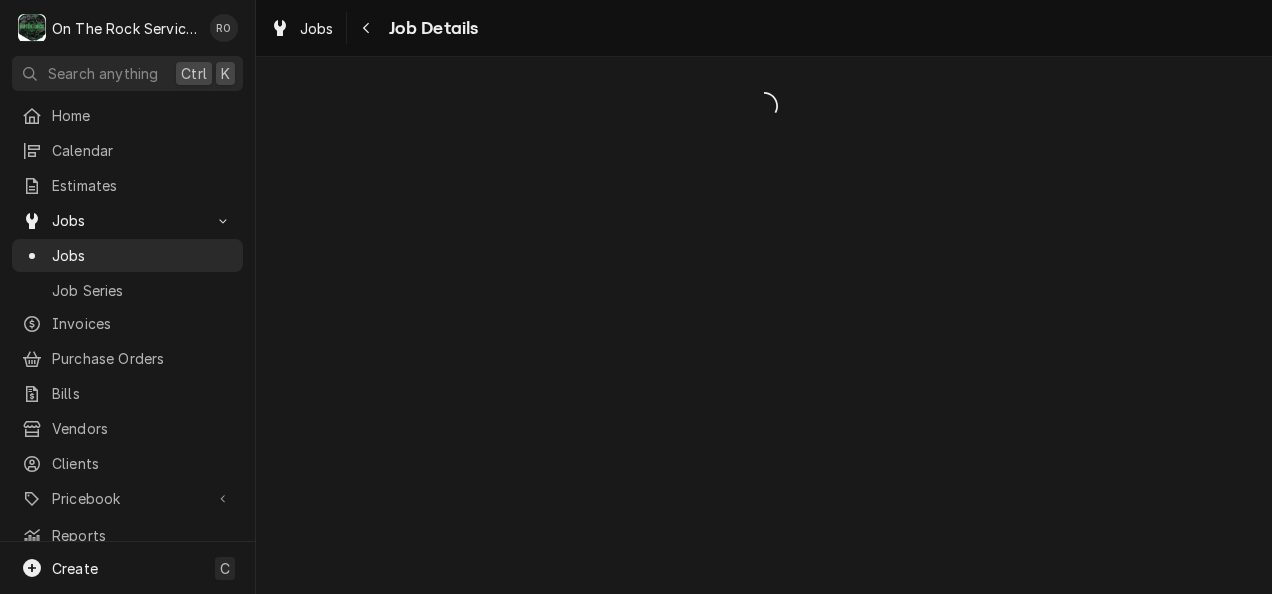 scroll, scrollTop: 0, scrollLeft: 0, axis: both 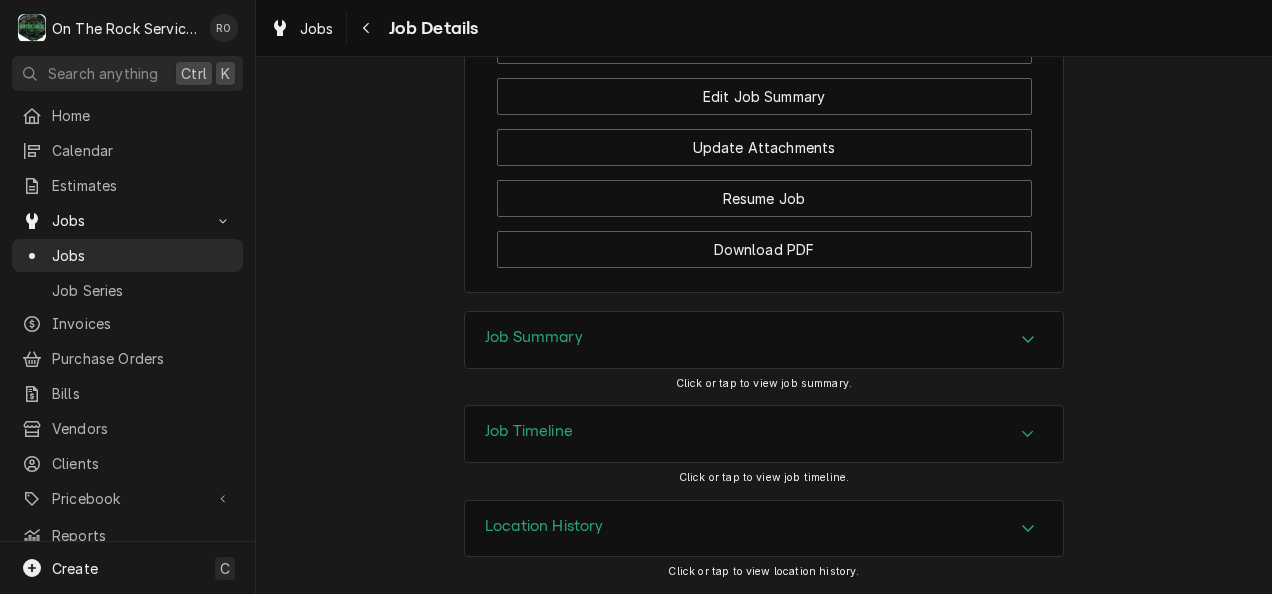 click on "Job Summary" at bounding box center [764, 340] 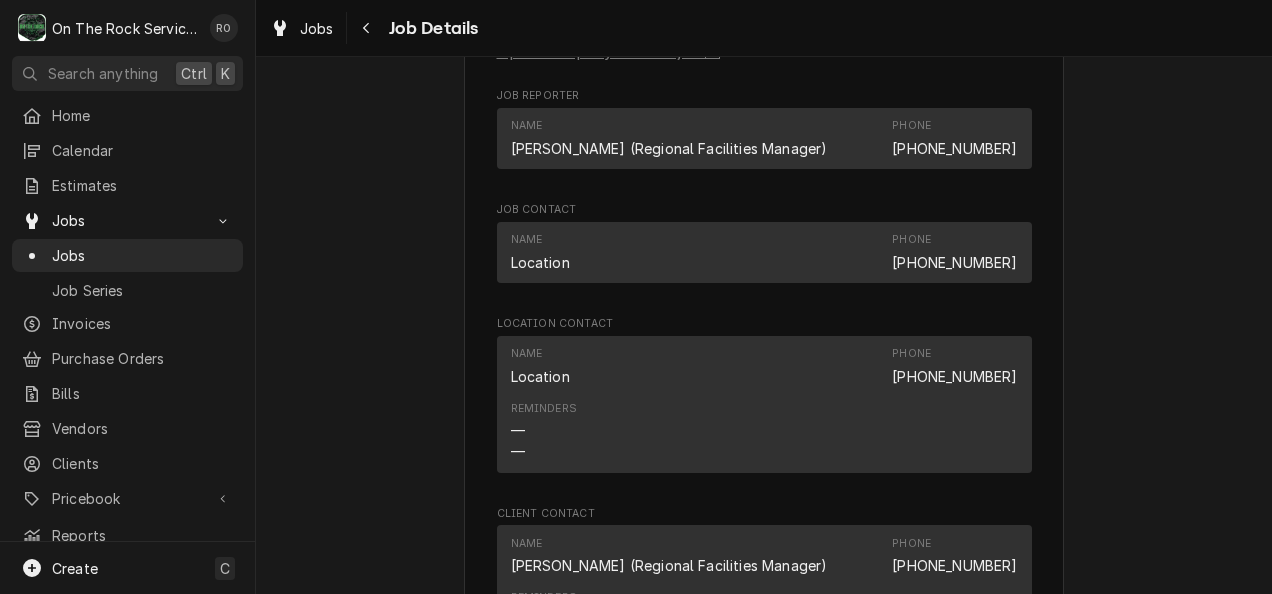 scroll, scrollTop: 1420, scrollLeft: 0, axis: vertical 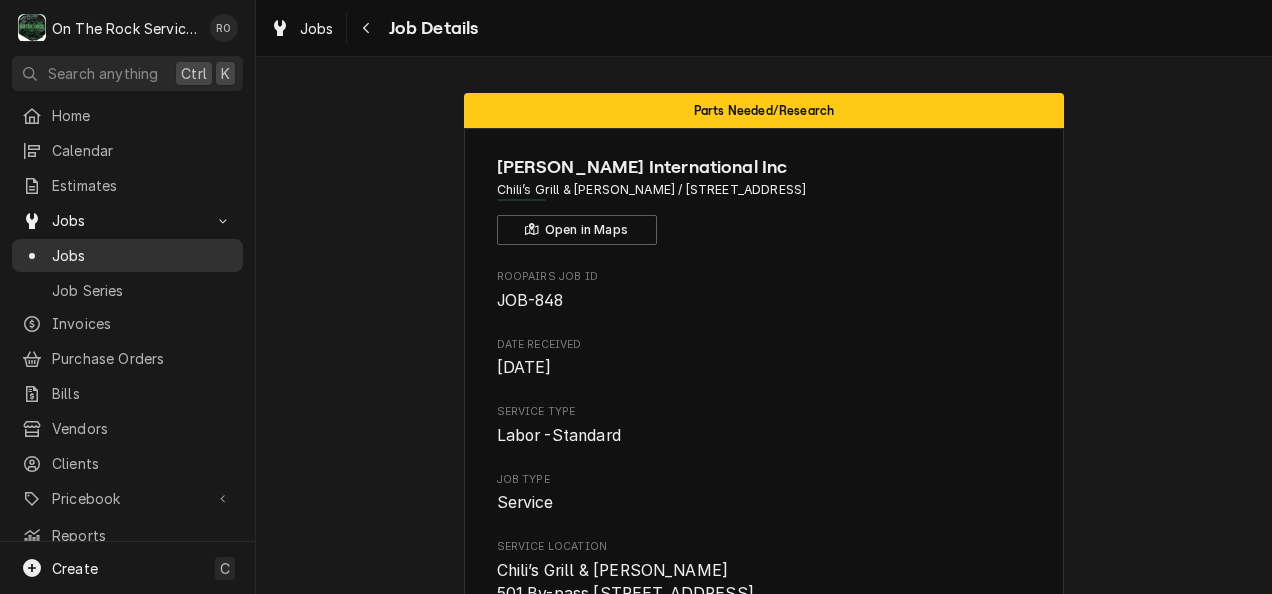 click on "Jobs" at bounding box center [142, 255] 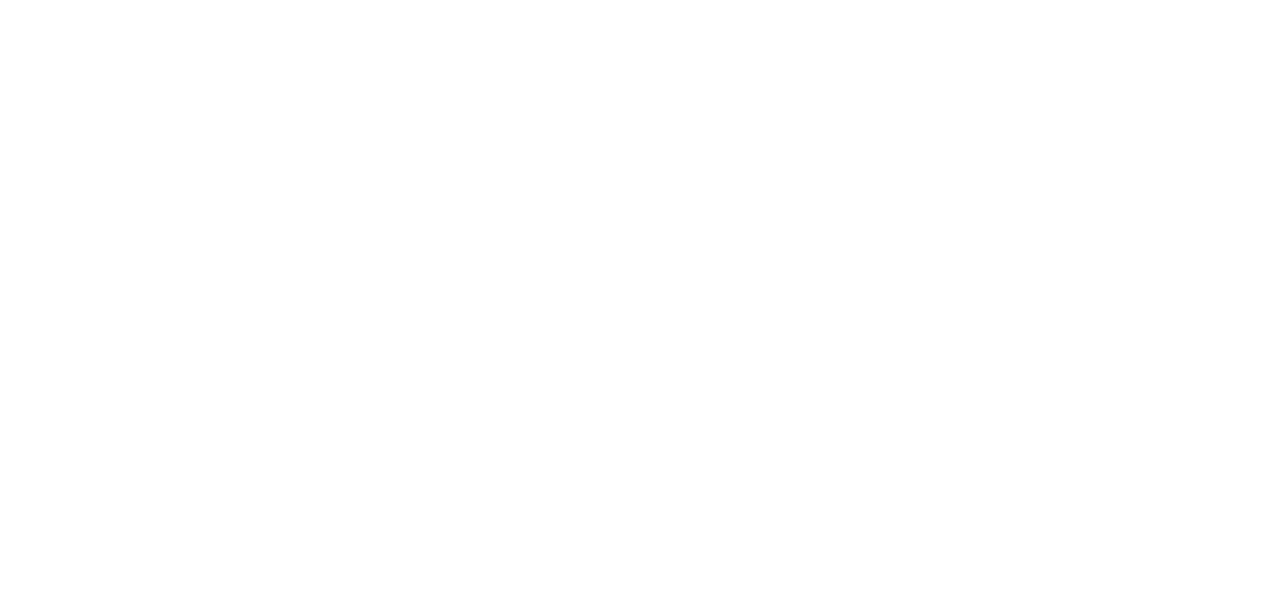 scroll, scrollTop: 0, scrollLeft: 0, axis: both 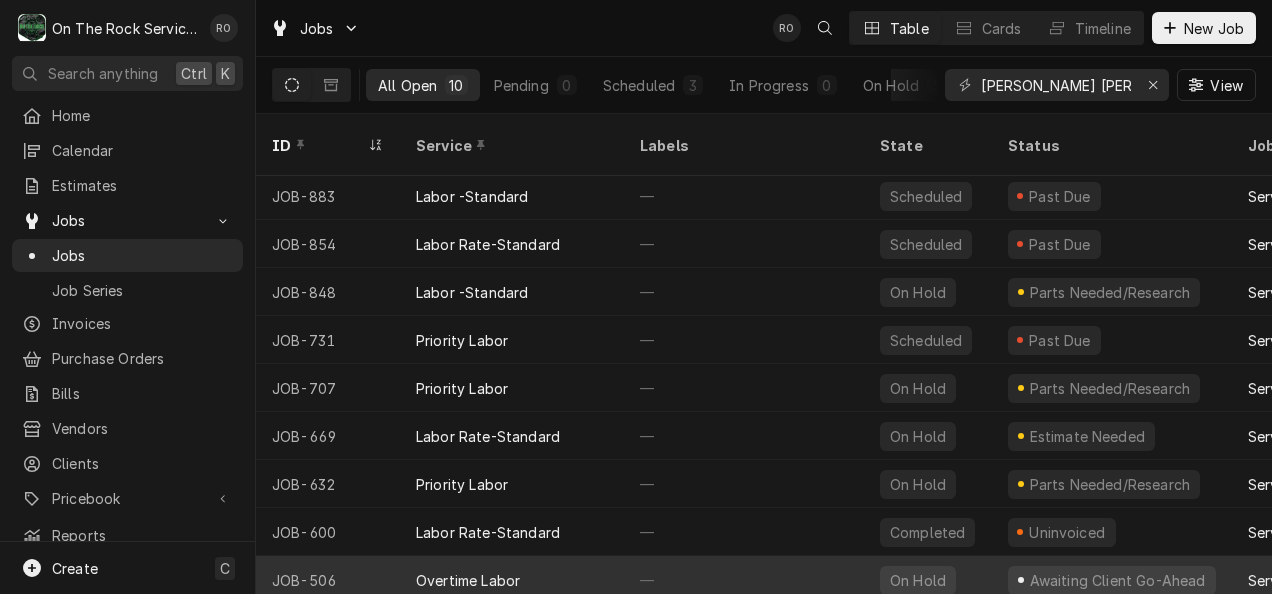 click on "—" at bounding box center (744, 580) 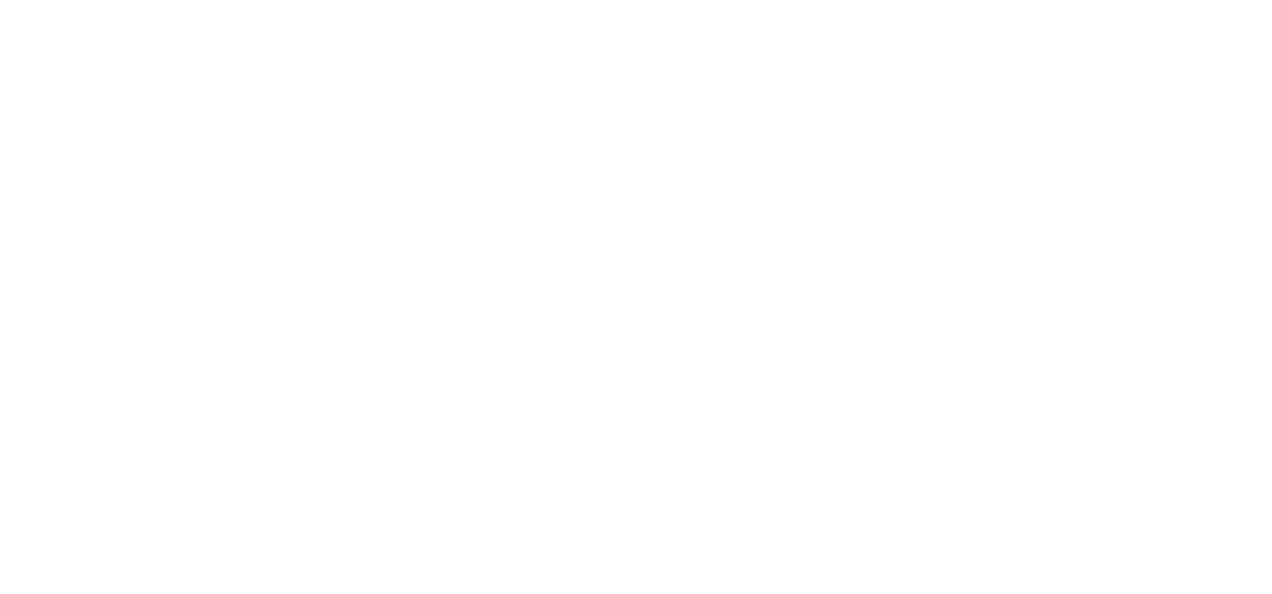scroll, scrollTop: 0, scrollLeft: 0, axis: both 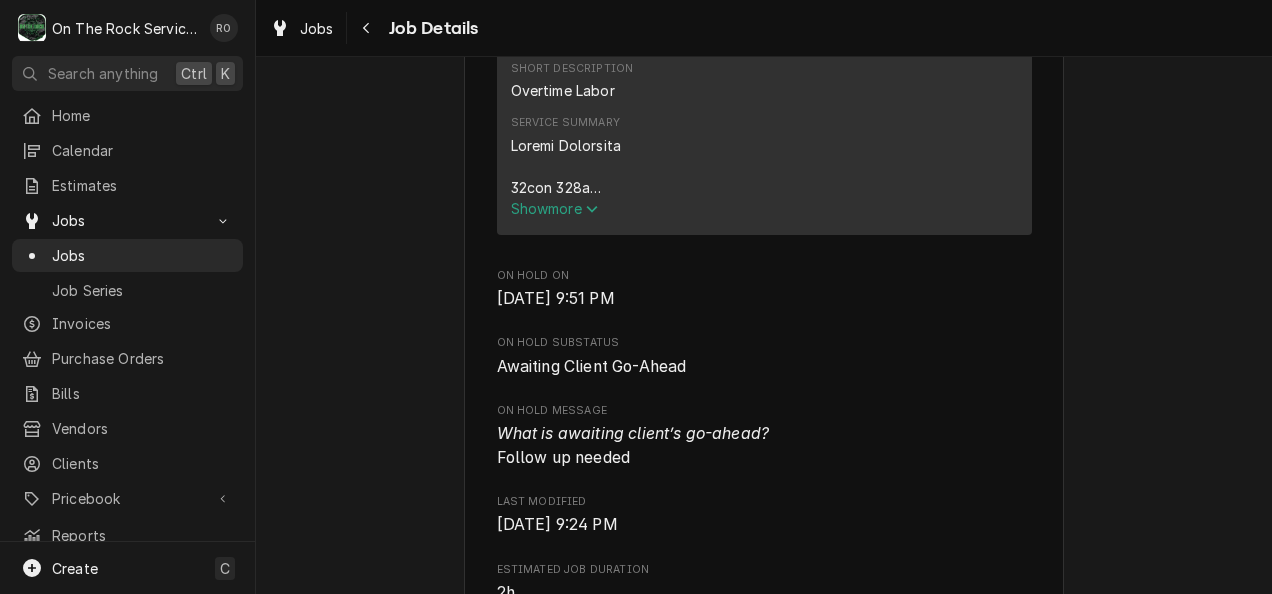 click on "Show  more" at bounding box center [555, 208] 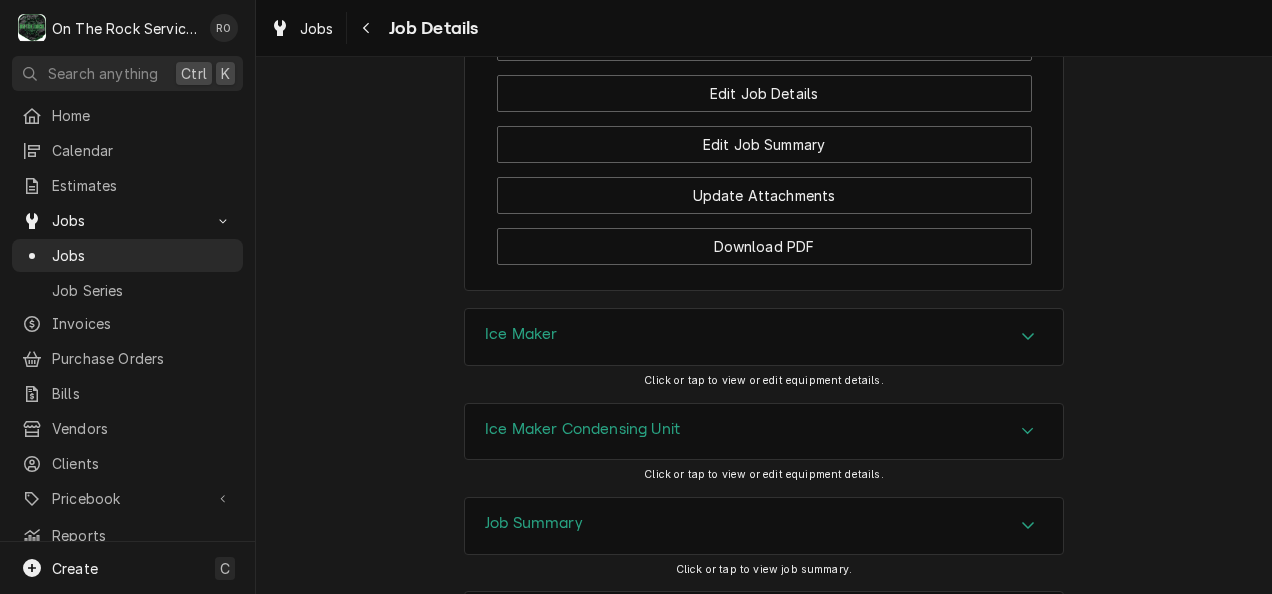 scroll, scrollTop: 2866, scrollLeft: 0, axis: vertical 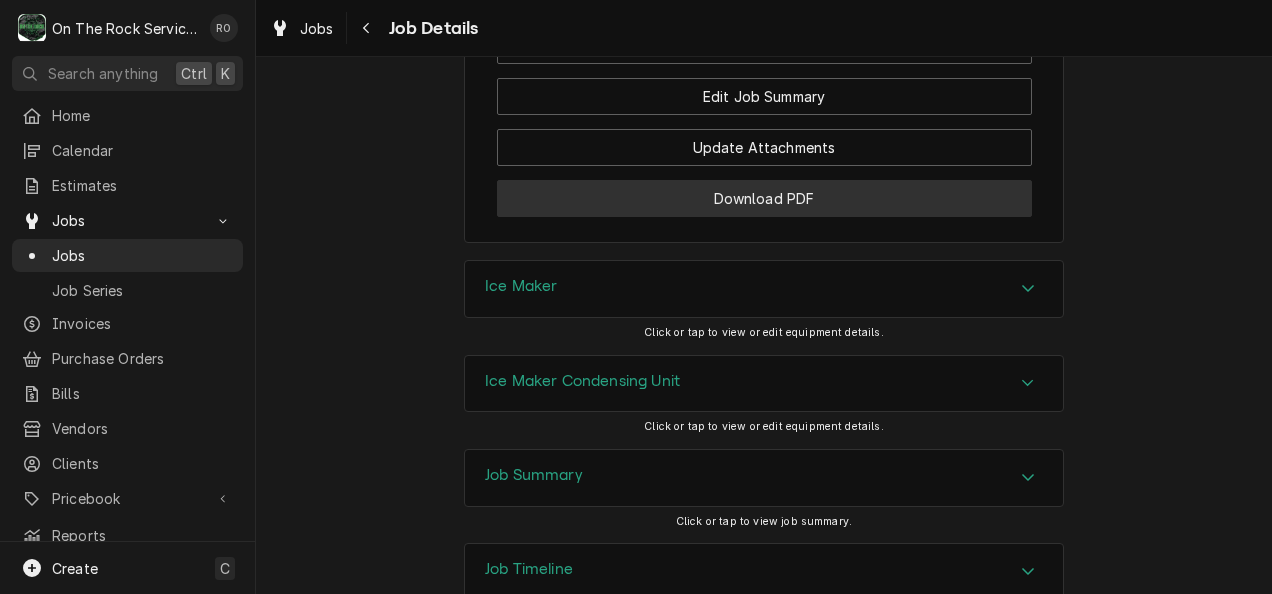 click on "Download PDF" at bounding box center (764, 198) 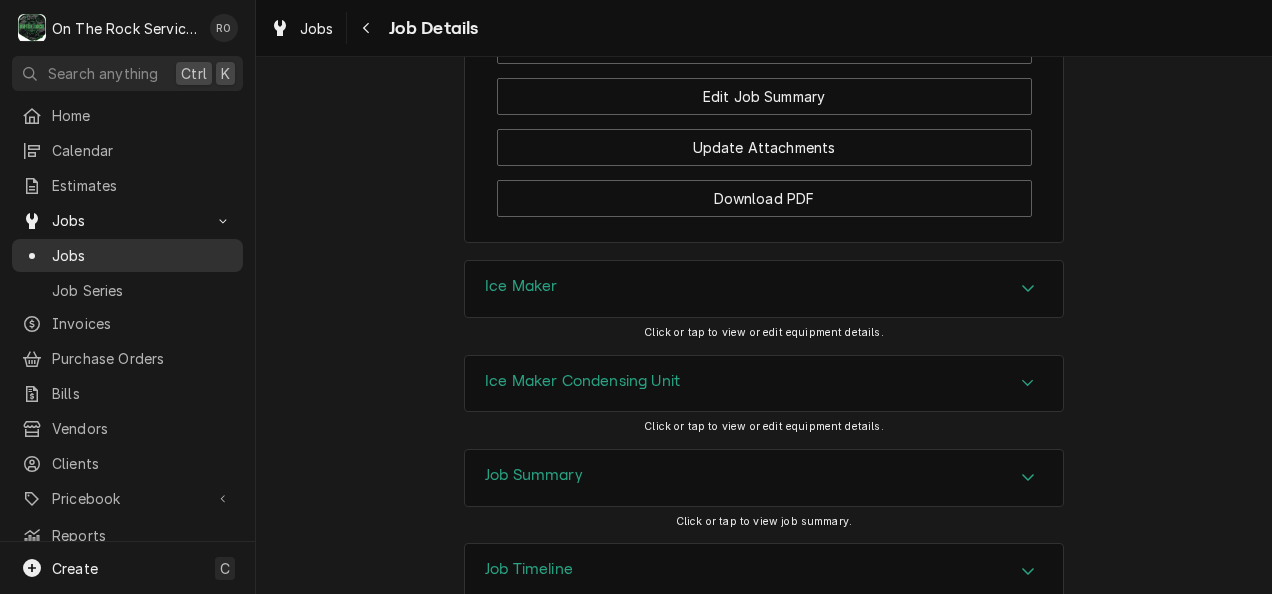 click on "Jobs" at bounding box center (142, 255) 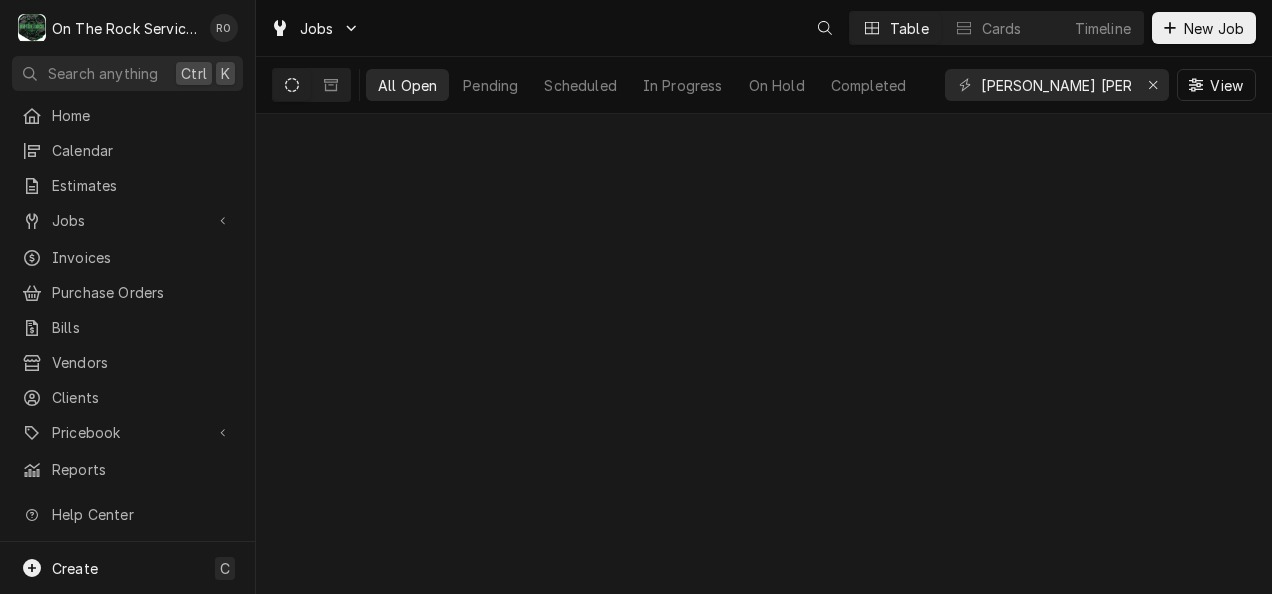 scroll, scrollTop: 0, scrollLeft: 0, axis: both 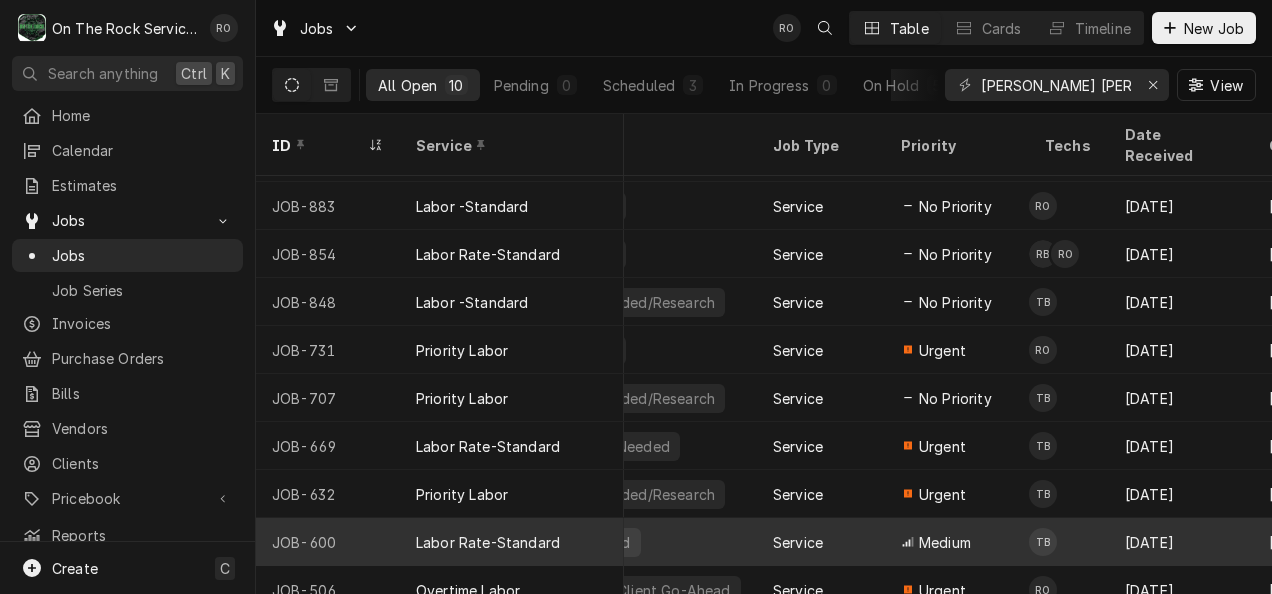 click on "Service" at bounding box center (821, 542) 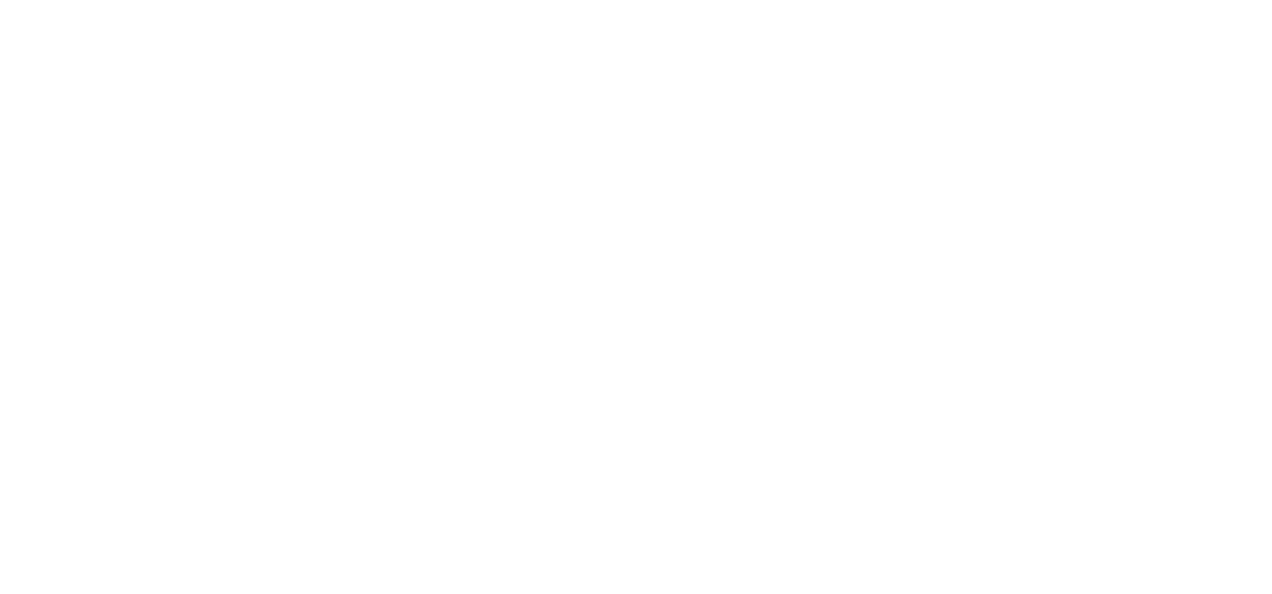 scroll, scrollTop: 0, scrollLeft: 0, axis: both 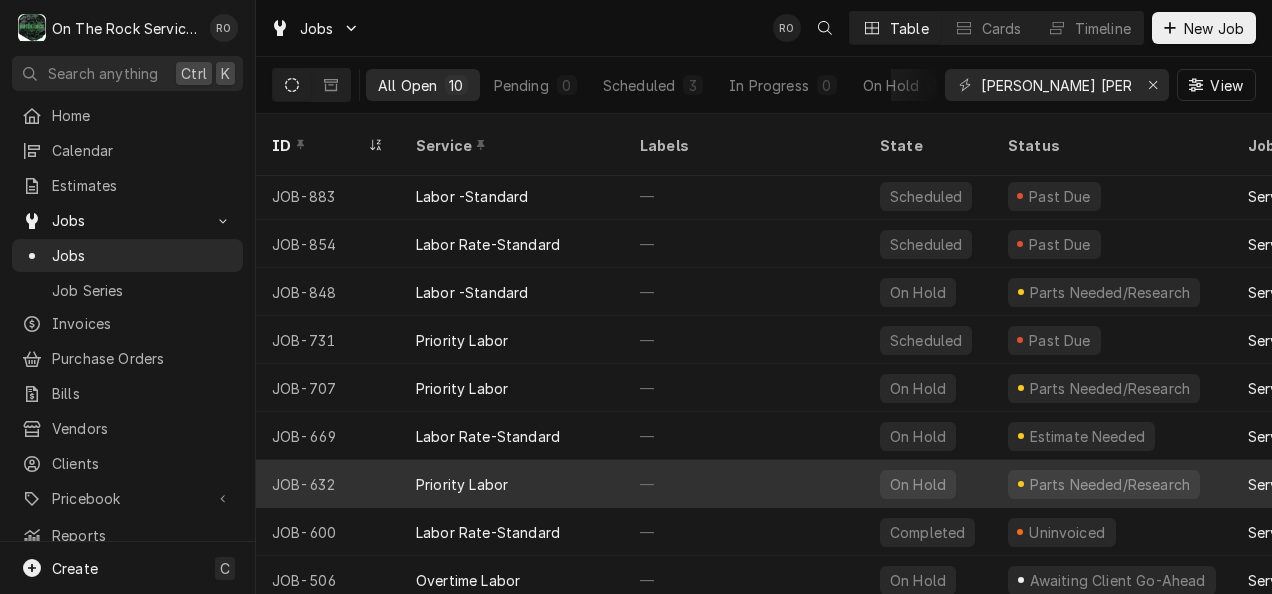 click on "Priority Labor" at bounding box center (512, 484) 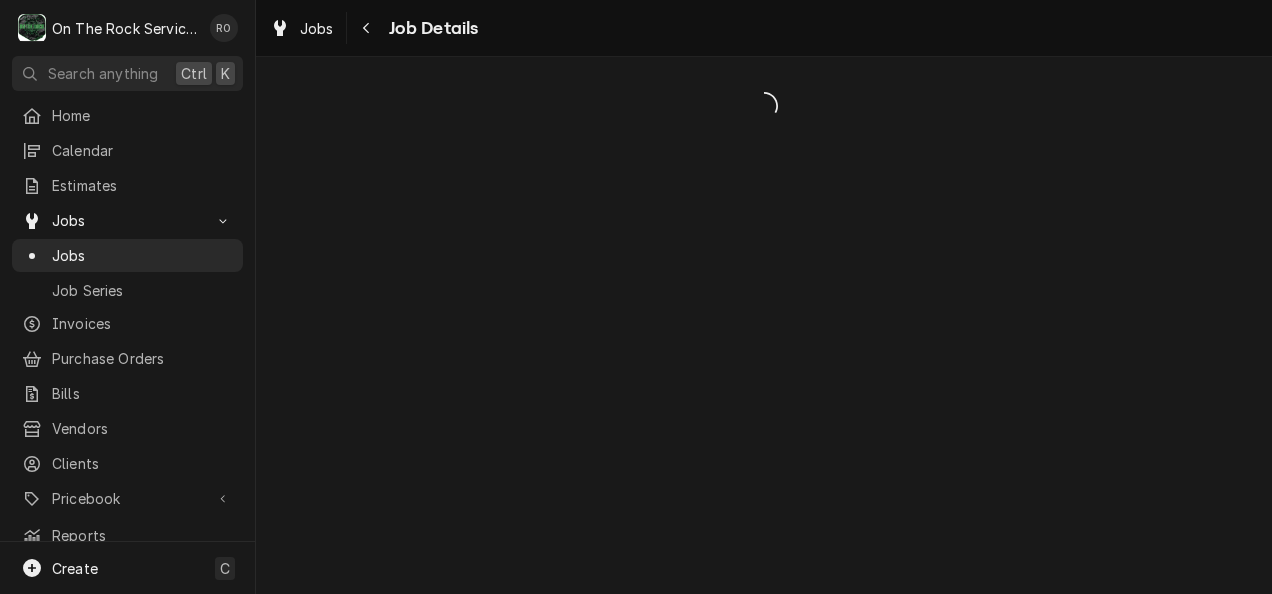 scroll, scrollTop: 0, scrollLeft: 0, axis: both 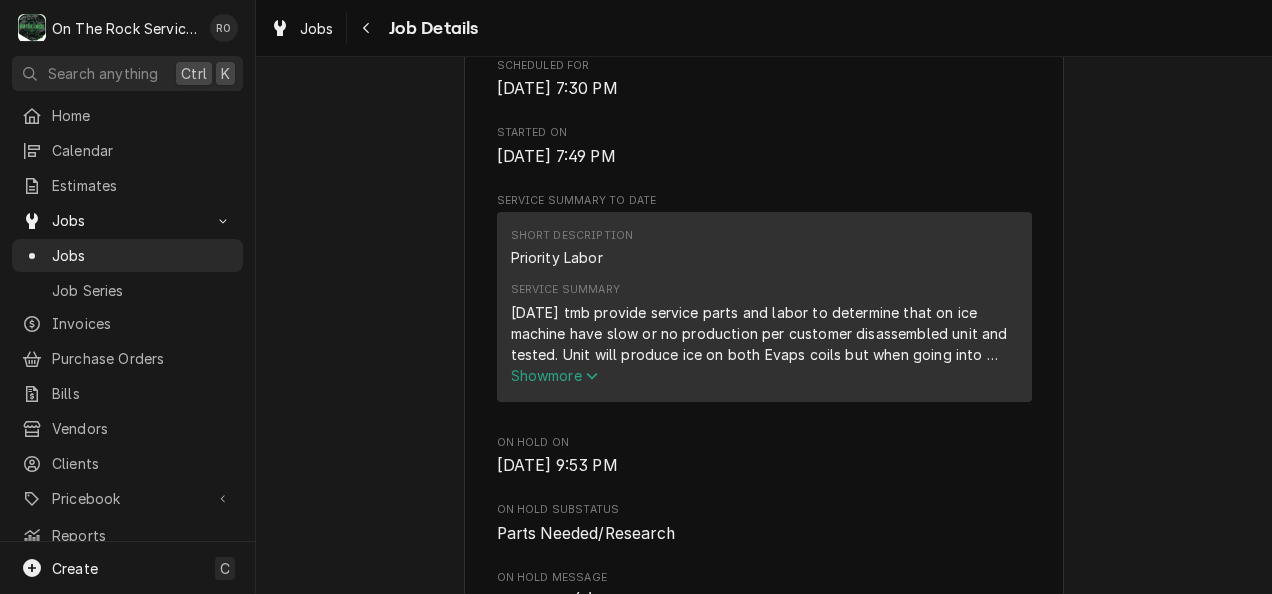 click 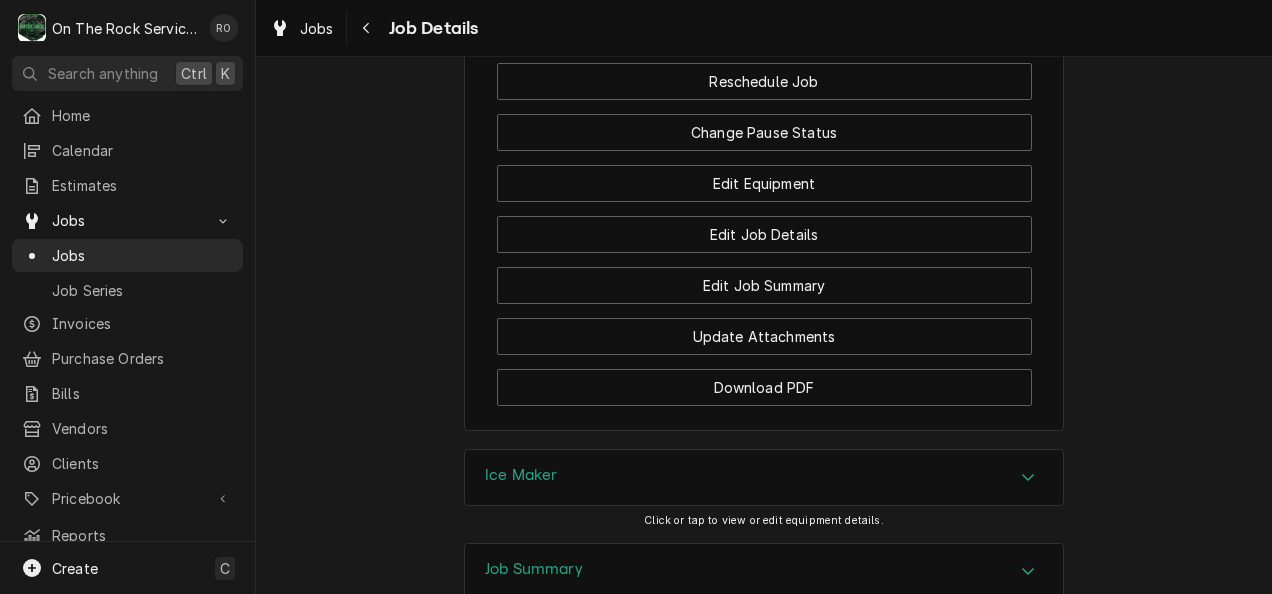 scroll, scrollTop: 3041, scrollLeft: 0, axis: vertical 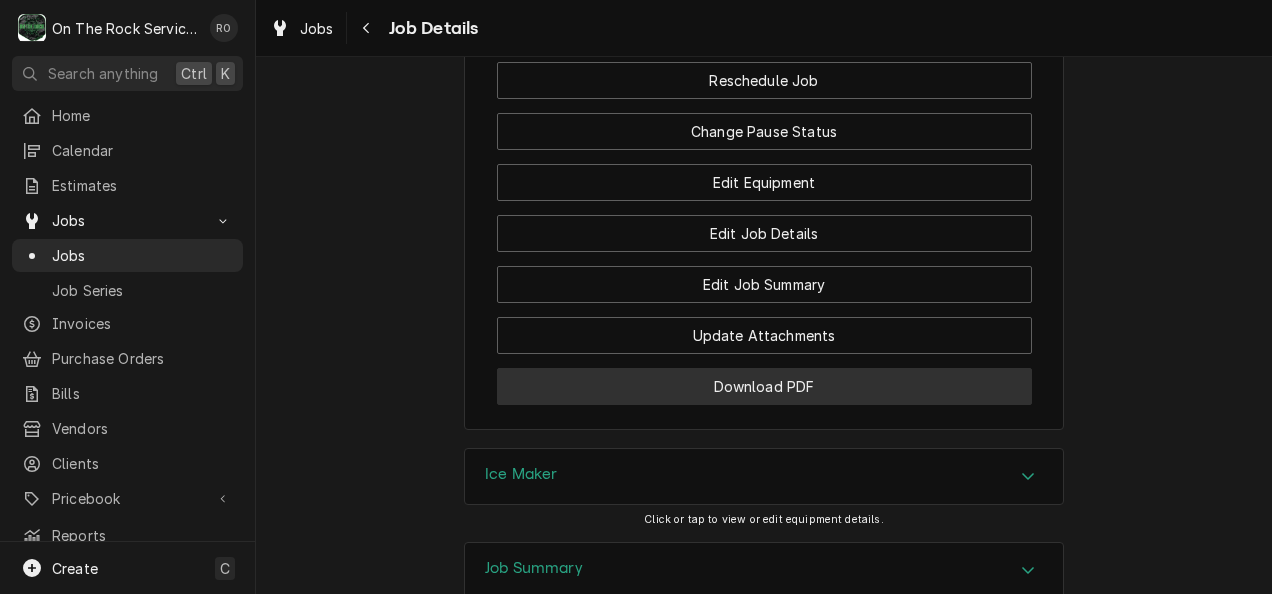 click on "Download PDF" at bounding box center (764, 386) 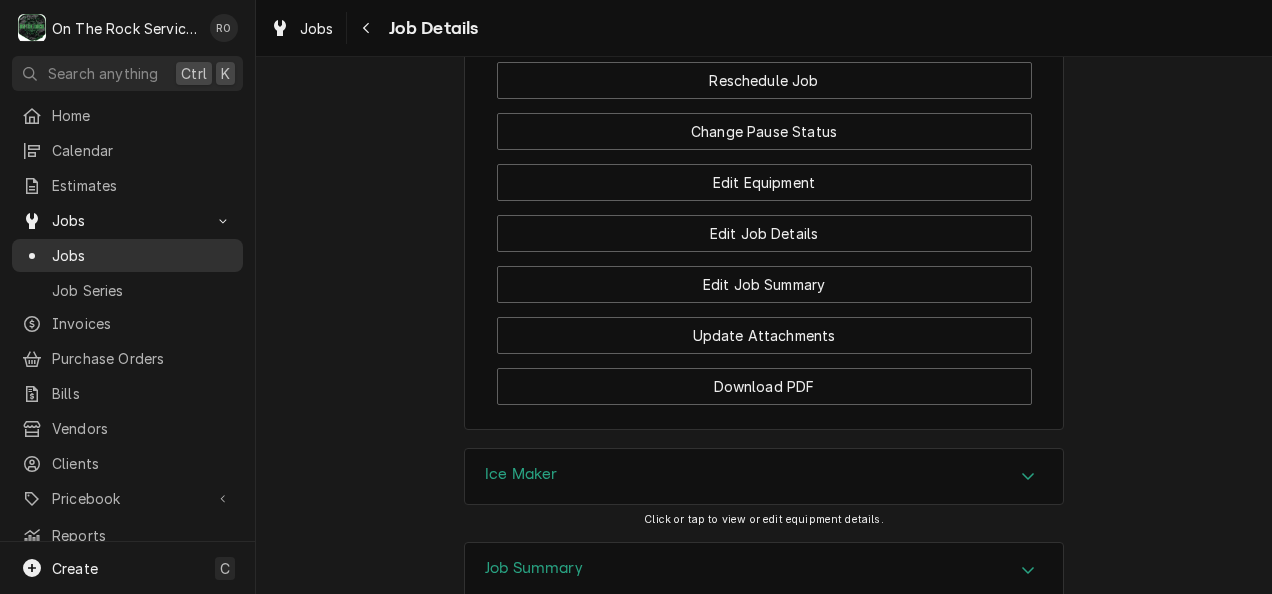 click on "Jobs" at bounding box center (142, 255) 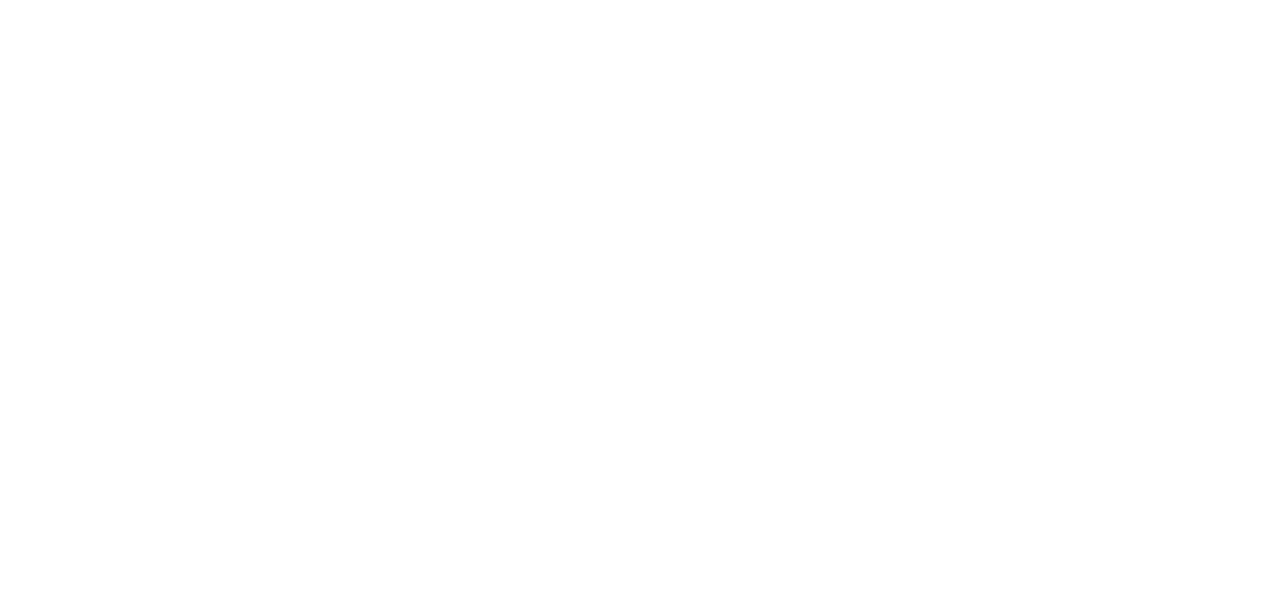 scroll, scrollTop: 0, scrollLeft: 0, axis: both 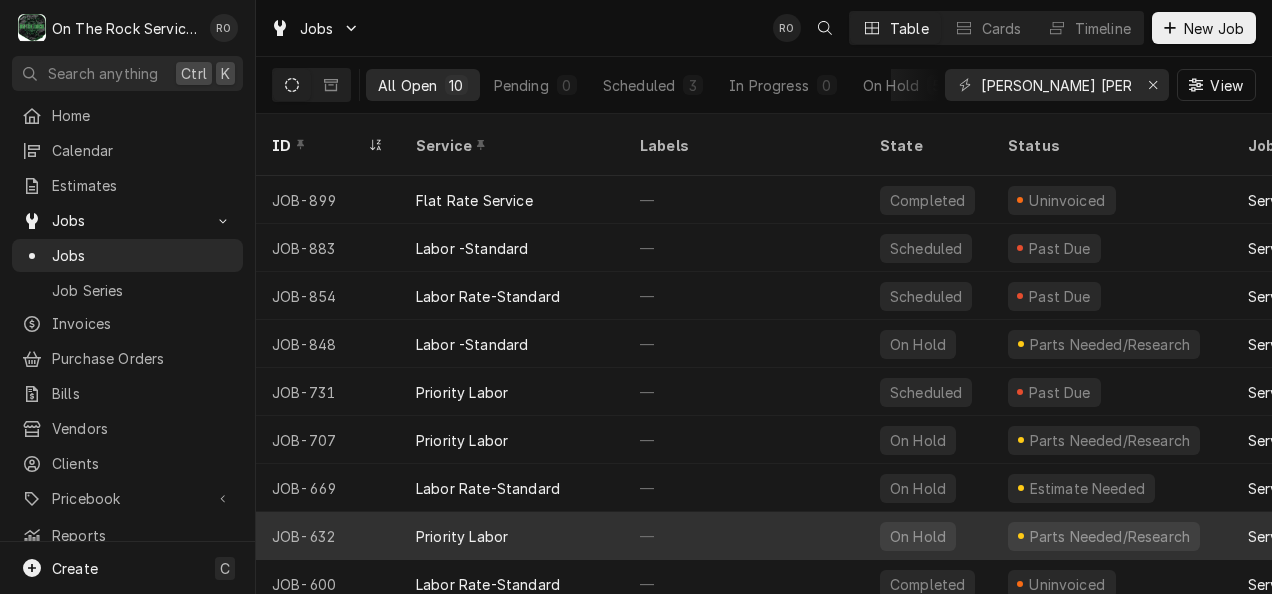 click on "—" at bounding box center [744, 536] 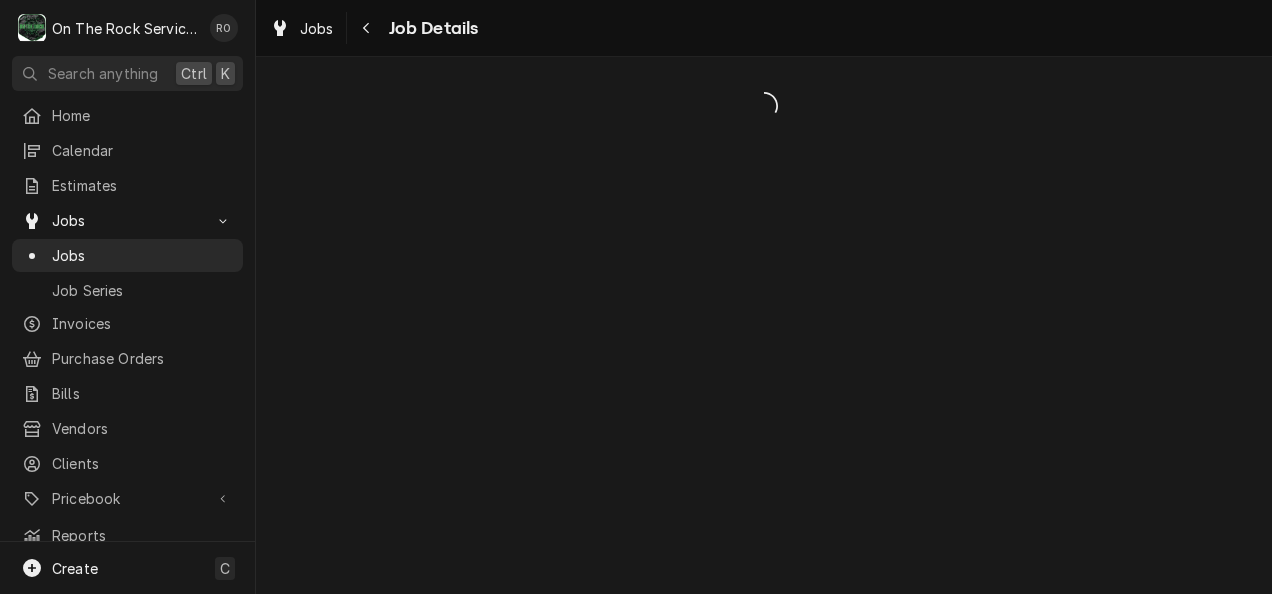 scroll, scrollTop: 0, scrollLeft: 0, axis: both 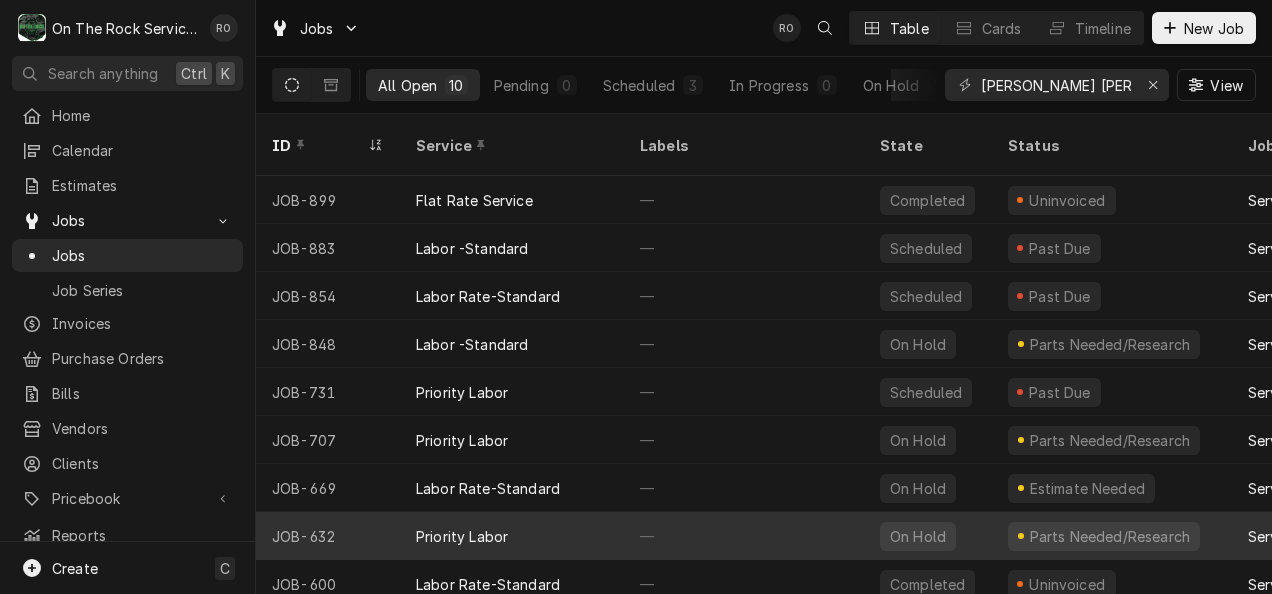 click on "Priority Labor" at bounding box center (512, 536) 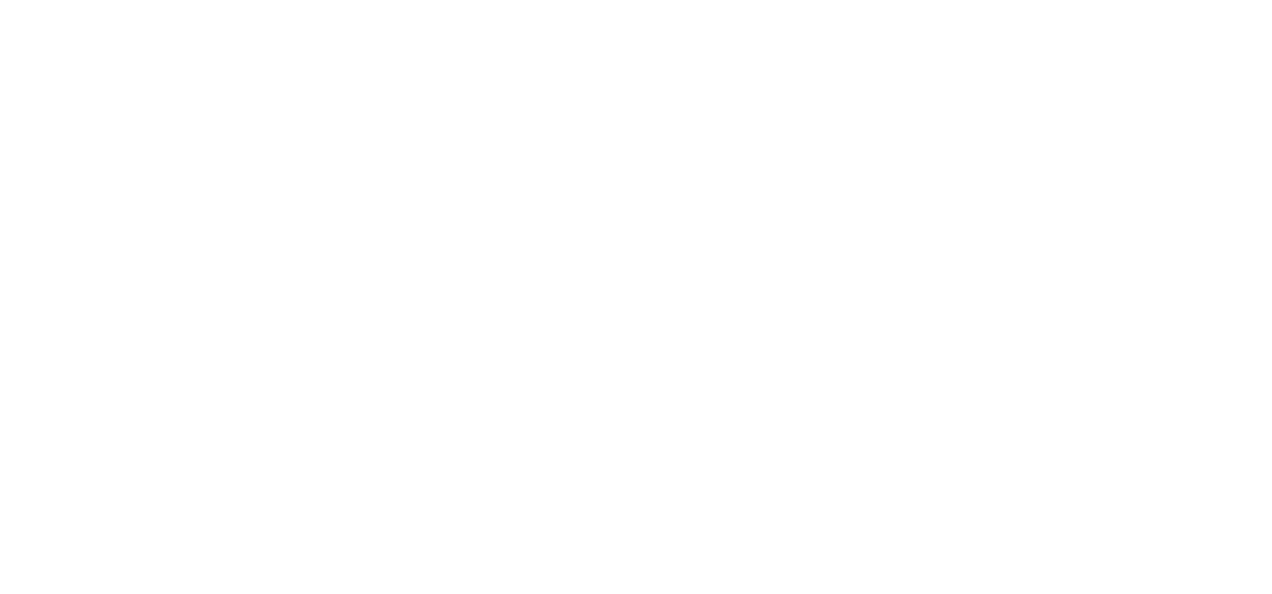 scroll, scrollTop: 0, scrollLeft: 0, axis: both 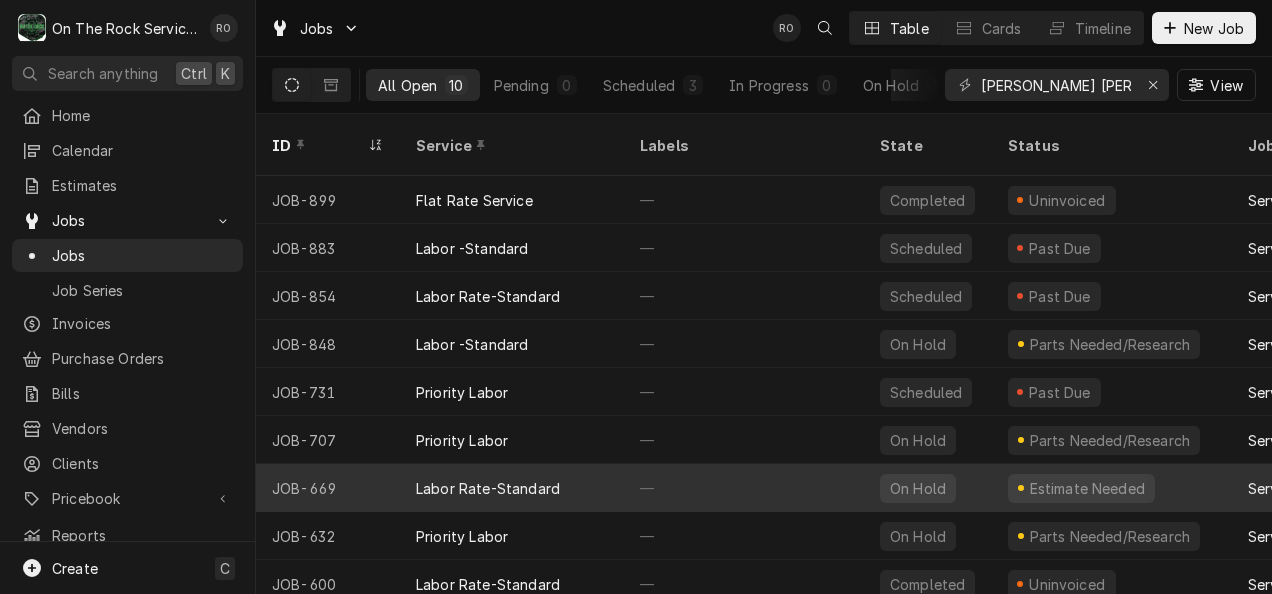 click on "Labor Rate-Standard" at bounding box center (488, 488) 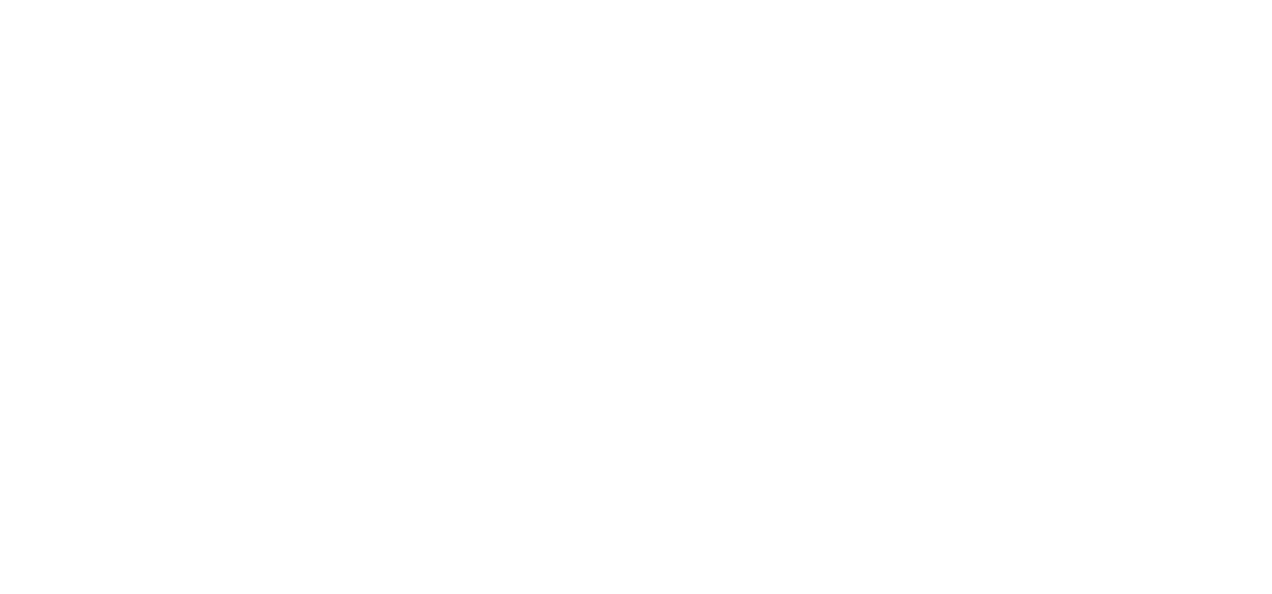 scroll, scrollTop: 0, scrollLeft: 0, axis: both 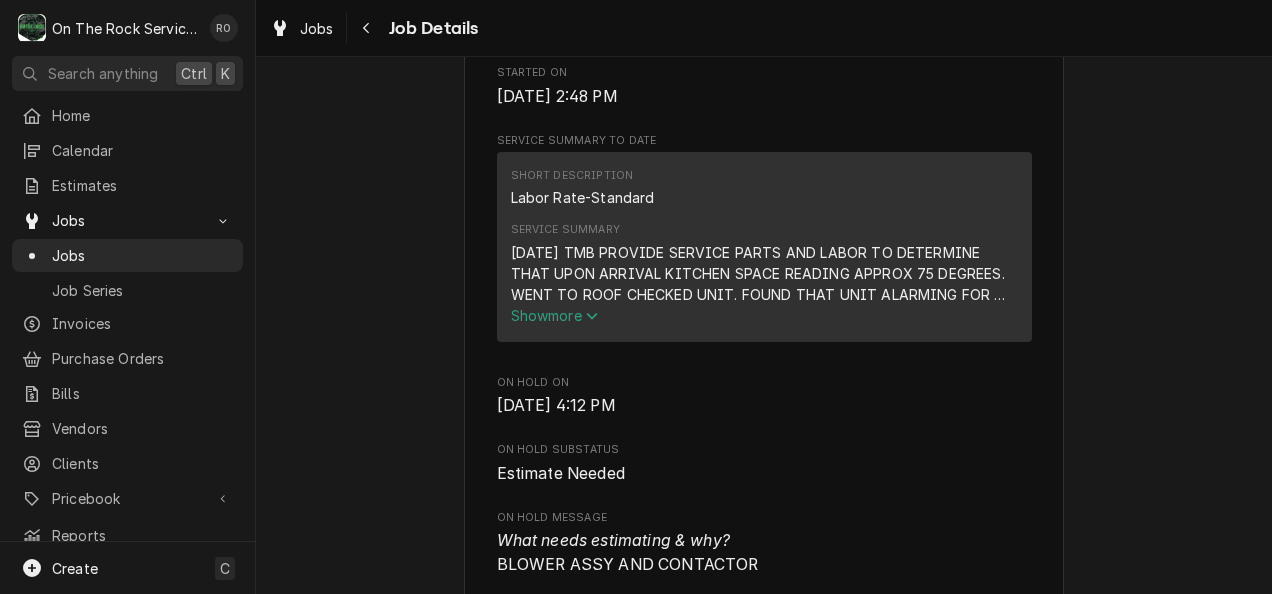 click on "Show  more" at bounding box center [555, 315] 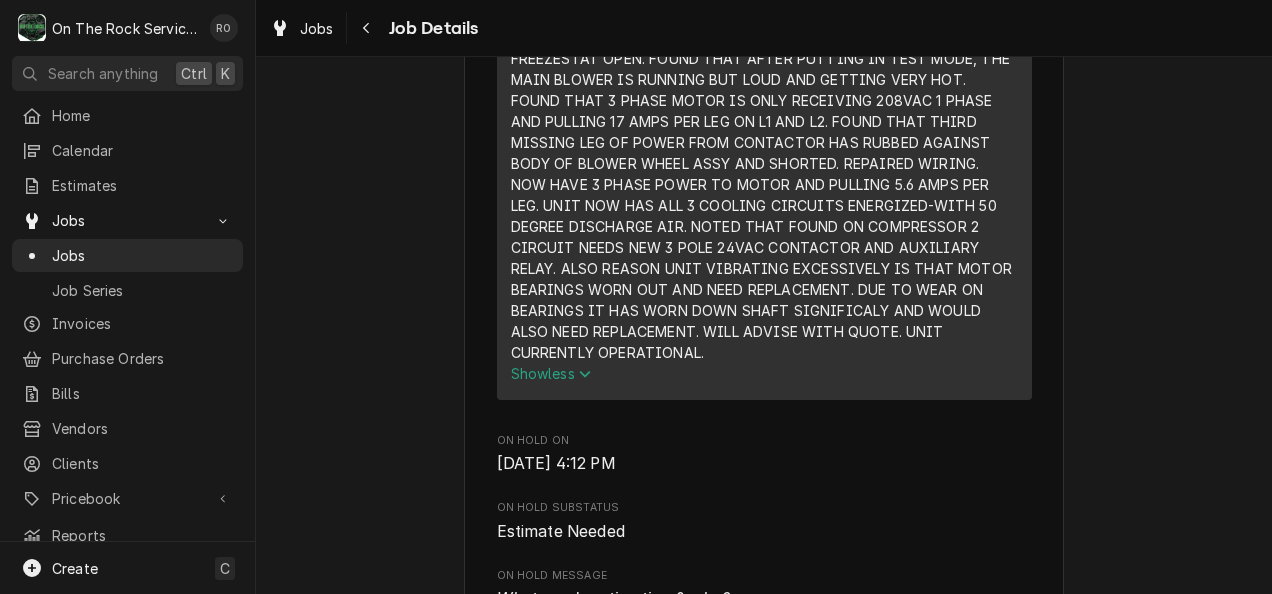 scroll, scrollTop: 982, scrollLeft: 0, axis: vertical 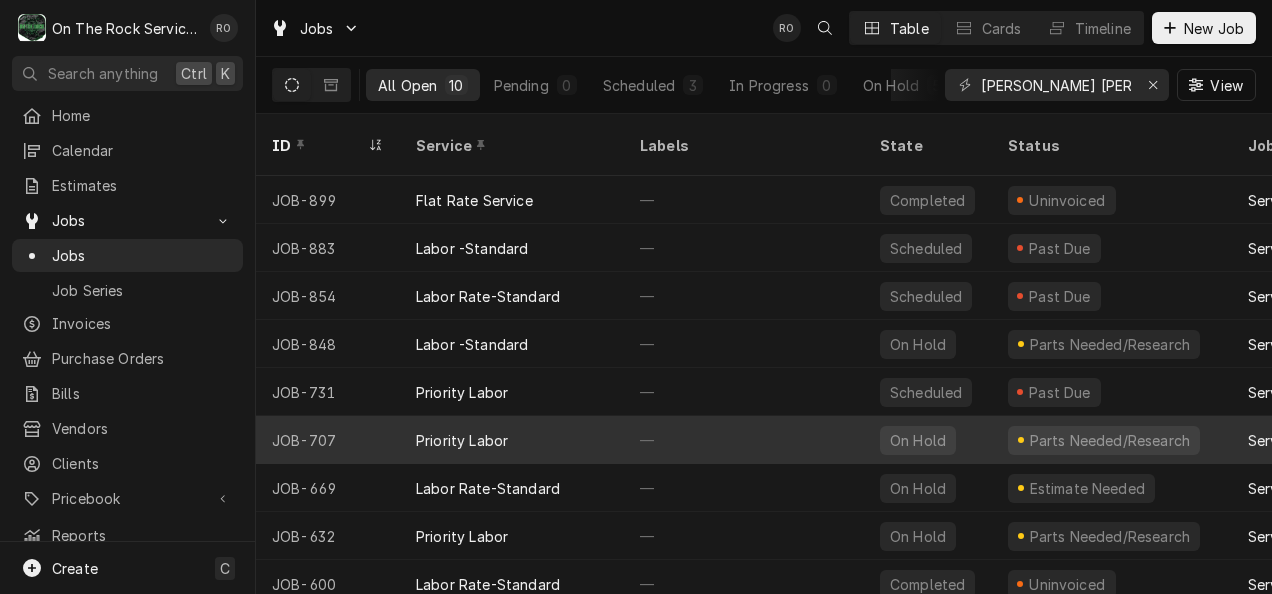 click on "JOB-707" at bounding box center [328, 440] 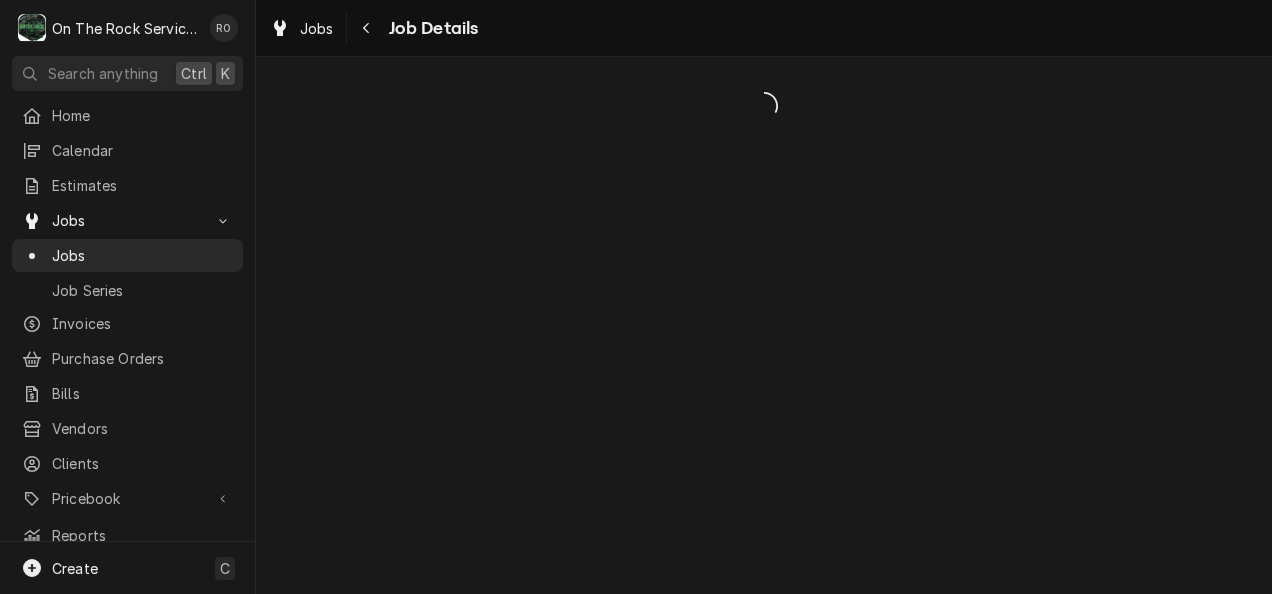 scroll, scrollTop: 0, scrollLeft: 0, axis: both 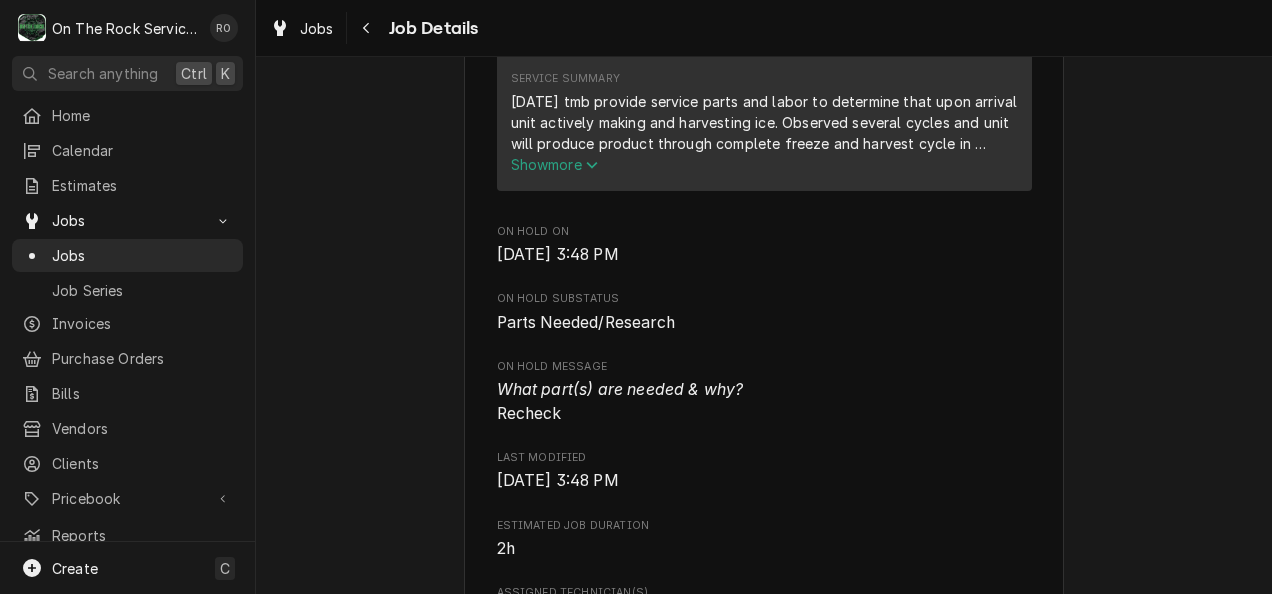 click on "Show  more" at bounding box center [555, 164] 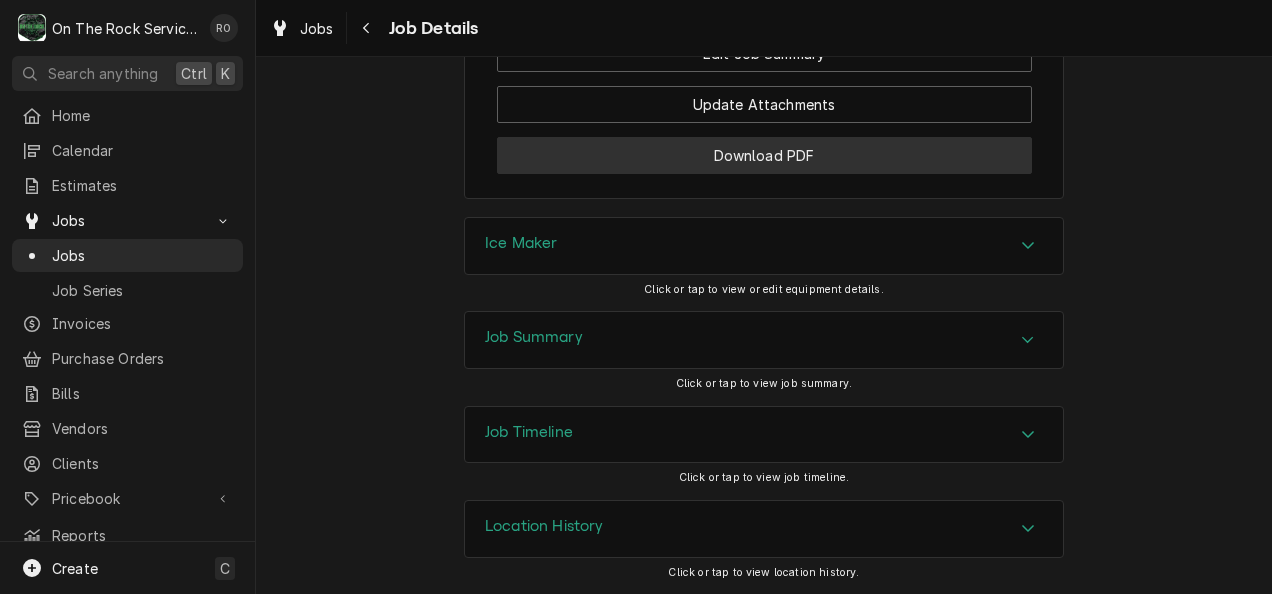 scroll, scrollTop: 3020, scrollLeft: 0, axis: vertical 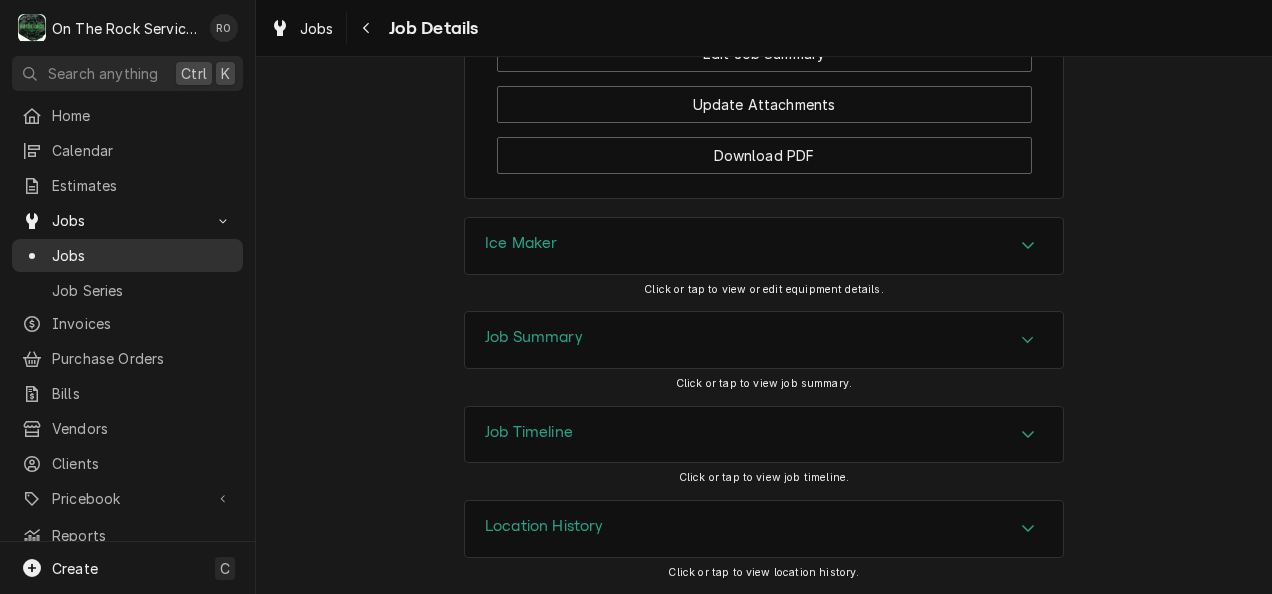 click on "Jobs" at bounding box center (142, 255) 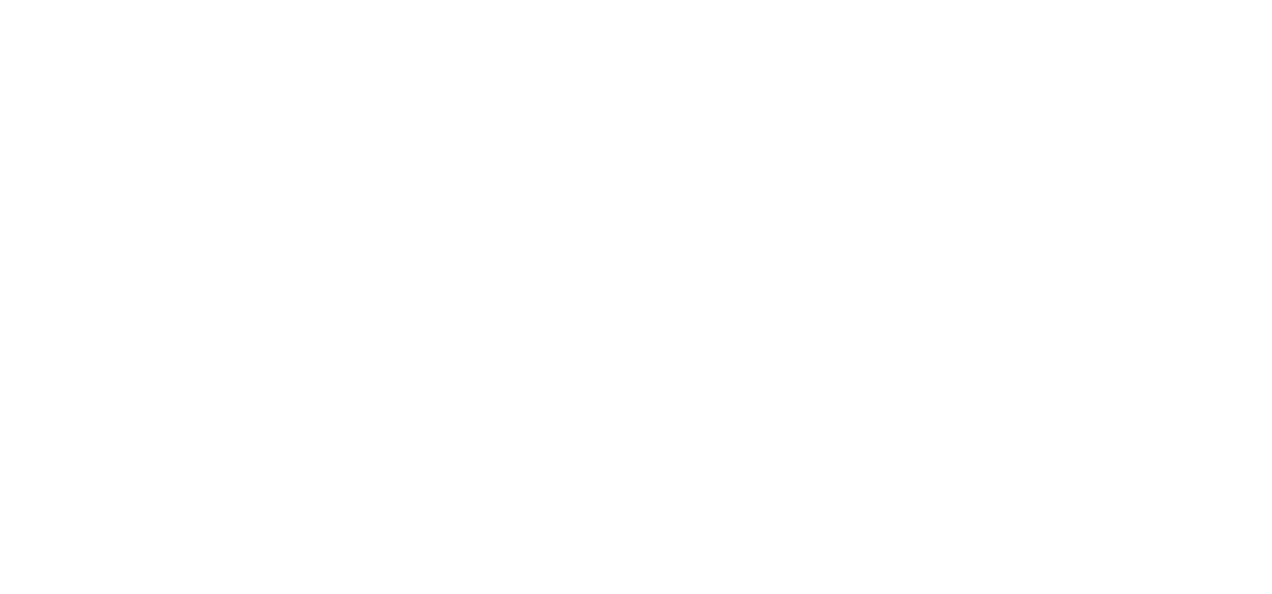 scroll, scrollTop: 0, scrollLeft: 0, axis: both 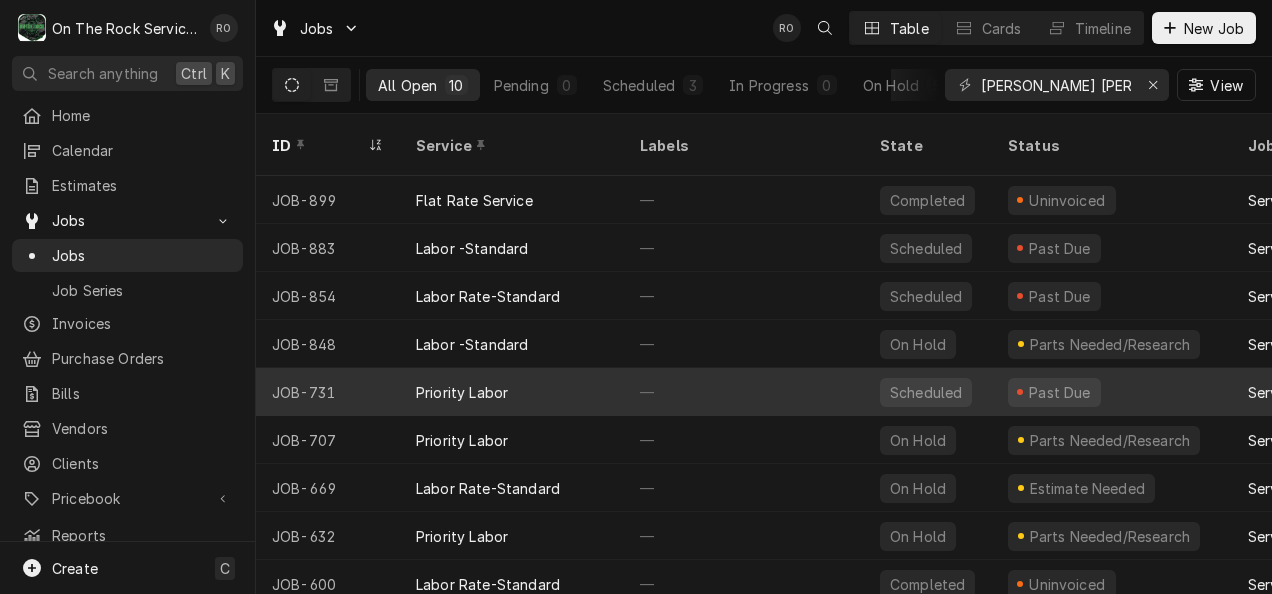 click on "Priority Labor" at bounding box center (512, 392) 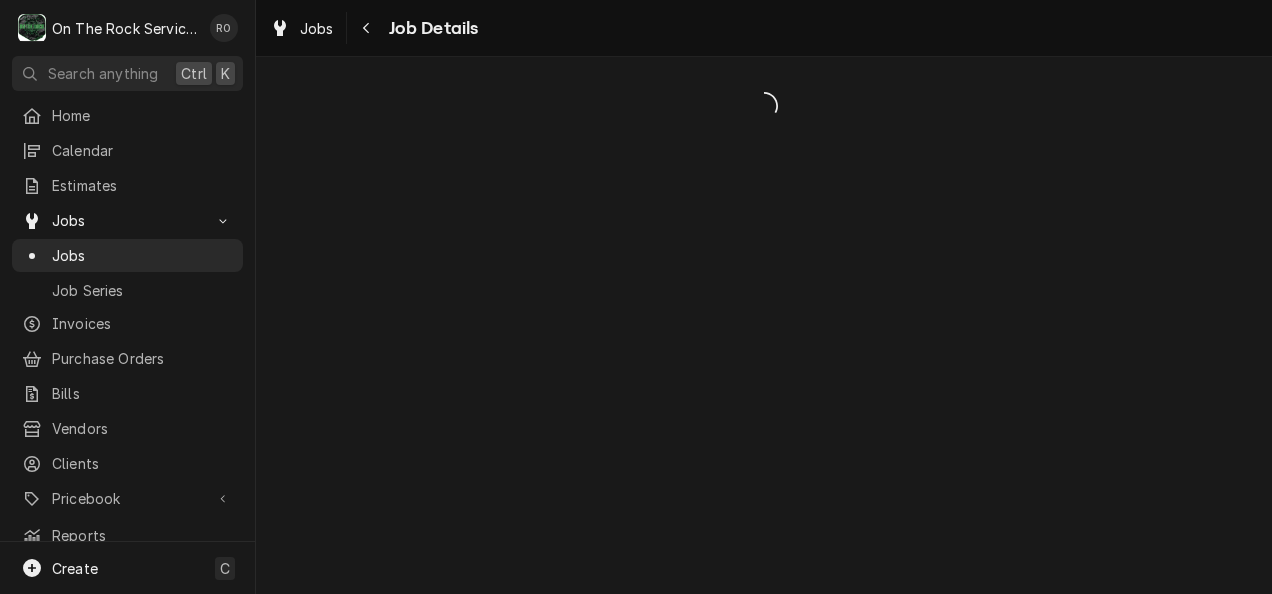 scroll, scrollTop: 0, scrollLeft: 0, axis: both 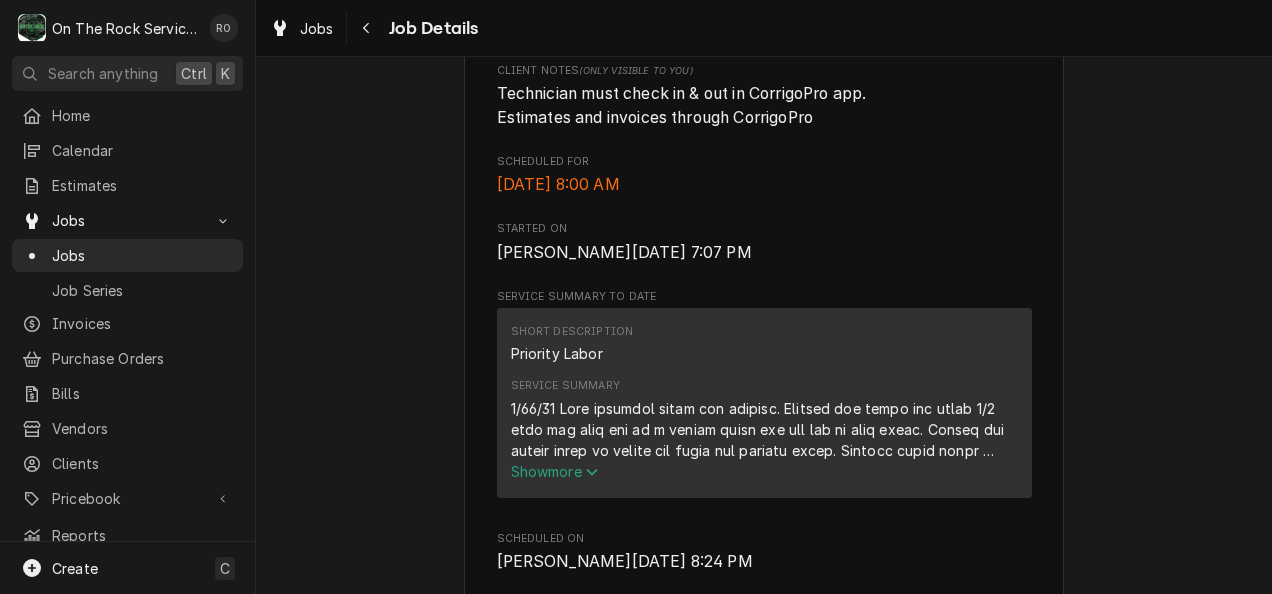 click at bounding box center [764, 429] 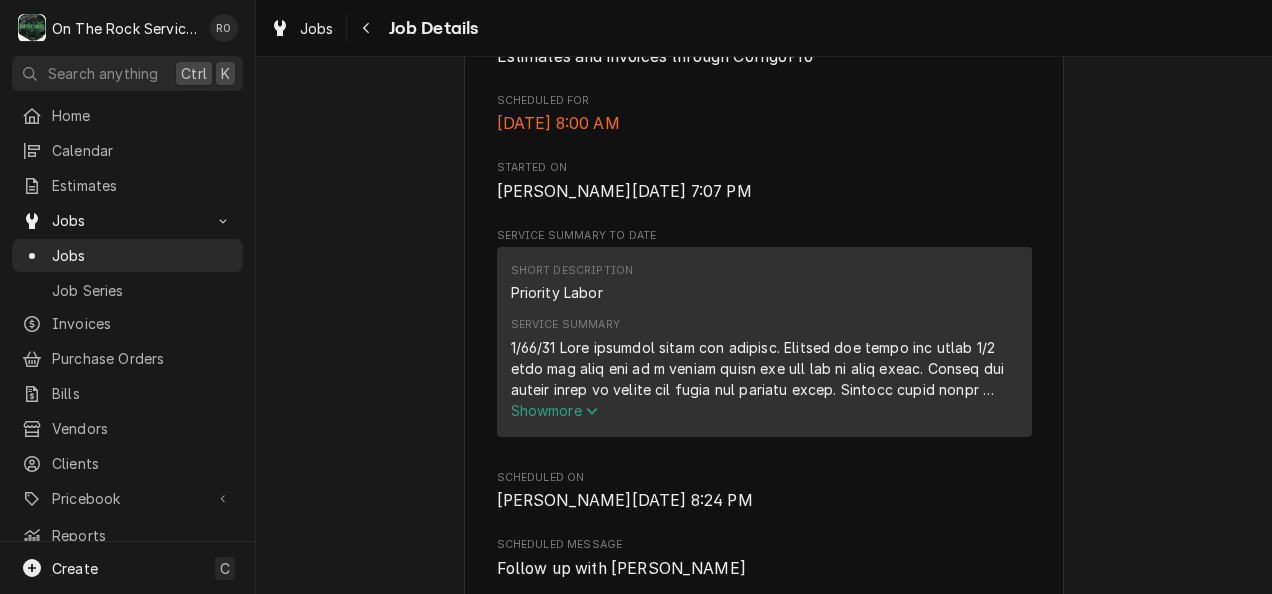 scroll, scrollTop: 632, scrollLeft: 0, axis: vertical 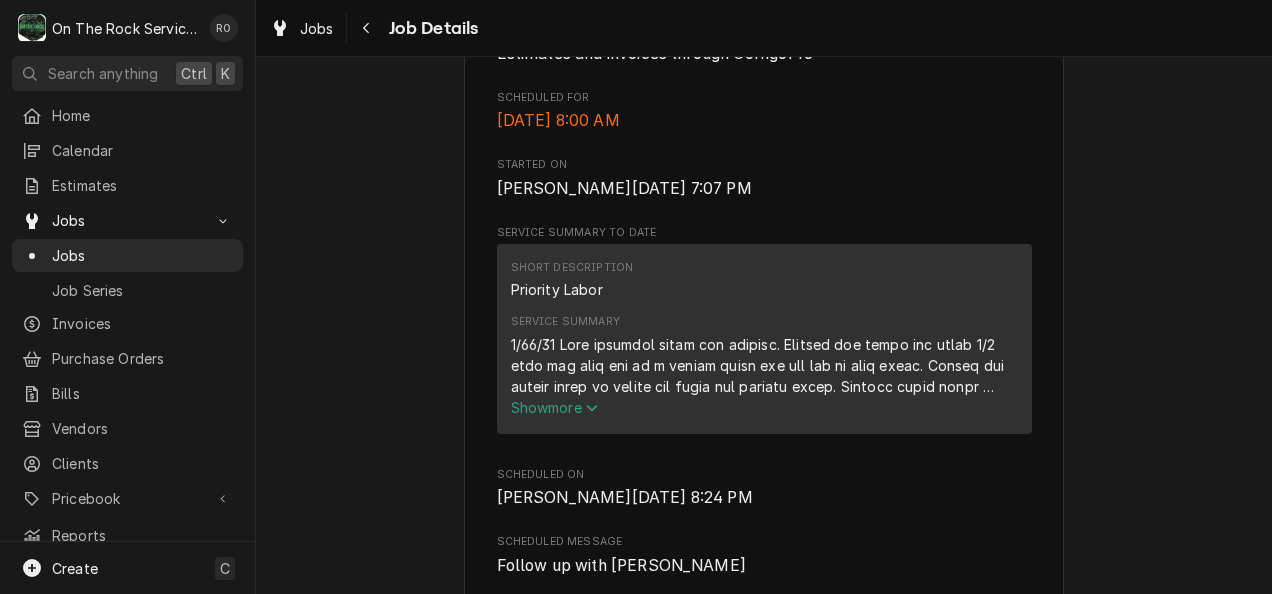 click on "Show  more" at bounding box center [555, 407] 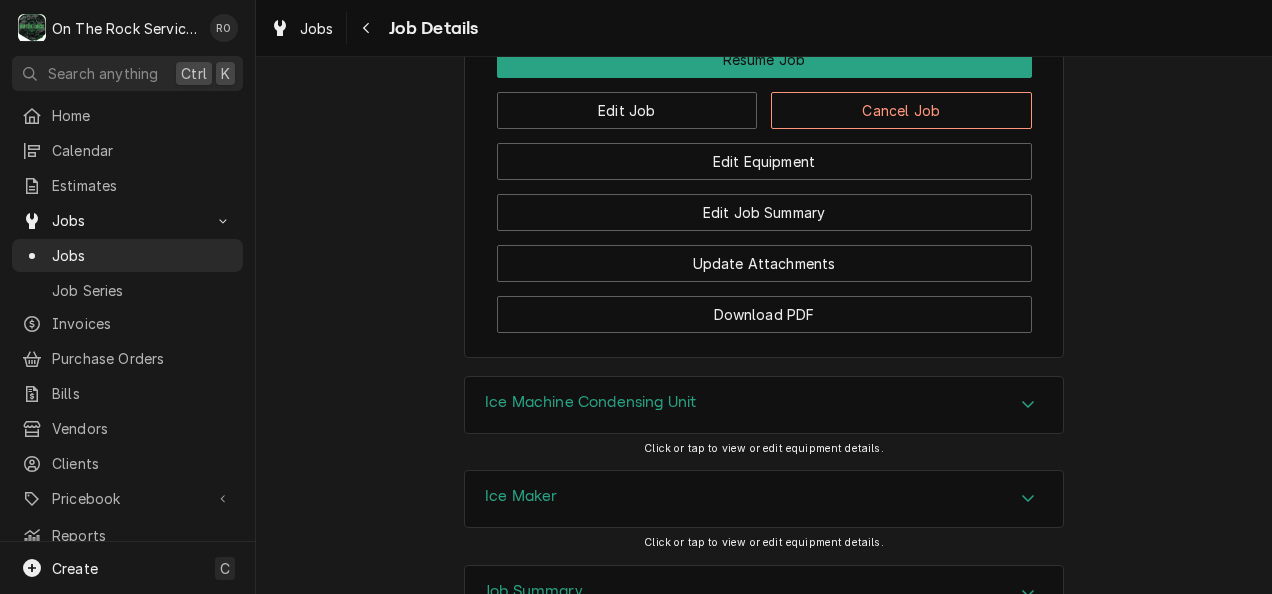 scroll, scrollTop: 2726, scrollLeft: 0, axis: vertical 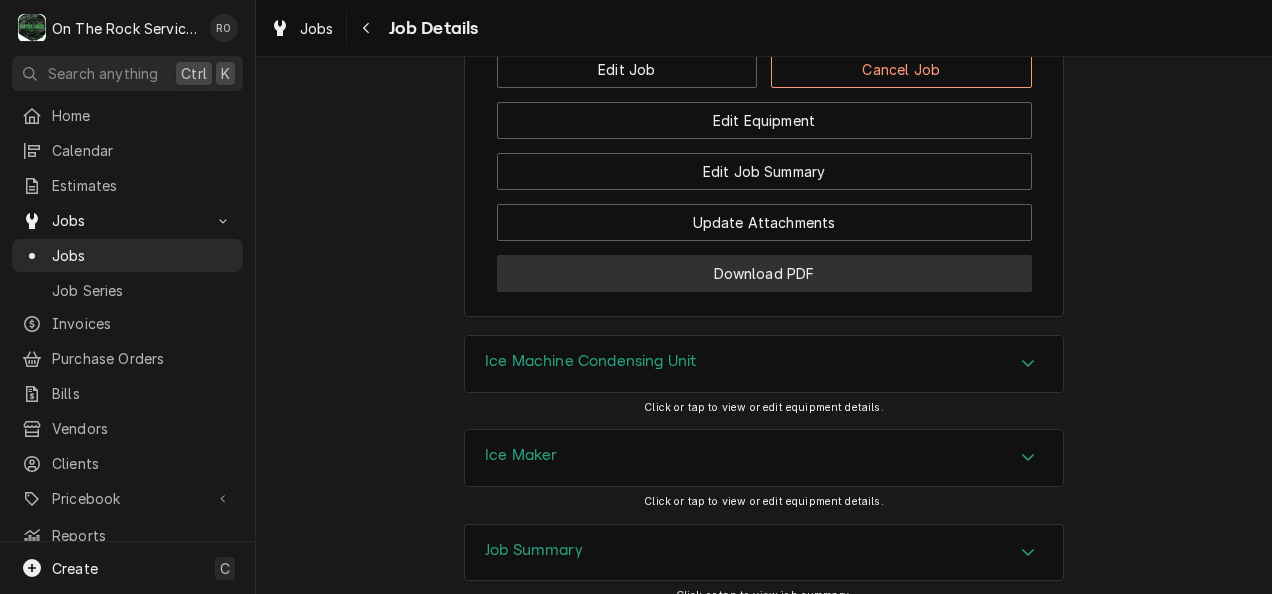 click on "Download PDF" at bounding box center [764, 273] 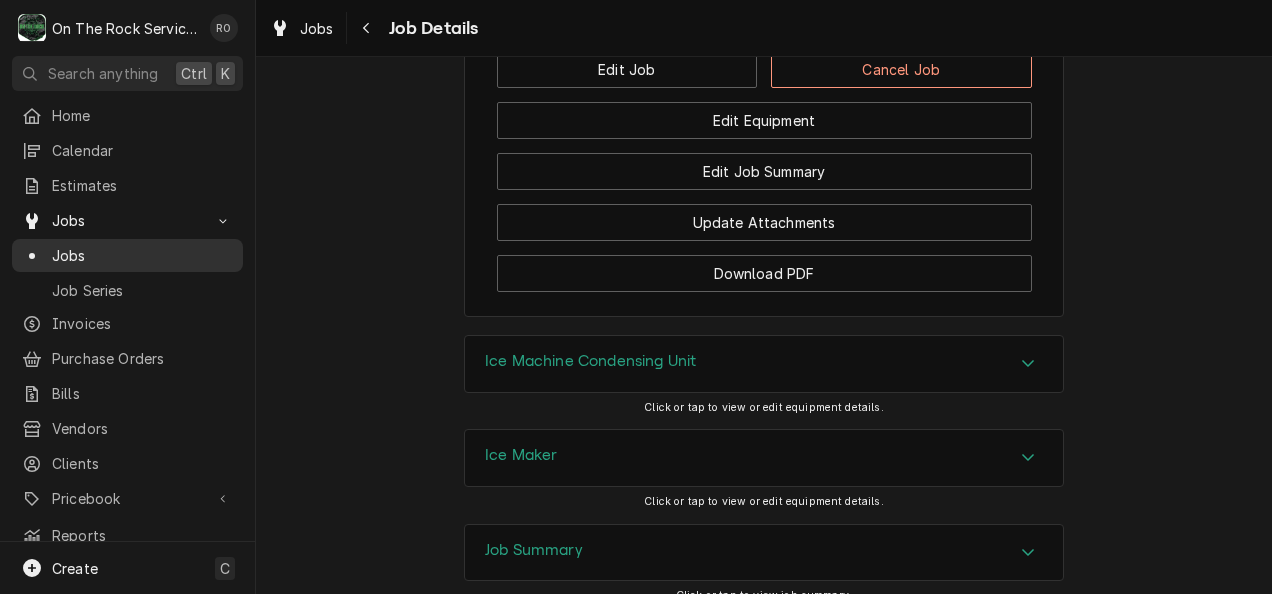 click on "Jobs" at bounding box center (142, 255) 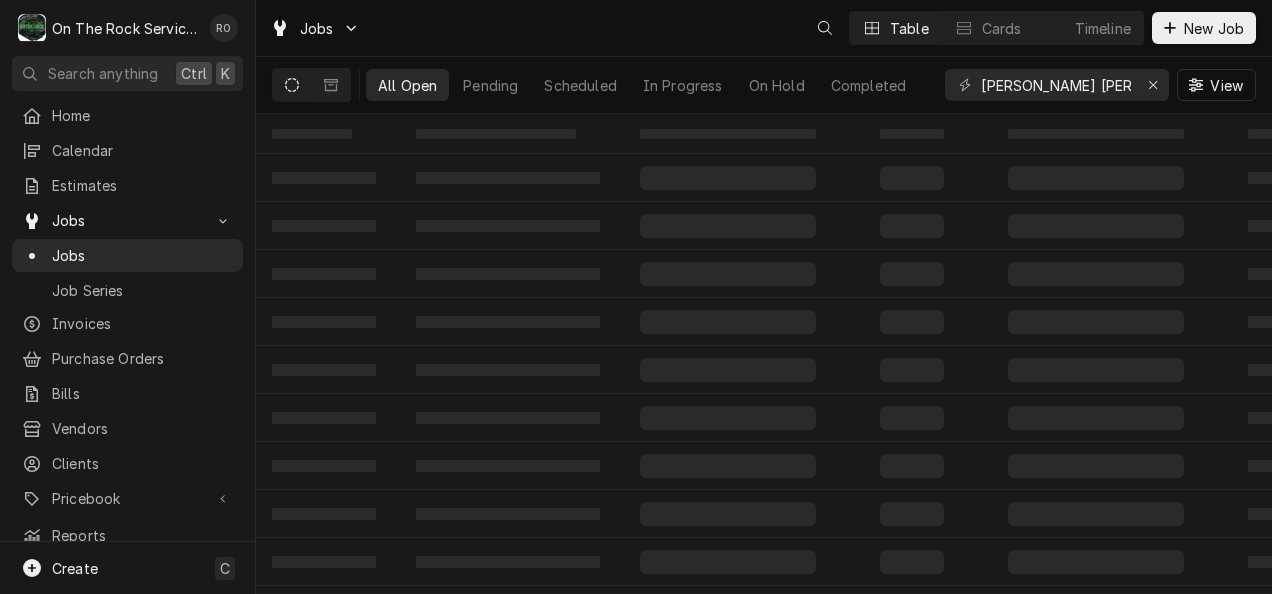 scroll, scrollTop: 0, scrollLeft: 0, axis: both 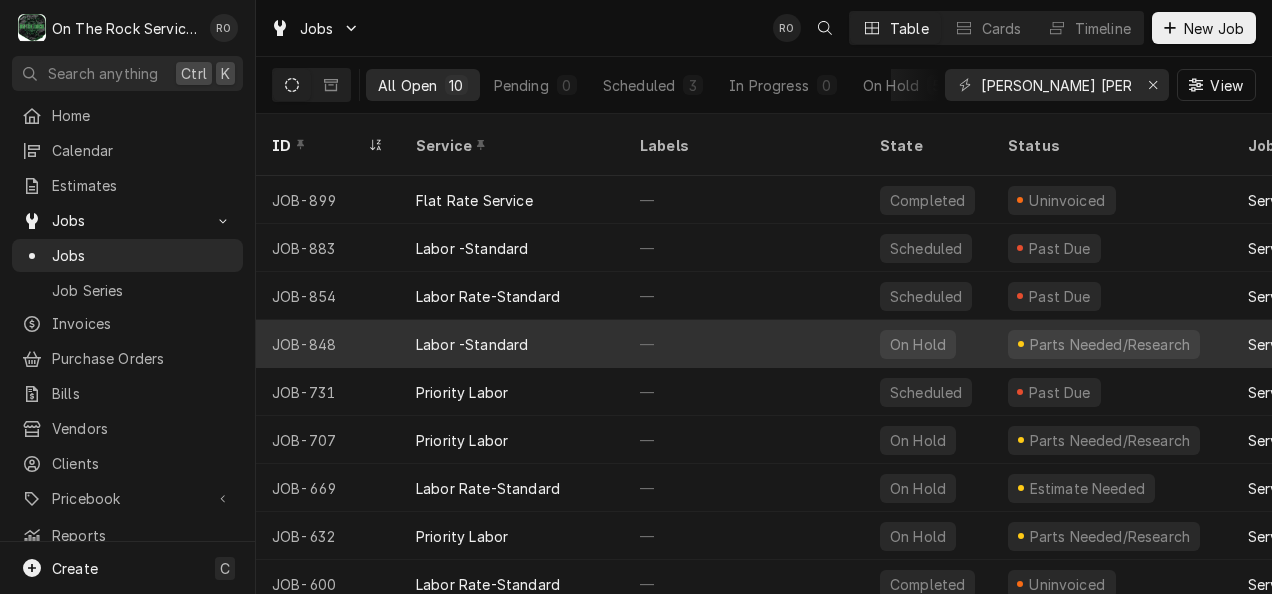 click on "JOB-848" at bounding box center [328, 344] 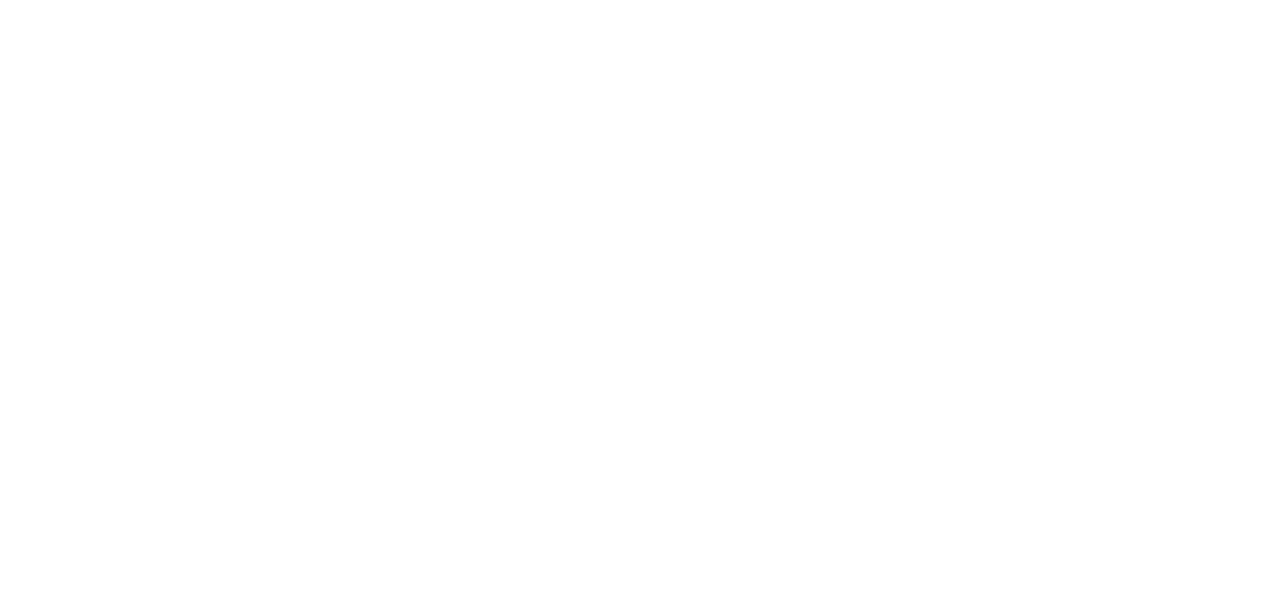 scroll, scrollTop: 0, scrollLeft: 0, axis: both 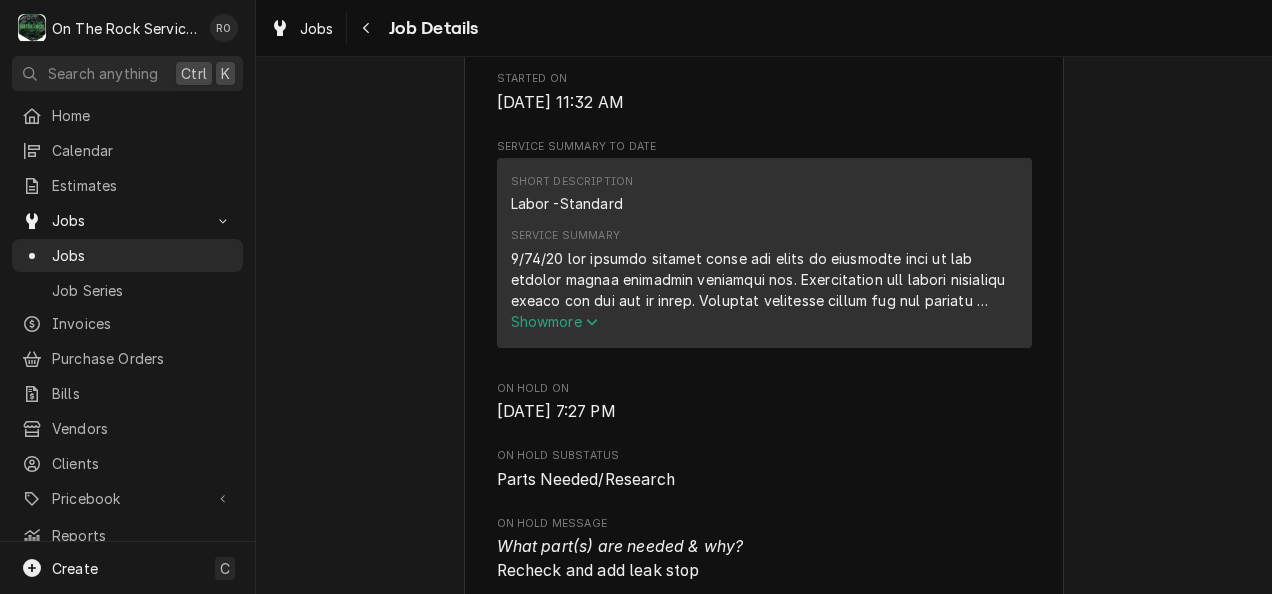 click on "Show  more" at bounding box center (555, 321) 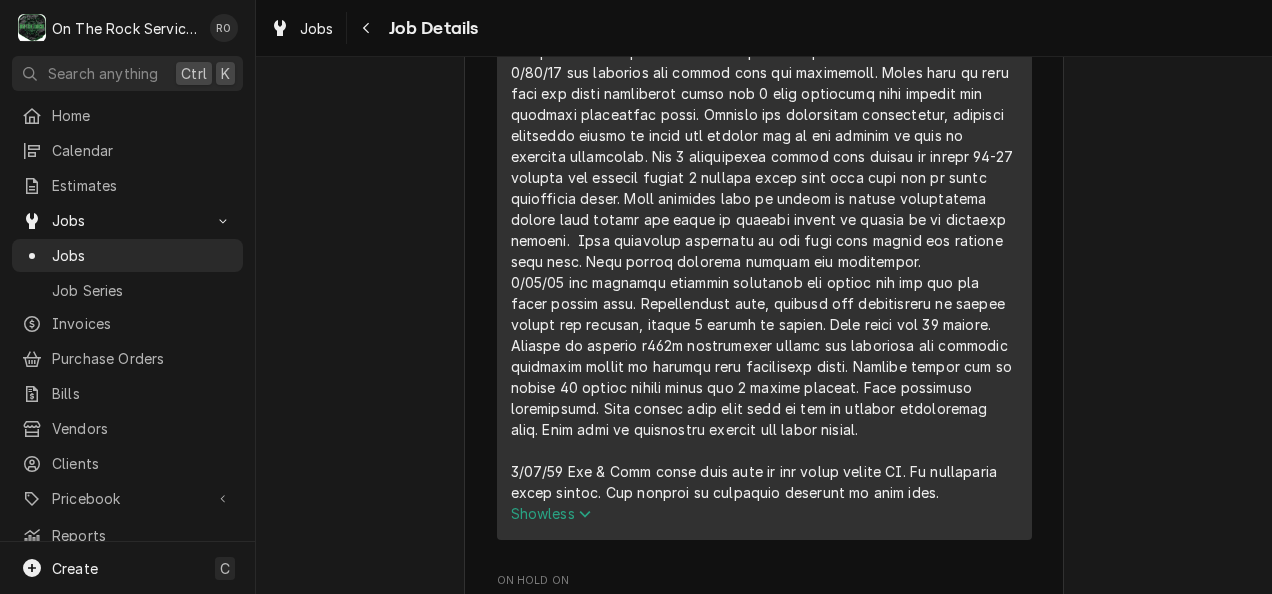 scroll, scrollTop: 1137, scrollLeft: 0, axis: vertical 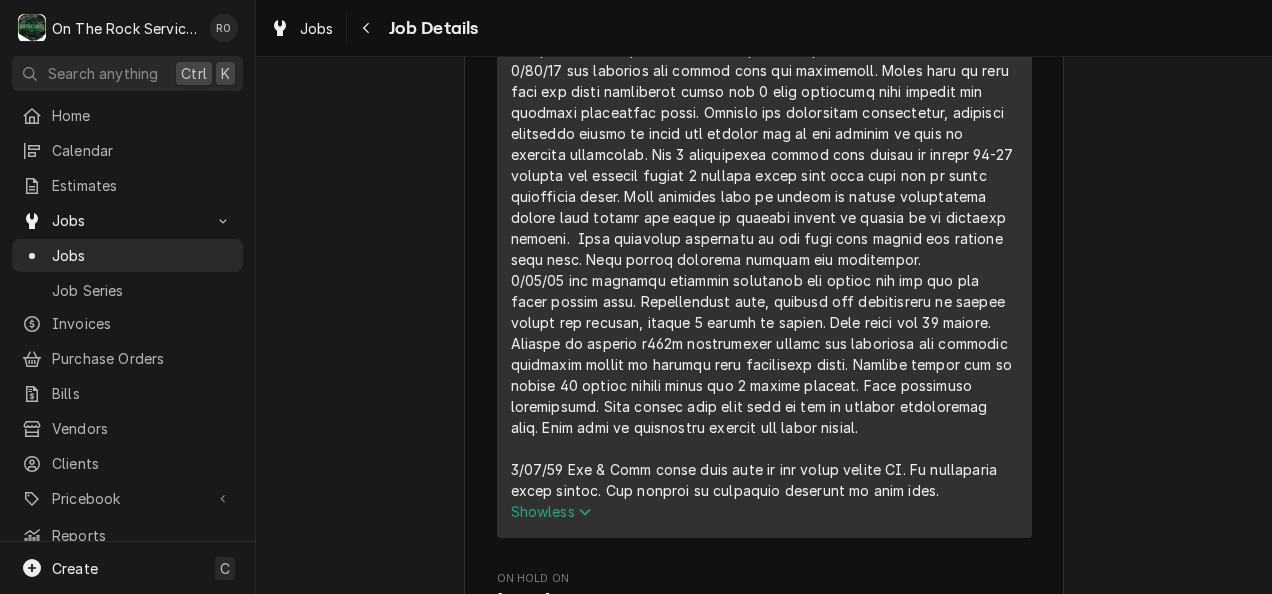click on "Show  less" at bounding box center (551, 511) 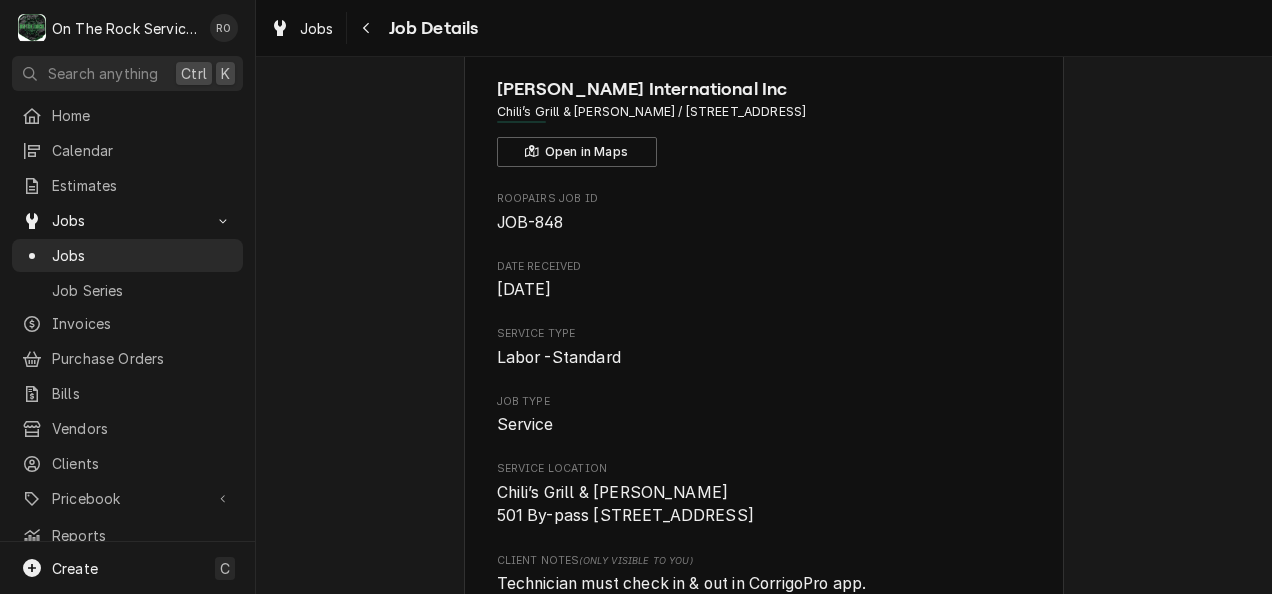 scroll, scrollTop: 77, scrollLeft: 0, axis: vertical 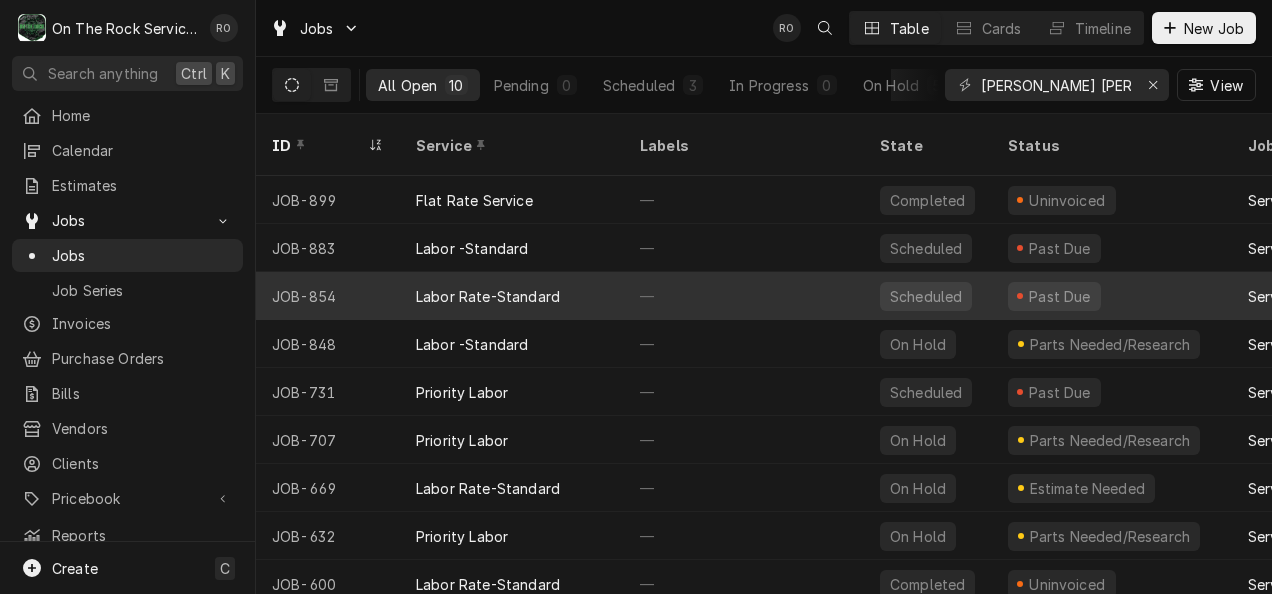 click on "Labor Rate-Standard" at bounding box center (512, 296) 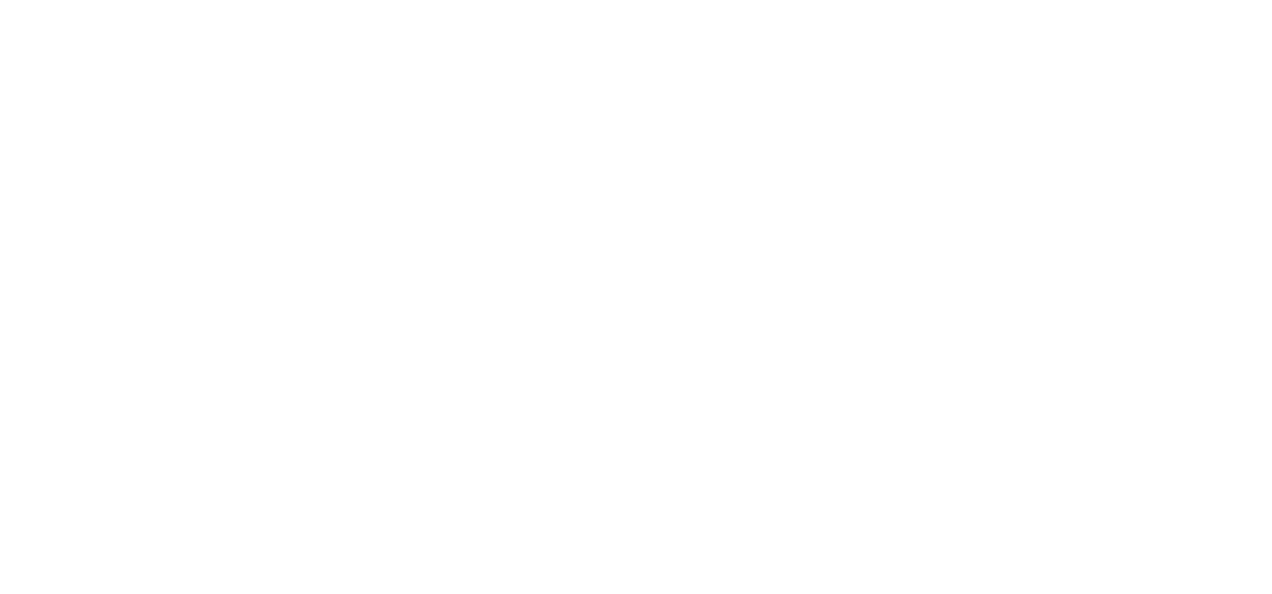 scroll, scrollTop: 0, scrollLeft: 0, axis: both 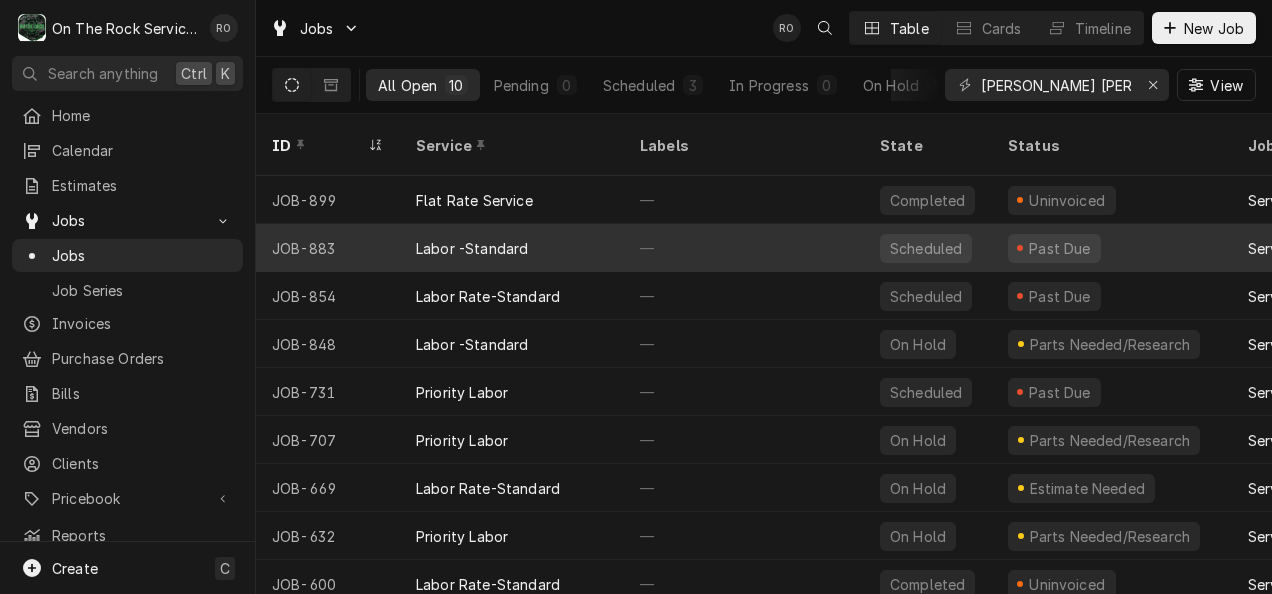click on "JOB-883" at bounding box center (328, 248) 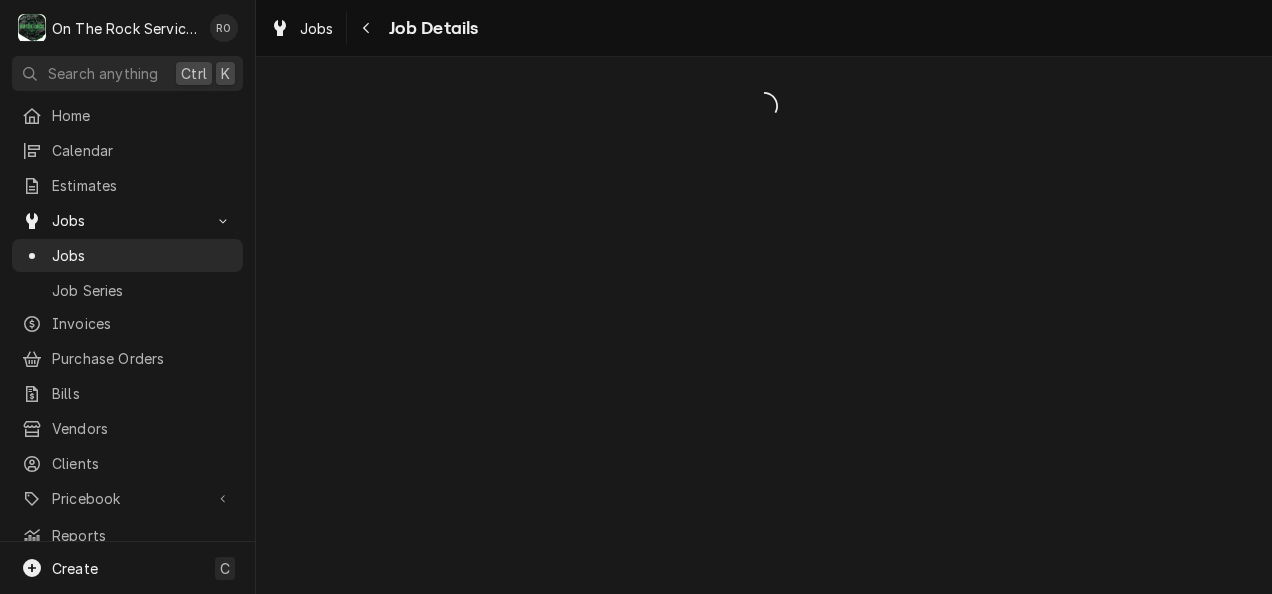 scroll, scrollTop: 0, scrollLeft: 0, axis: both 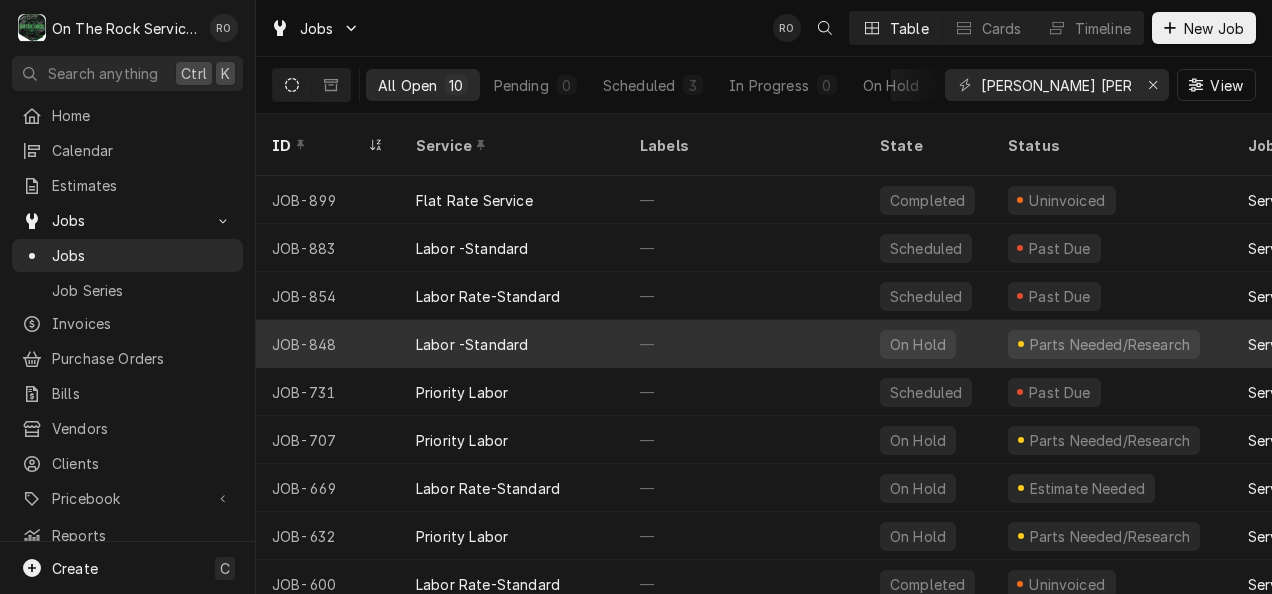 click on "JOB-848" at bounding box center (328, 344) 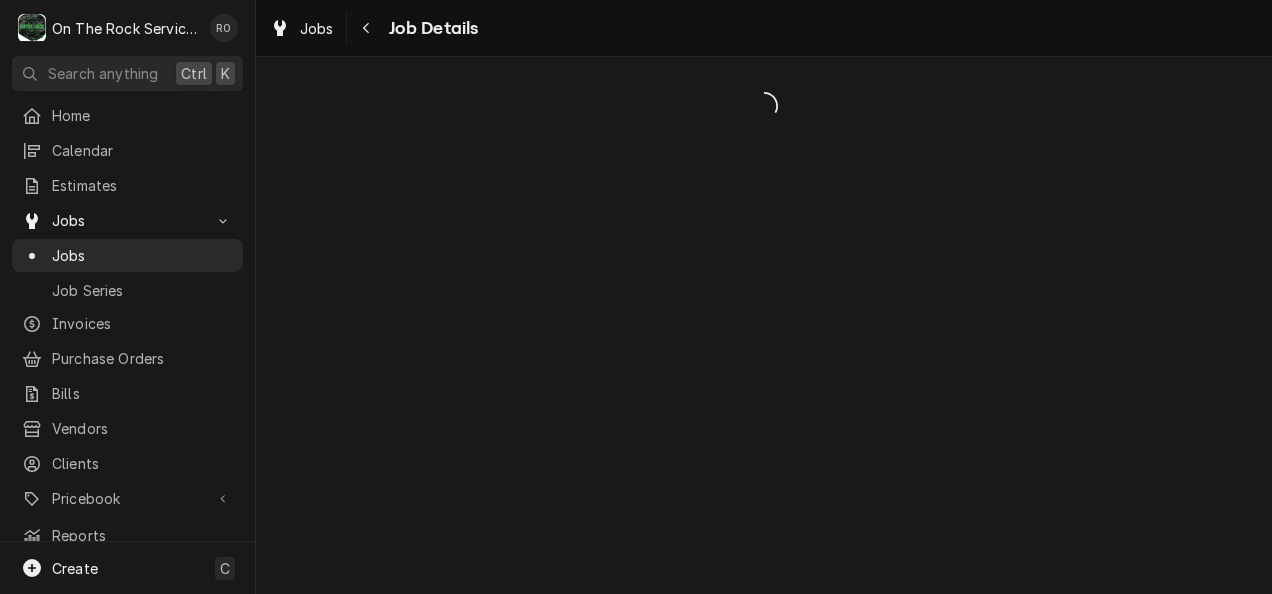scroll, scrollTop: 0, scrollLeft: 0, axis: both 